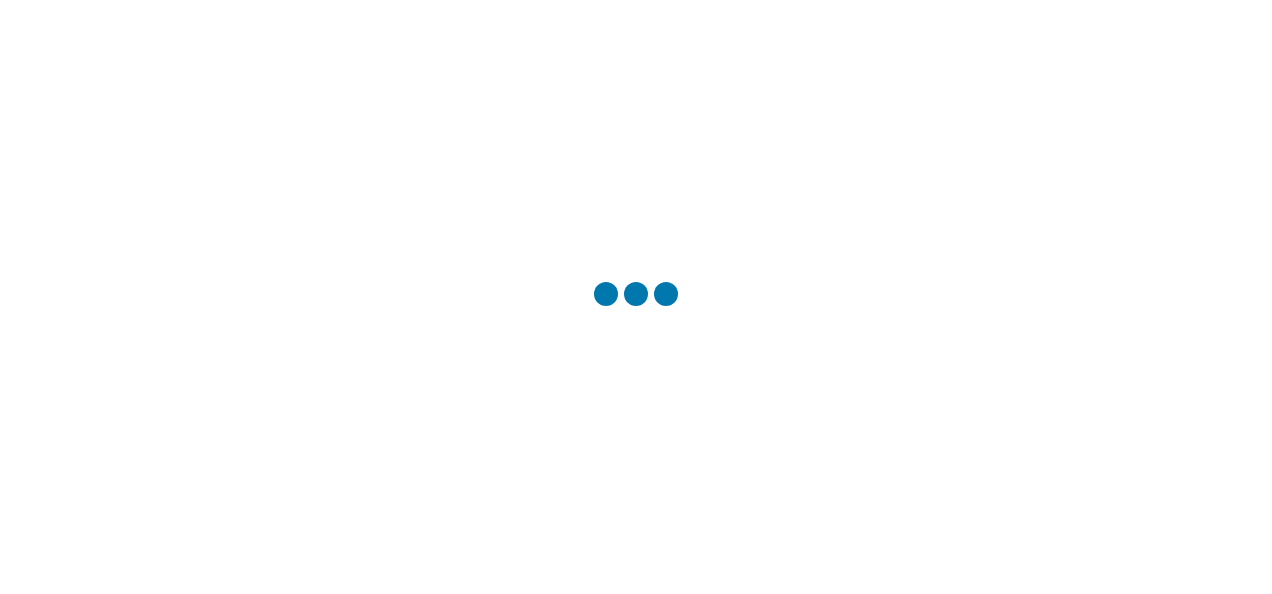 scroll, scrollTop: 0, scrollLeft: 0, axis: both 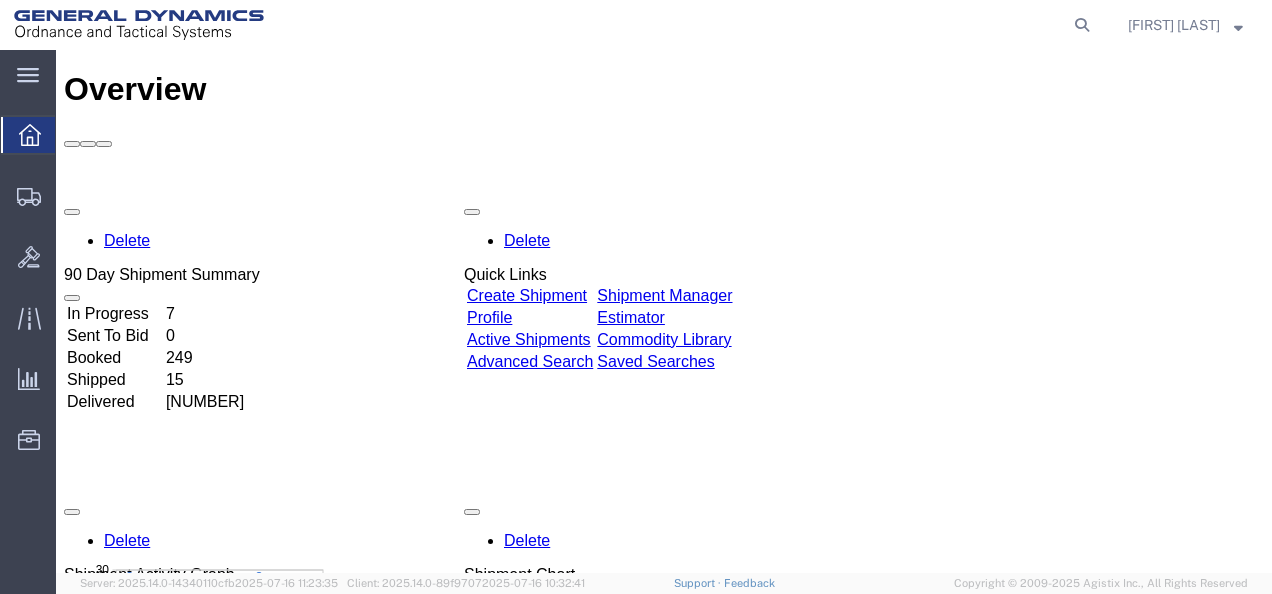 click on "main_menu
Created with Sketch." 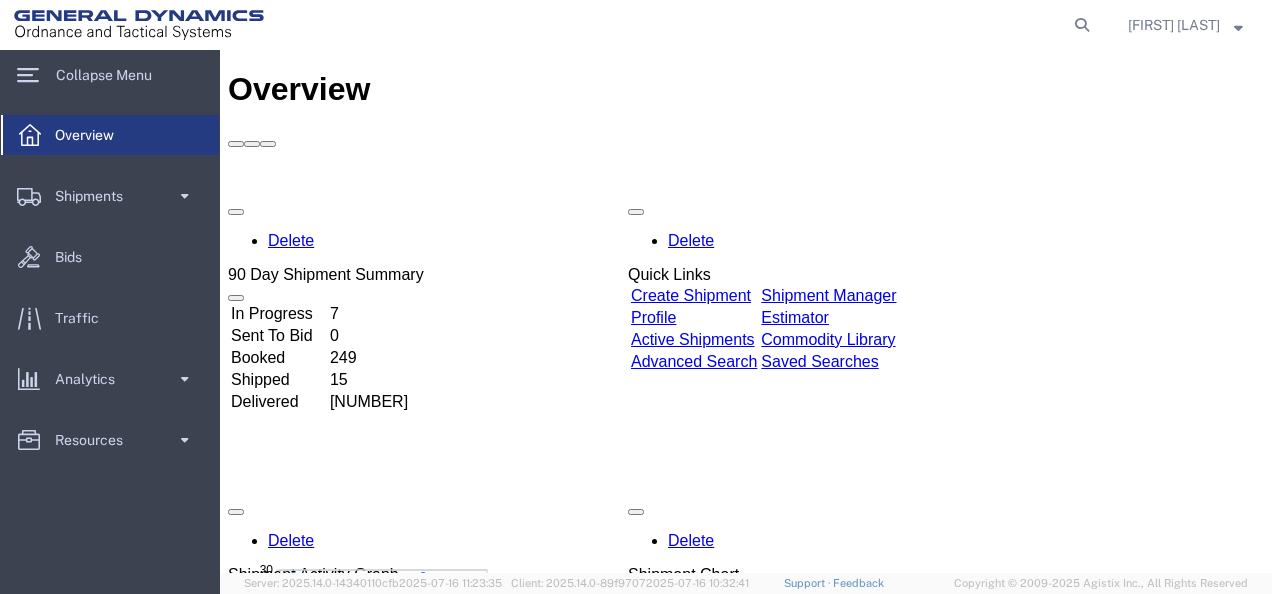click on "Shipments" 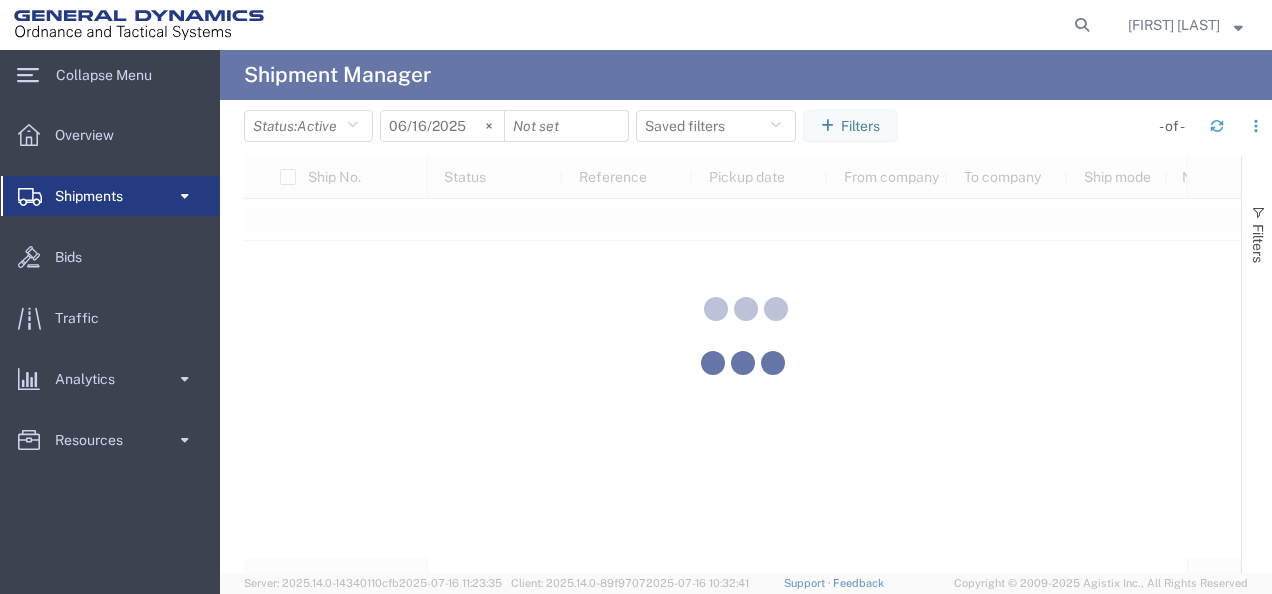 click 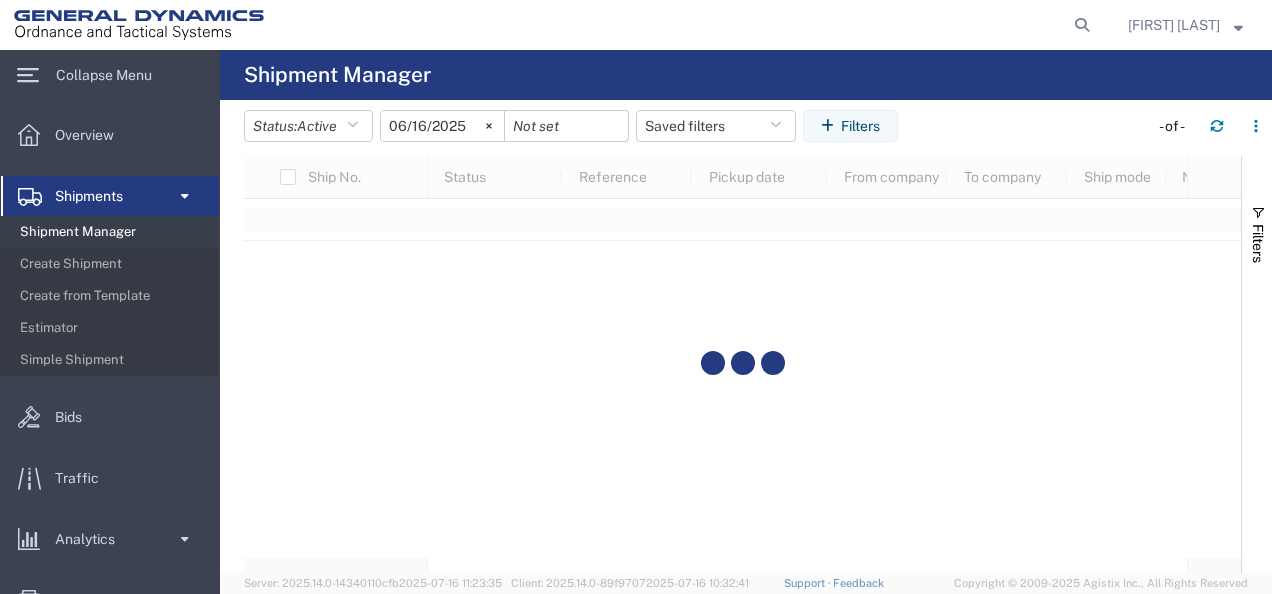 click on "Create from Template" 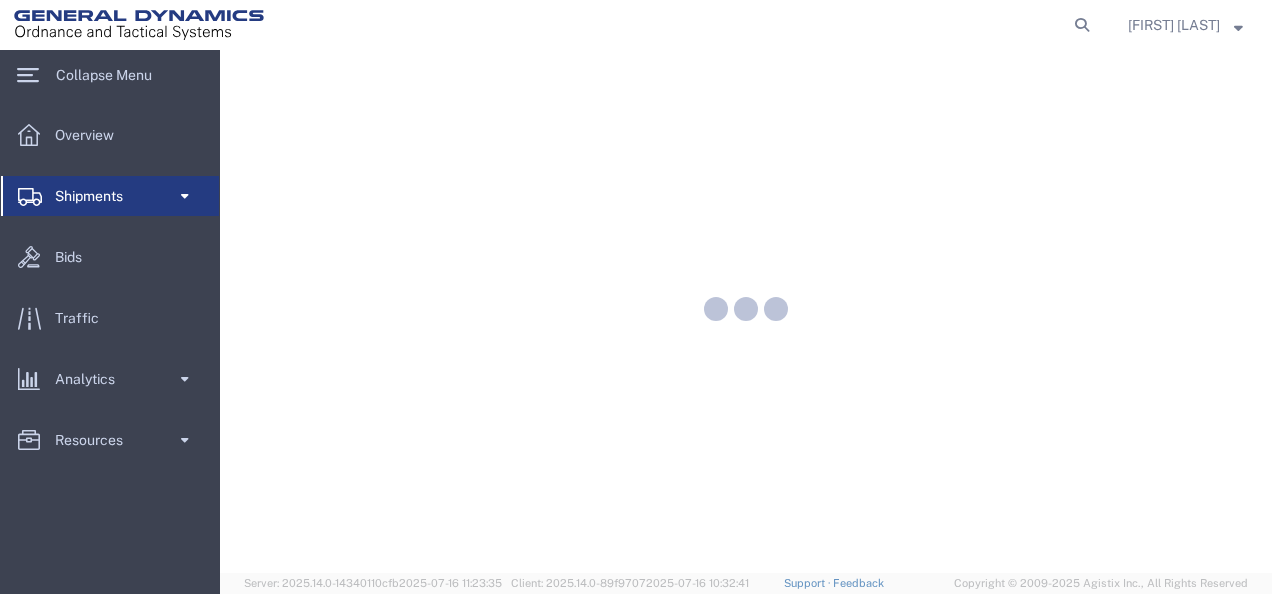 scroll, scrollTop: 0, scrollLeft: 0, axis: both 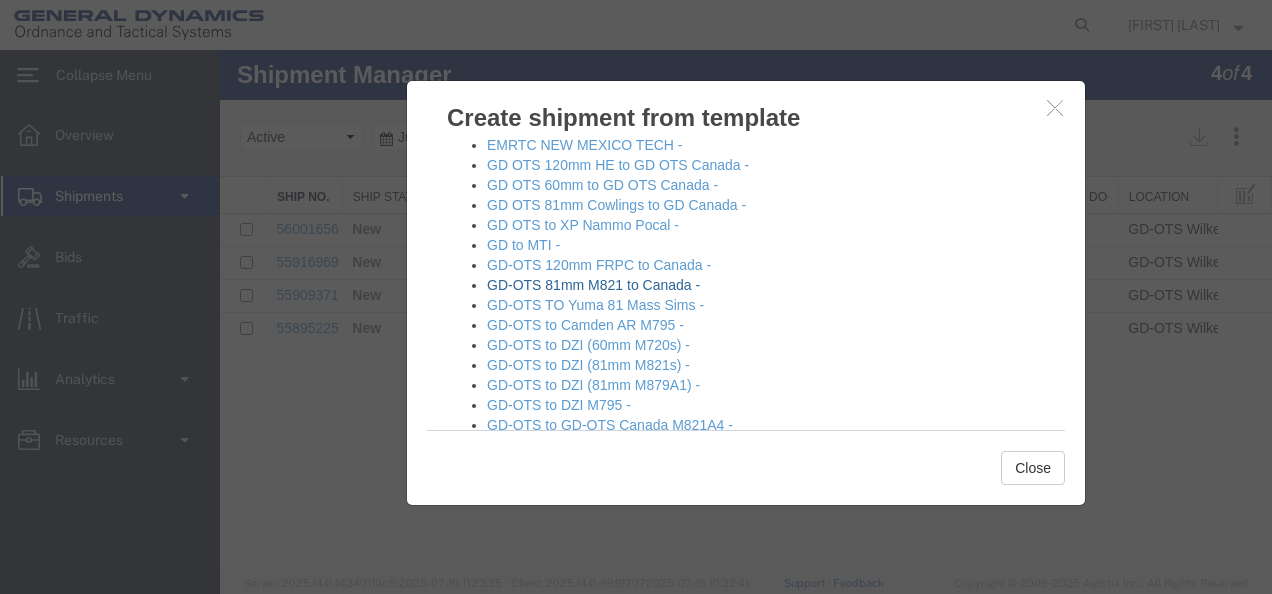 click on "GD-OTS 81mm M821 to Canada -" at bounding box center (593, 285) 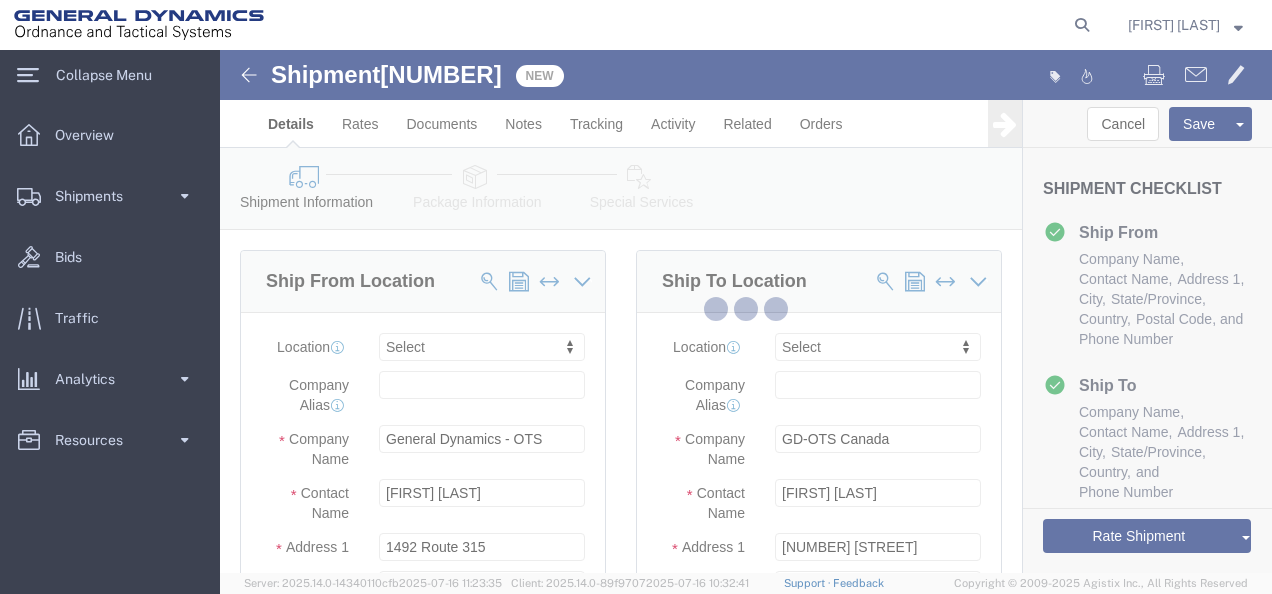 select 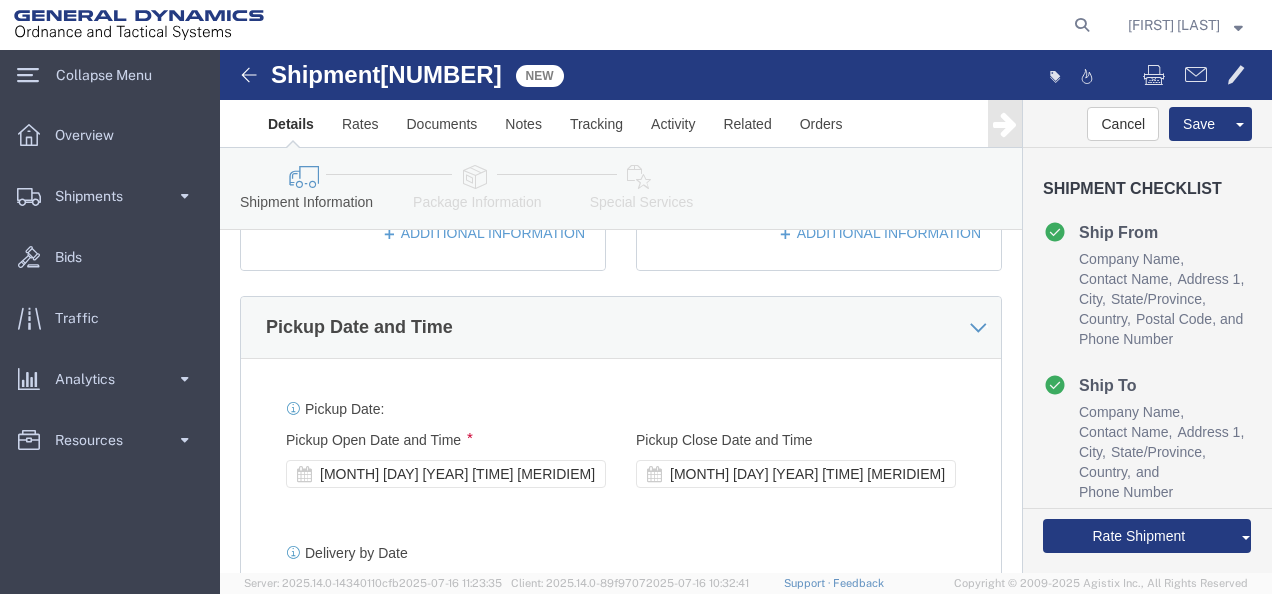 click on "[MONTH] [DAY] [YEAR] [TIME] [MERIDIEM]" 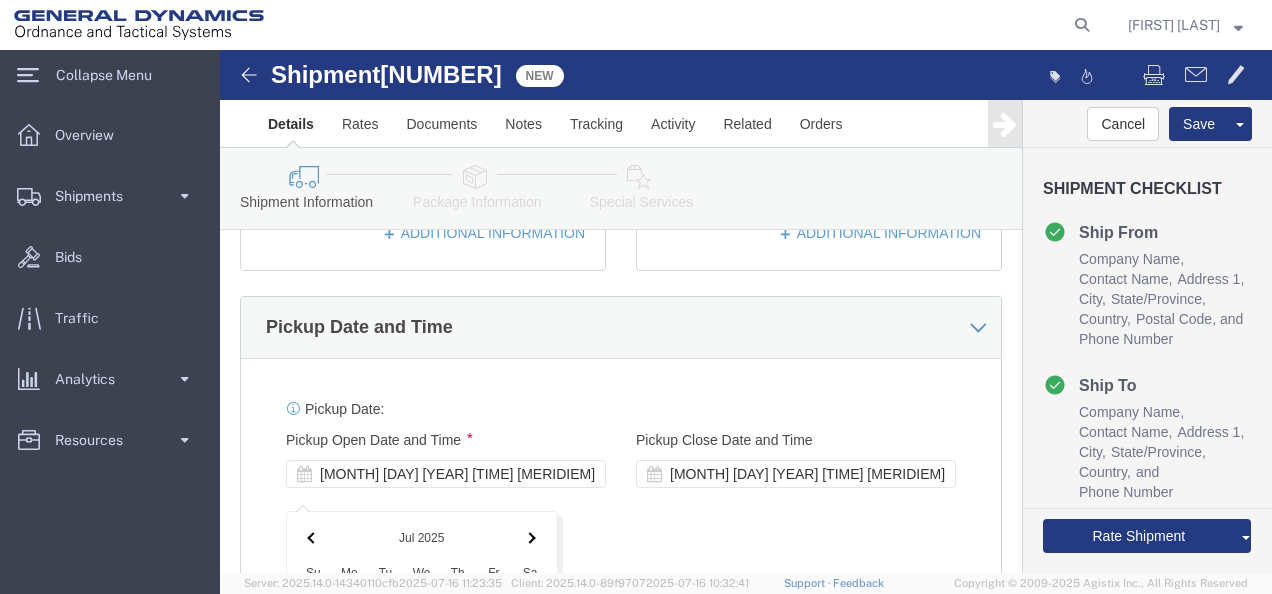 scroll, scrollTop: 1242, scrollLeft: 0, axis: vertical 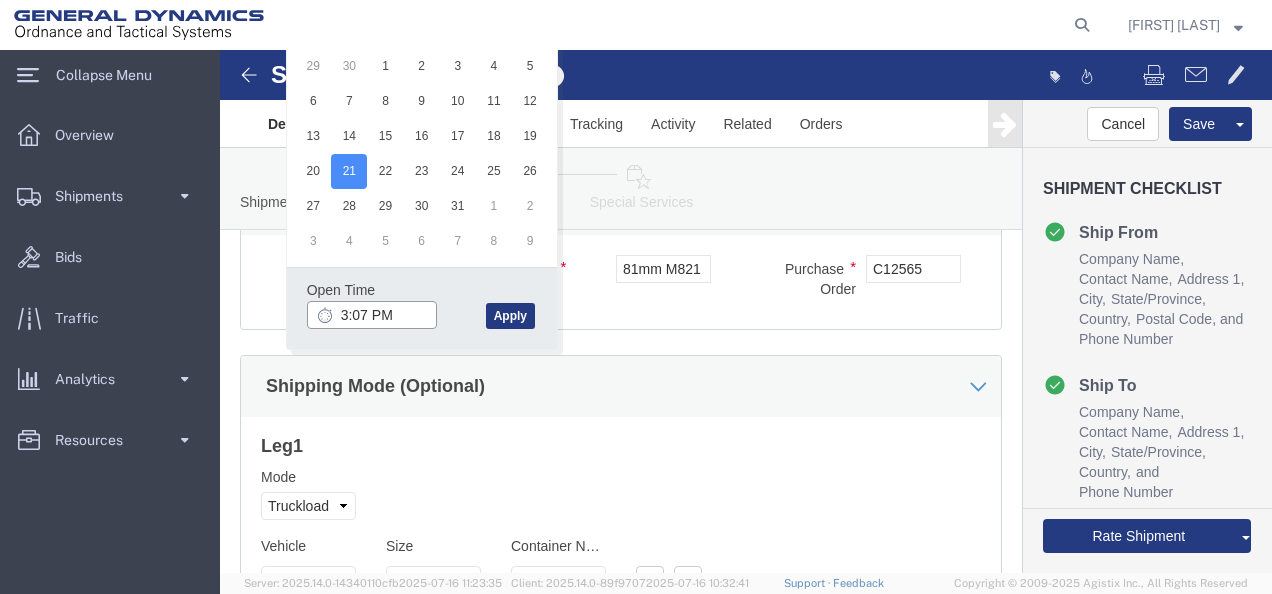 click on "3:07 PM" 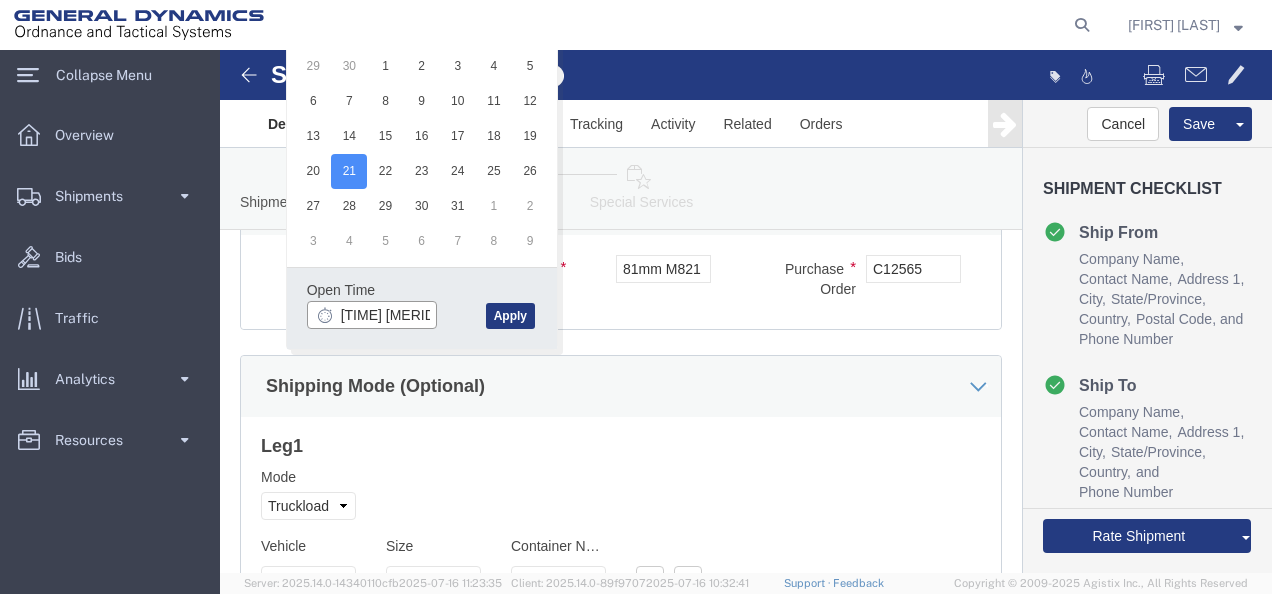 click on "[TIME] [MERIDIEM]" 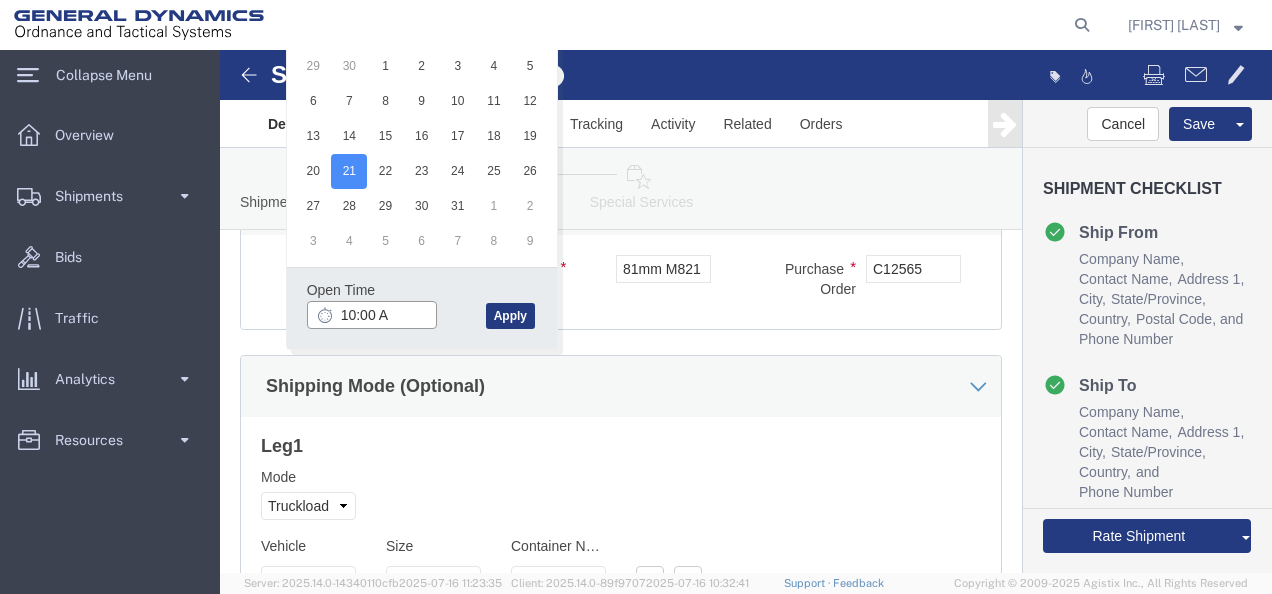 type on "10:00 AM" 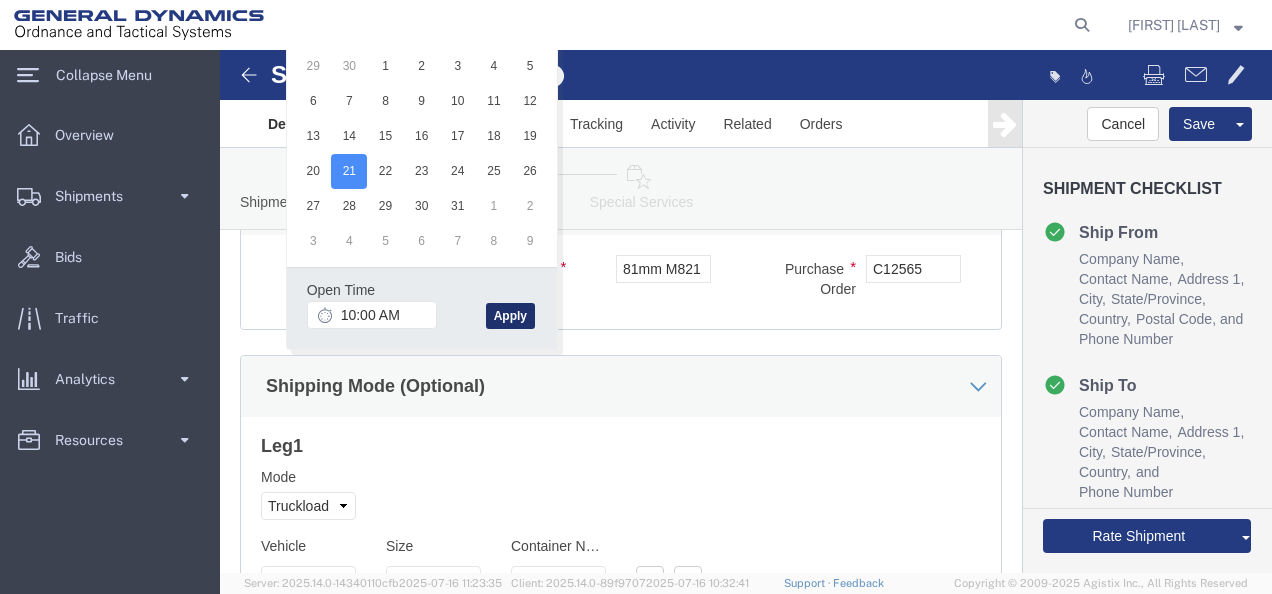 click on "Apply" 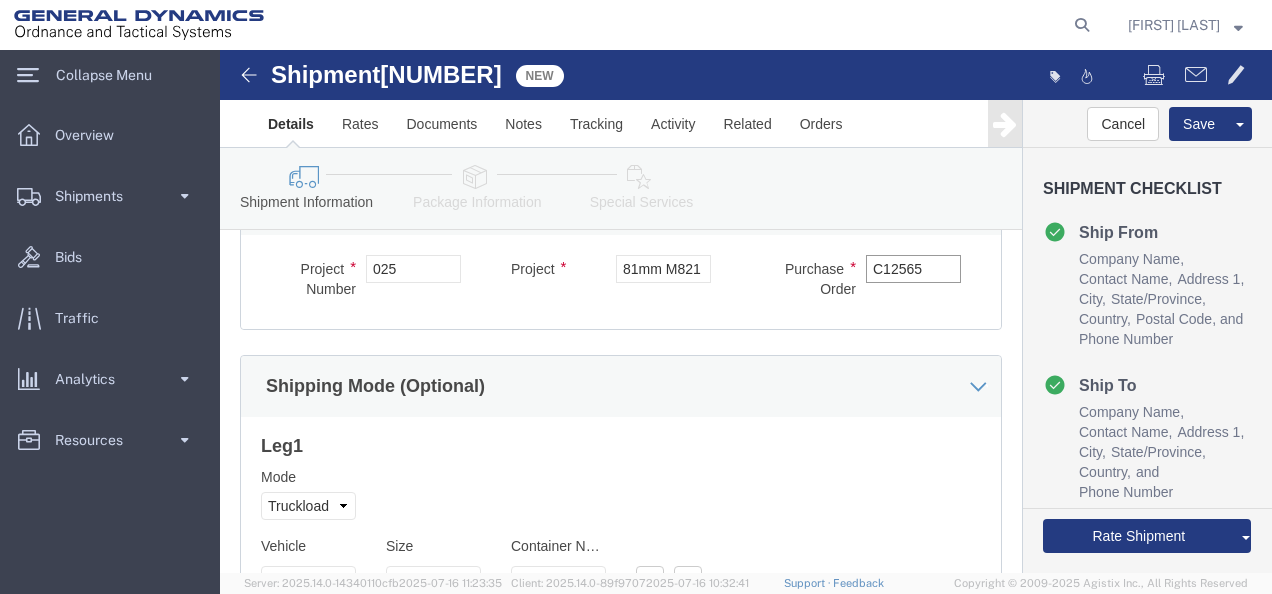 drag, startPoint x: 707, startPoint y: 236, endPoint x: 466, endPoint y: 246, distance: 241.20738 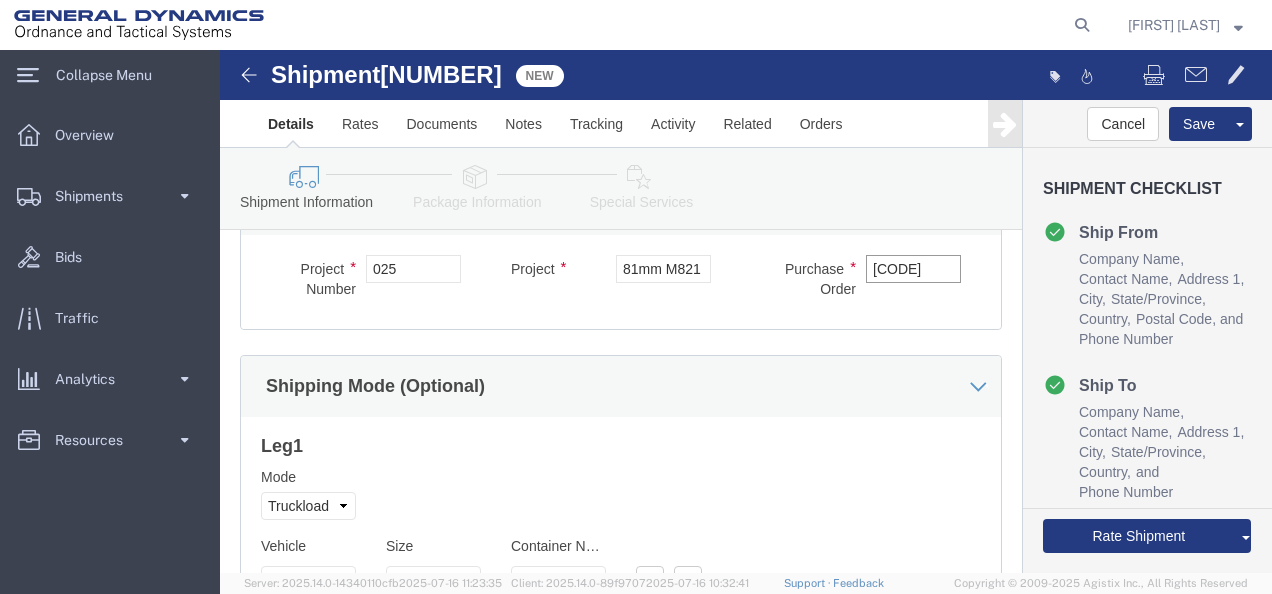 type on "[CODE]" 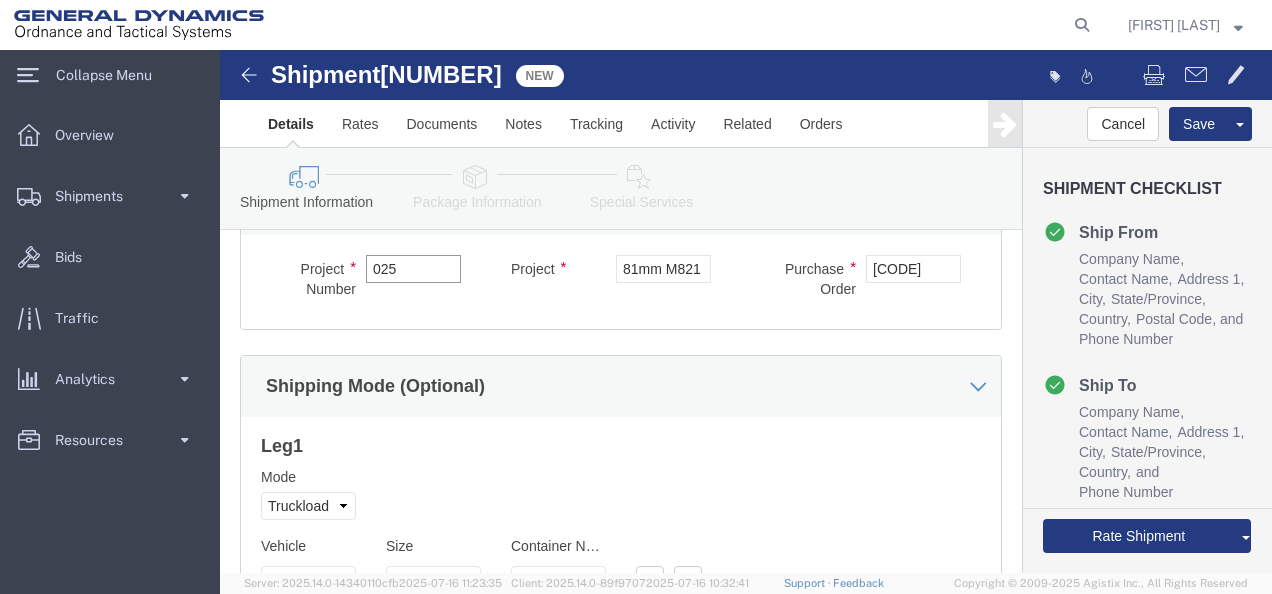 drag, startPoint x: 190, startPoint y: 237, endPoint x: 167, endPoint y: 240, distance: 23.194826 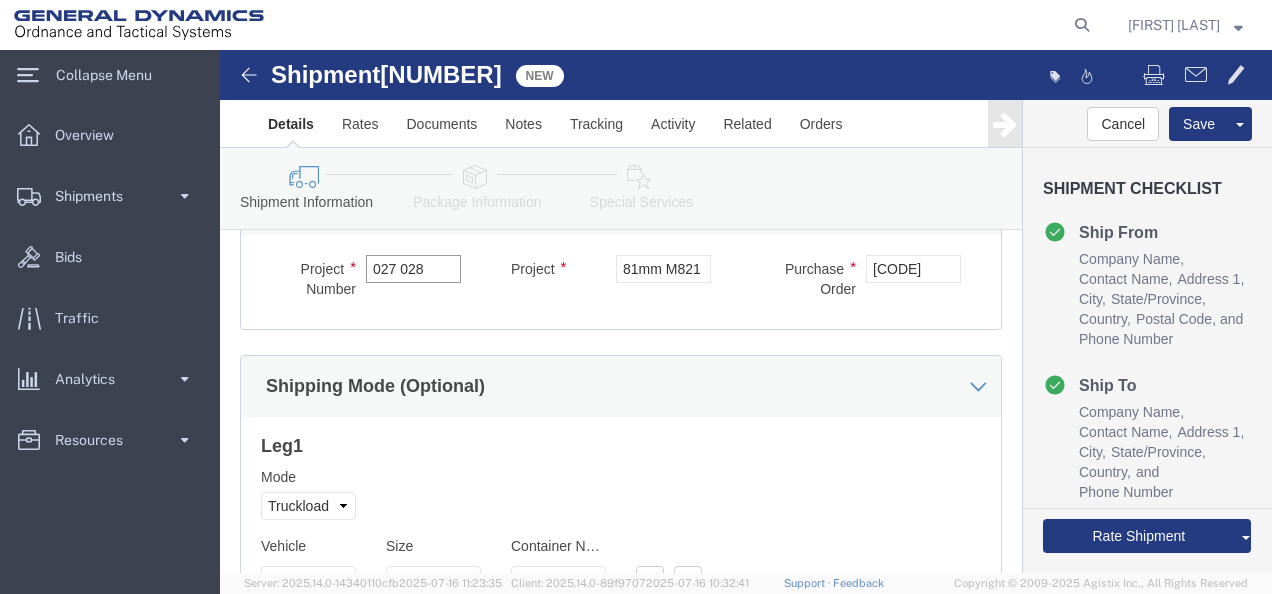 scroll, scrollTop: 1456, scrollLeft: 0, axis: vertical 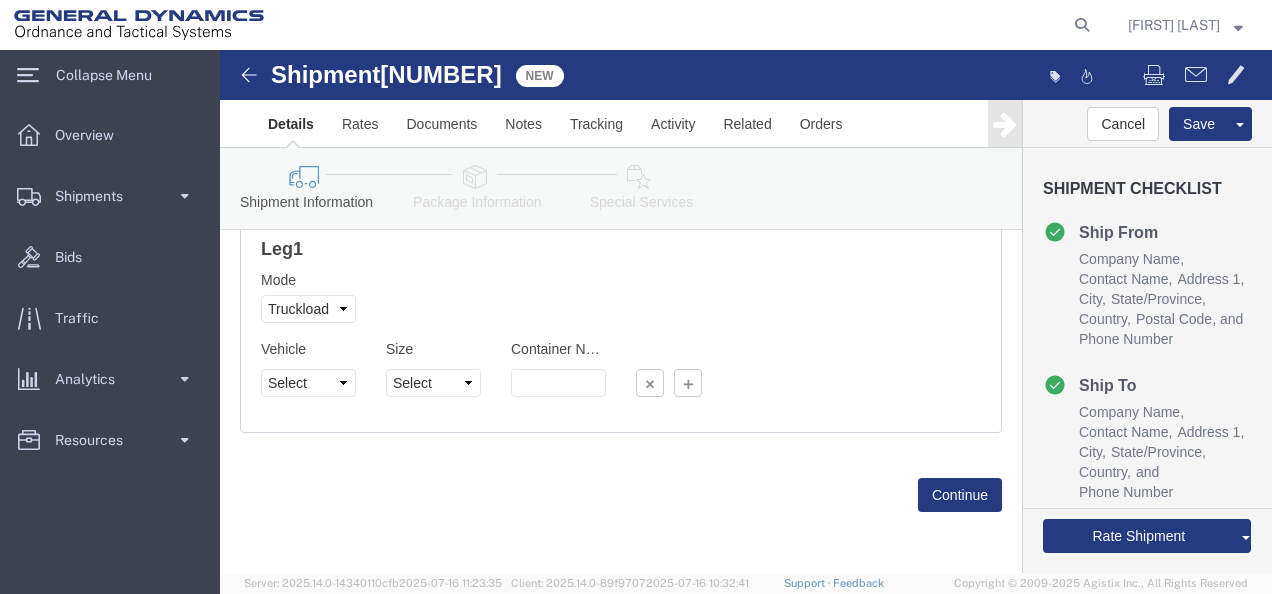 type on "027 028" 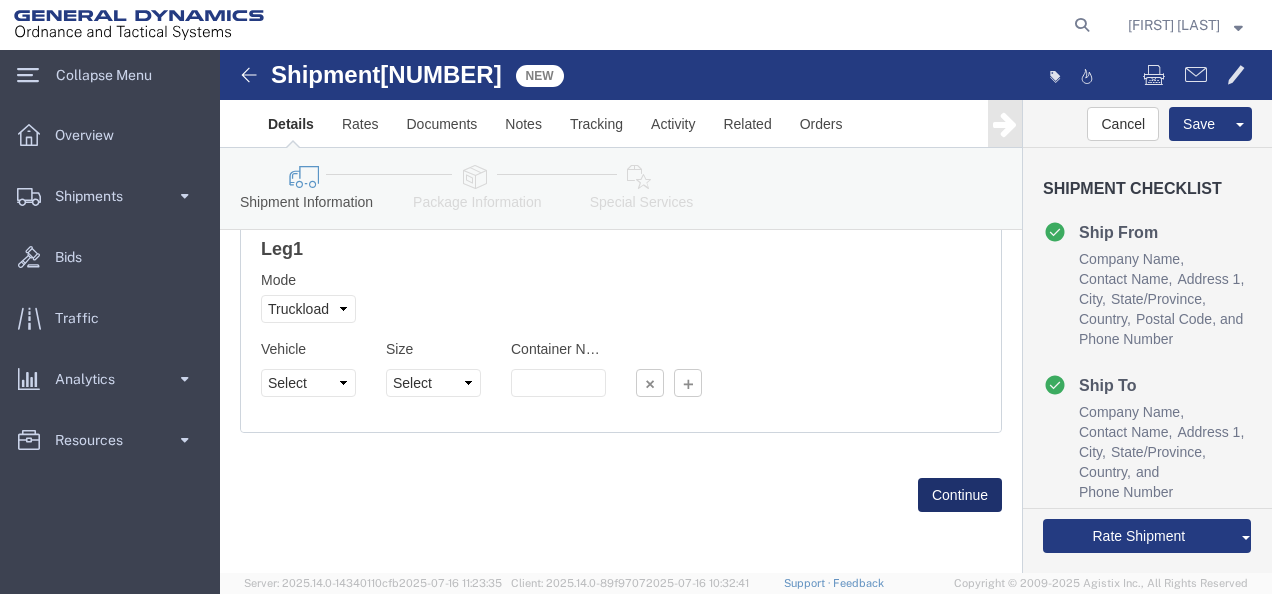 click on "Continue" 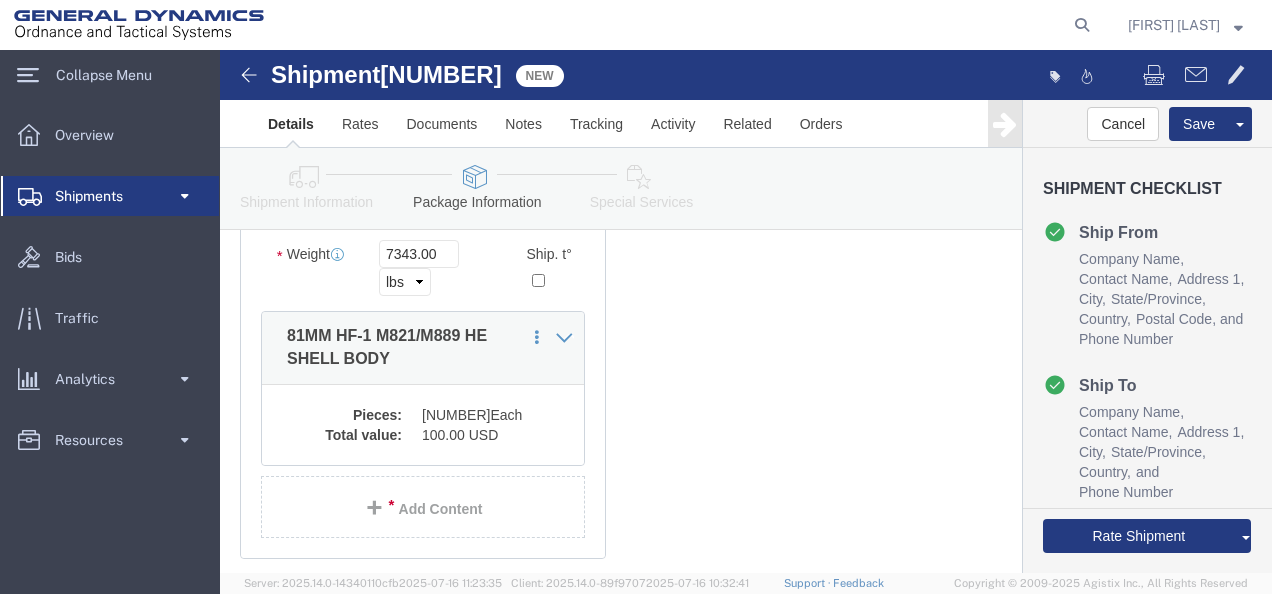 scroll, scrollTop: 183, scrollLeft: 0, axis: vertical 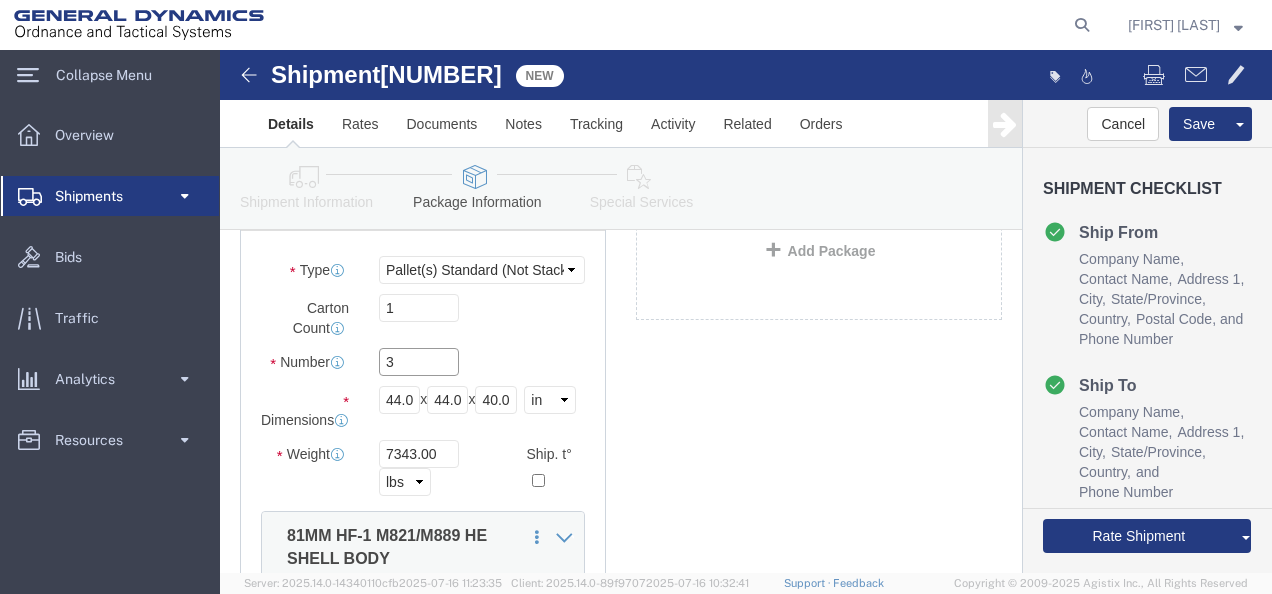 drag, startPoint x: 210, startPoint y: 278, endPoint x: 158, endPoint y: 284, distance: 52.34501 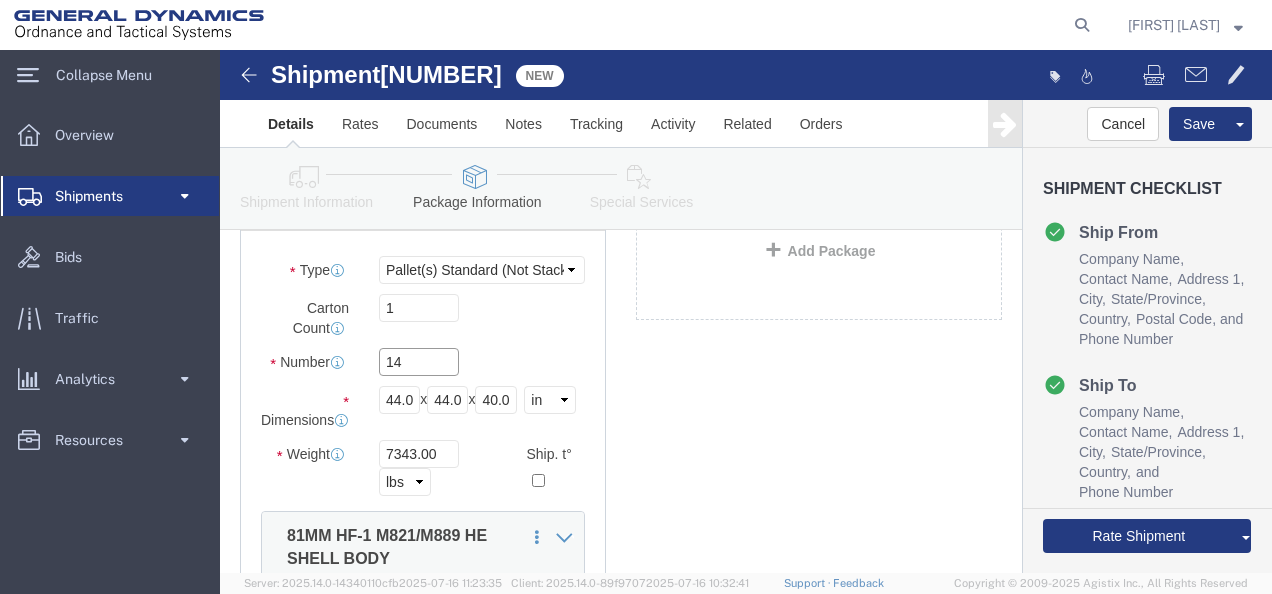 scroll, scrollTop: 283, scrollLeft: 0, axis: vertical 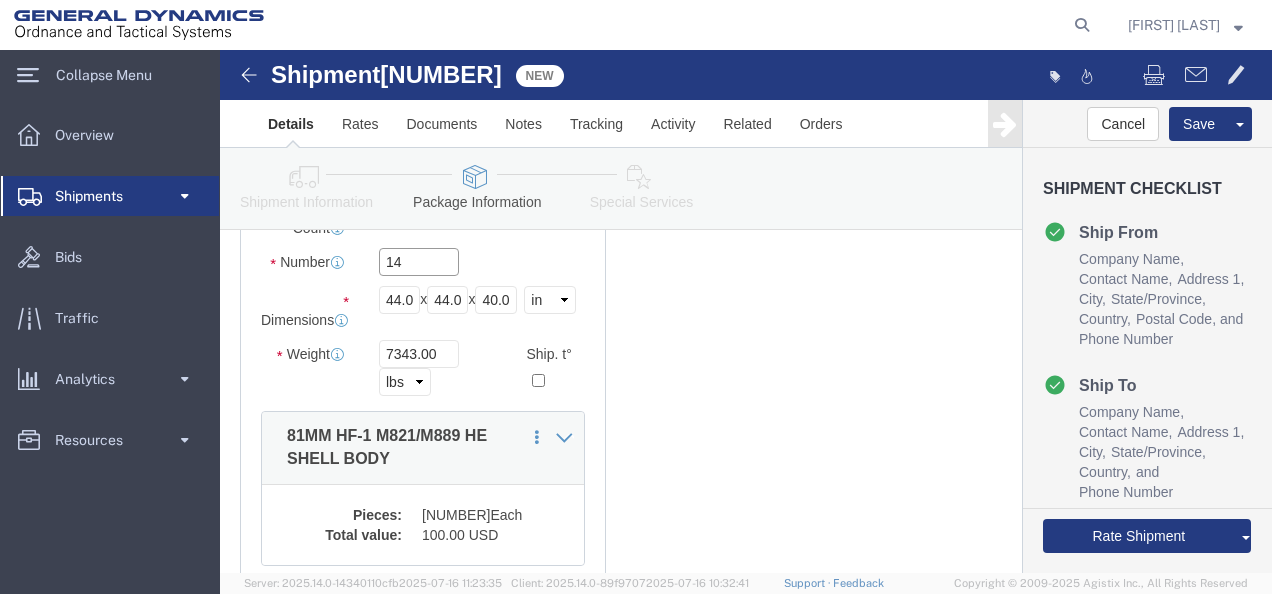 type on "14" 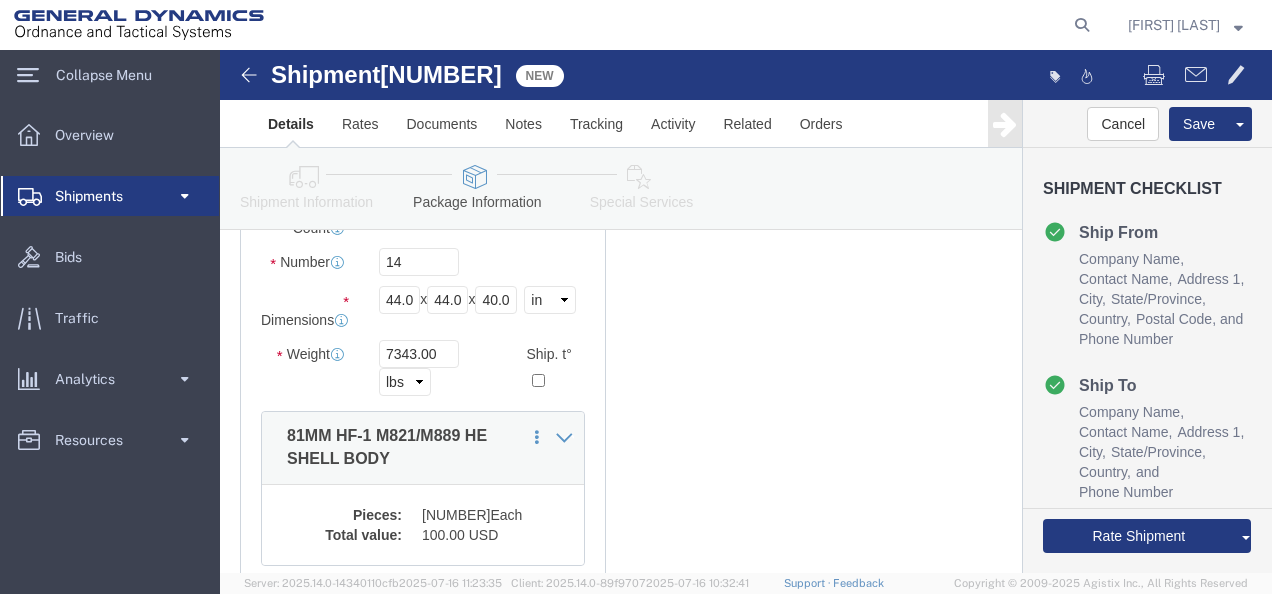 click on "14
x
Pallet(s) Standard (Not Stackable) Package  Type  Select Bale(s) Basket(s) Bolt(s) Bottle(s) Buckets Bulk Bundle(s) Can(s) Cardboard Box(es) Carton(s) Case(s) Cask(s) Crate(s) Crating Bid Required Cylinder(s) Drum(s) (Fiberboard) Drum(s) (Metal) Drum(s) (Plastic) Large Box Loose Agricultillegal Product Medium Box Naked Cargo (UnPackaged) PAK Pail(s) Pallet(s) Oversized (Not Stackable) Pallet(s) Oversized (Stackable) Pallet(s) Standard (Not Stackable) Pallet(s) Standard (Stackable) Rack Roll(s) Skid(s) Slipsheet Small Box Tube Vendor Packaging Your Packaging
Carton Count  1
Number  14
Dimensions
Length
44.00
x
Width
44.00
x
Height
40.00    Select cm ft in
Weight  7343.00    Select kgs lbs Ship. t°
Temperature" 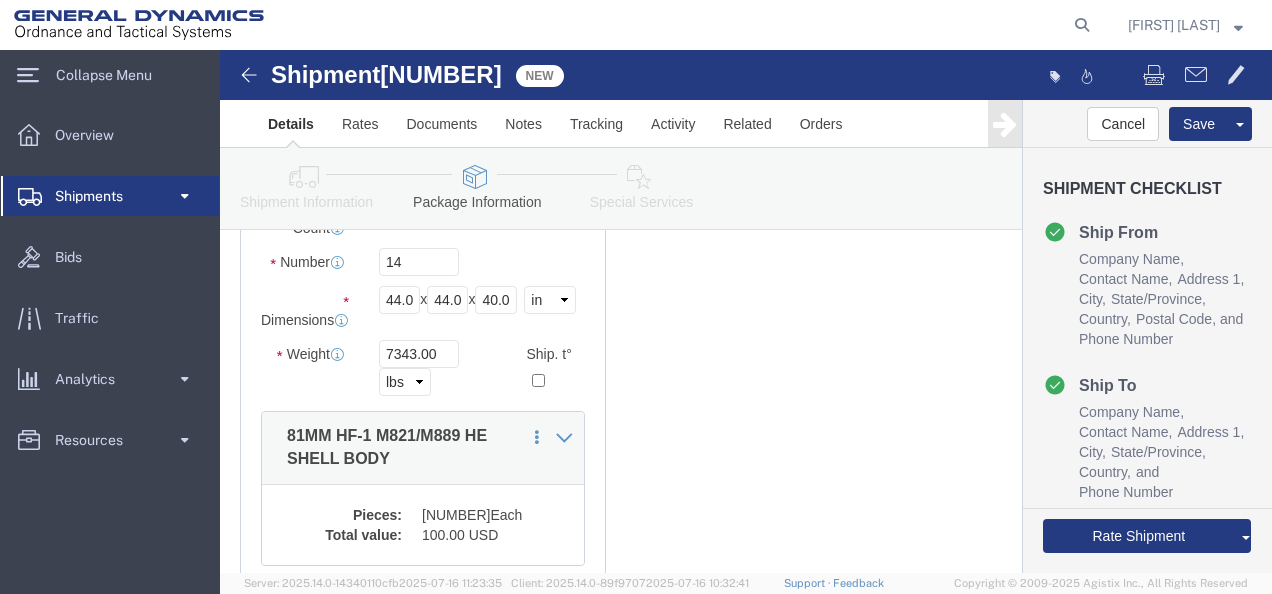 scroll, scrollTop: 183, scrollLeft: 0, axis: vertical 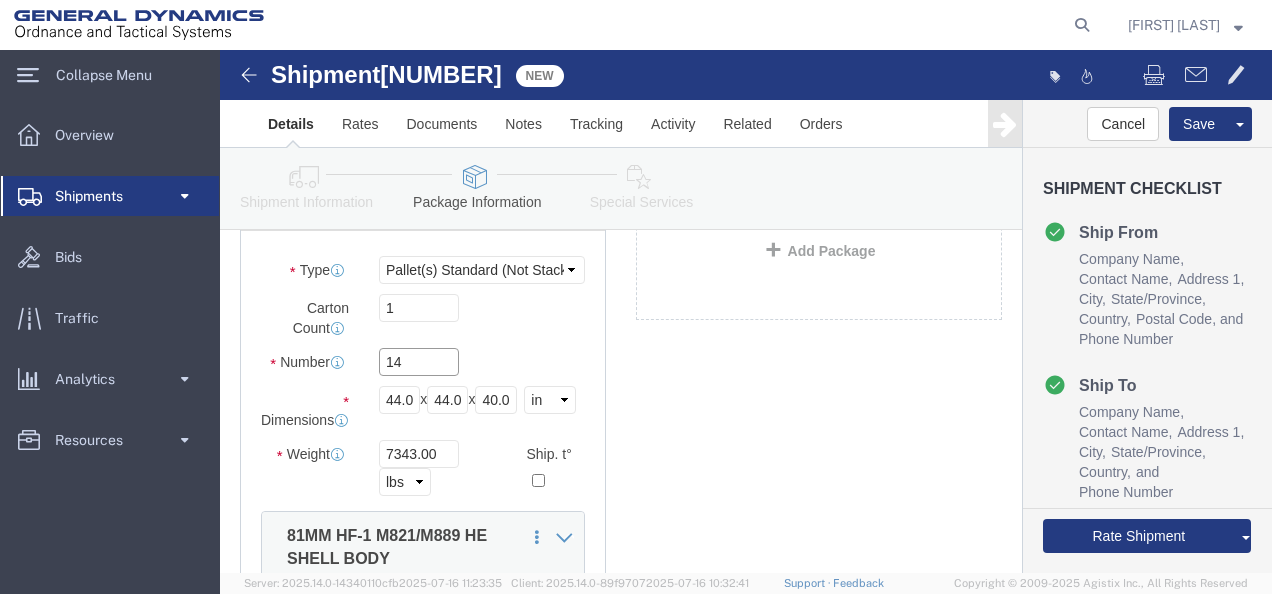 click on "14" 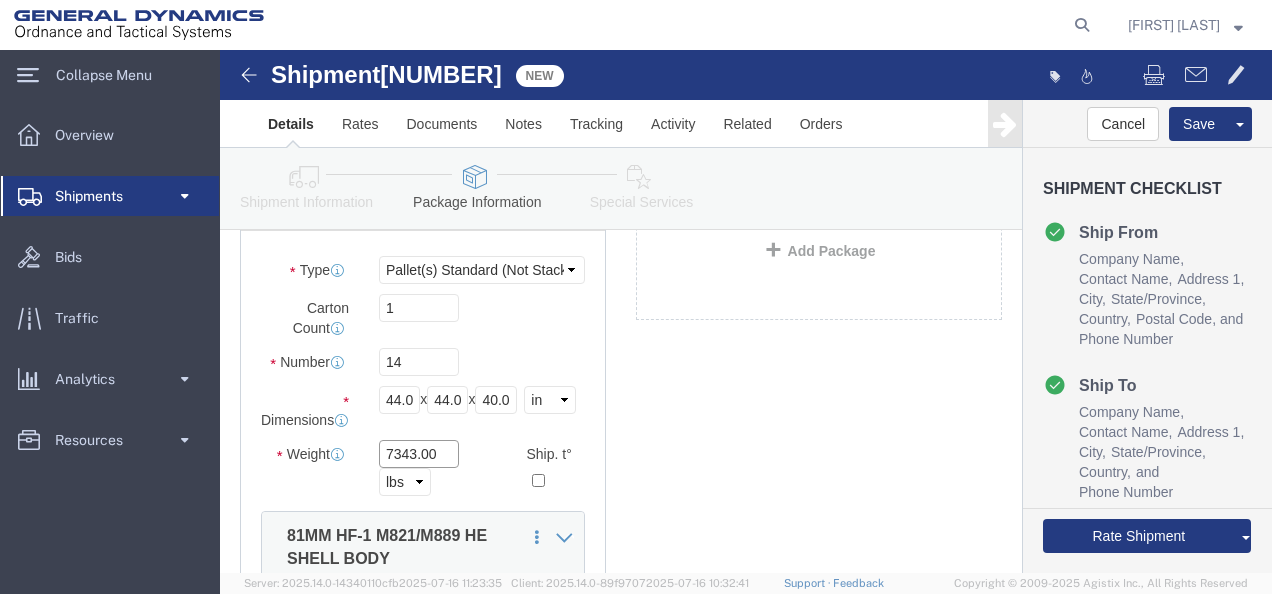 drag, startPoint x: 193, startPoint y: 391, endPoint x: 135, endPoint y: 394, distance: 58.077534 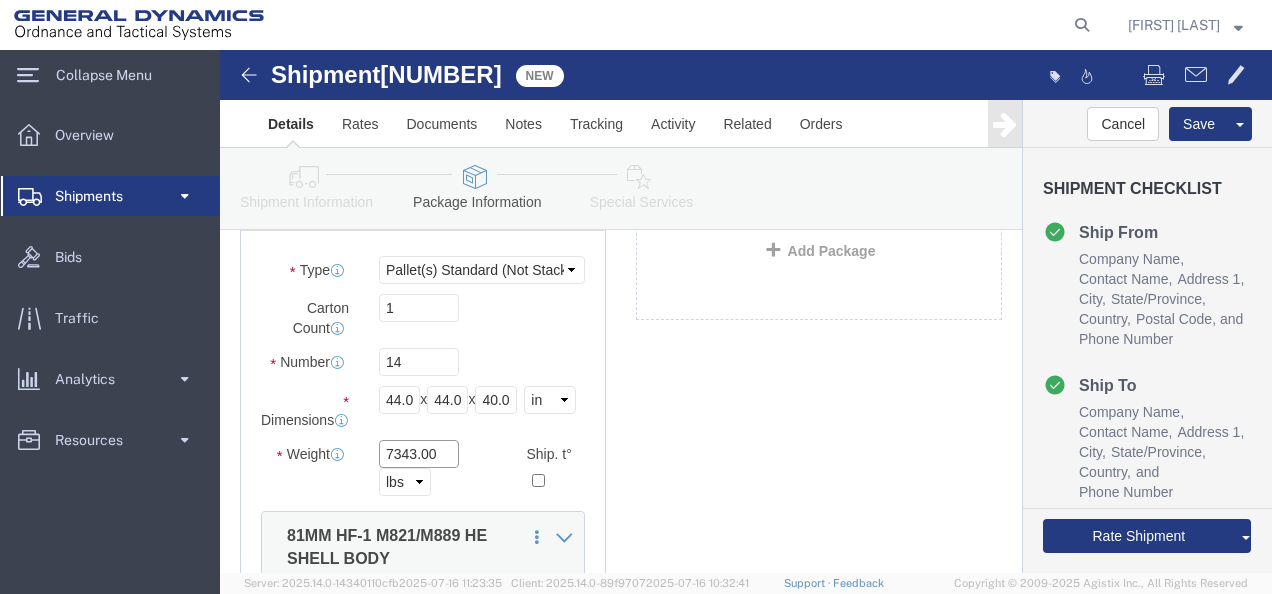 scroll, scrollTop: 383, scrollLeft: 0, axis: vertical 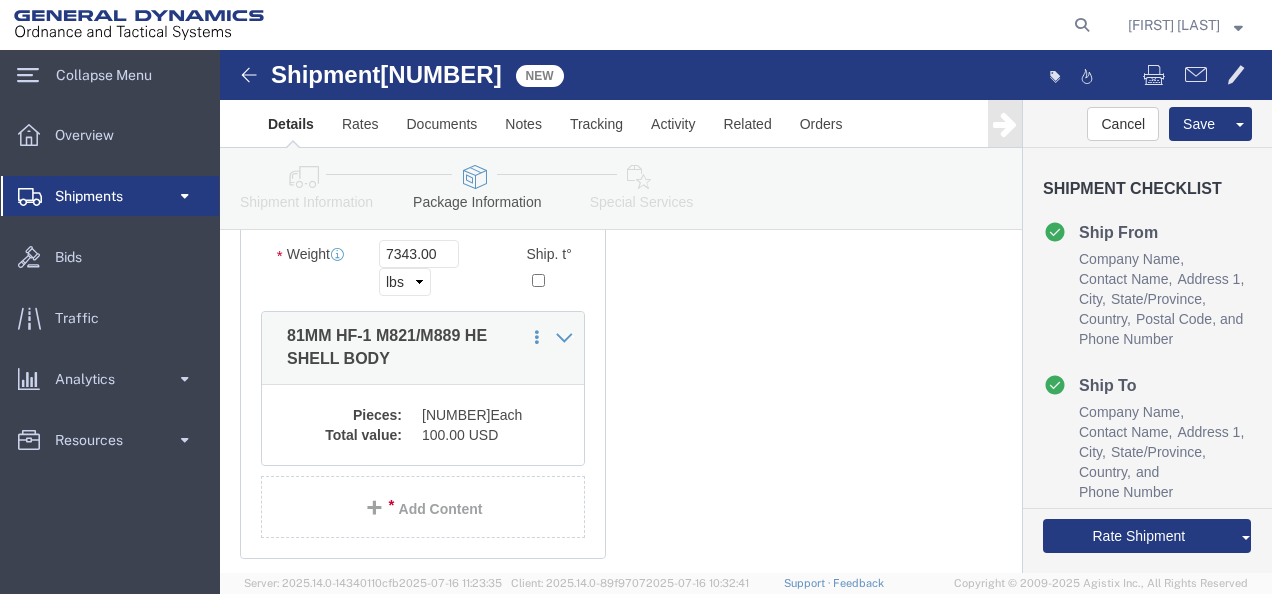 click on "100.00 USD" 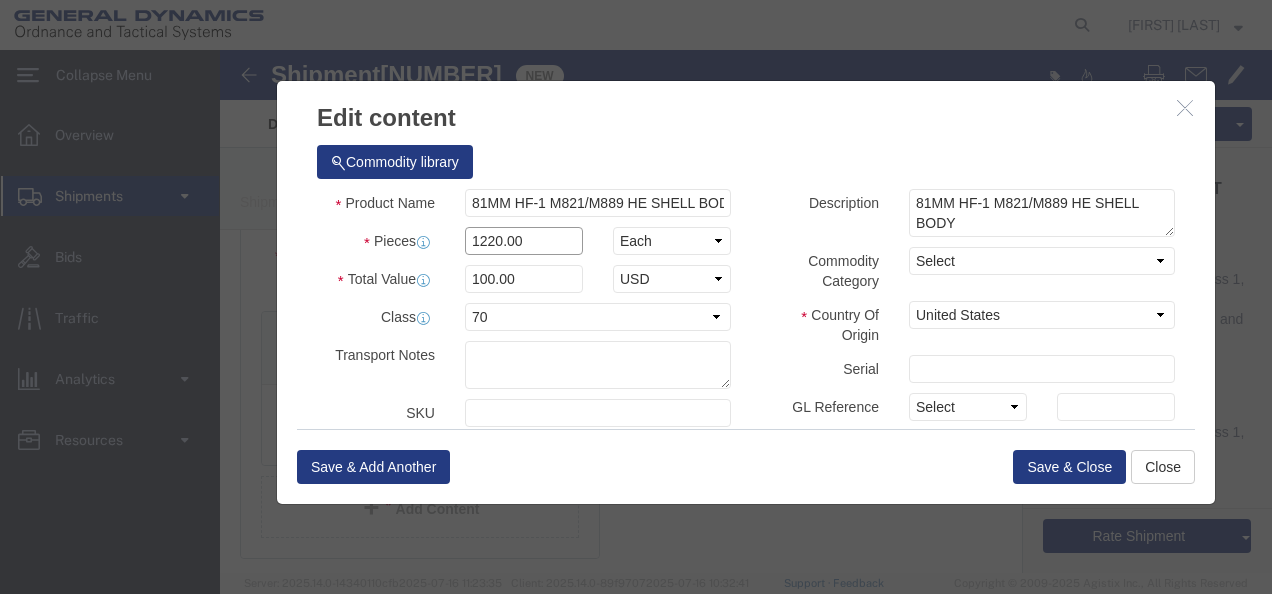 drag, startPoint x: 272, startPoint y: 186, endPoint x: 222, endPoint y: 190, distance: 50.159744 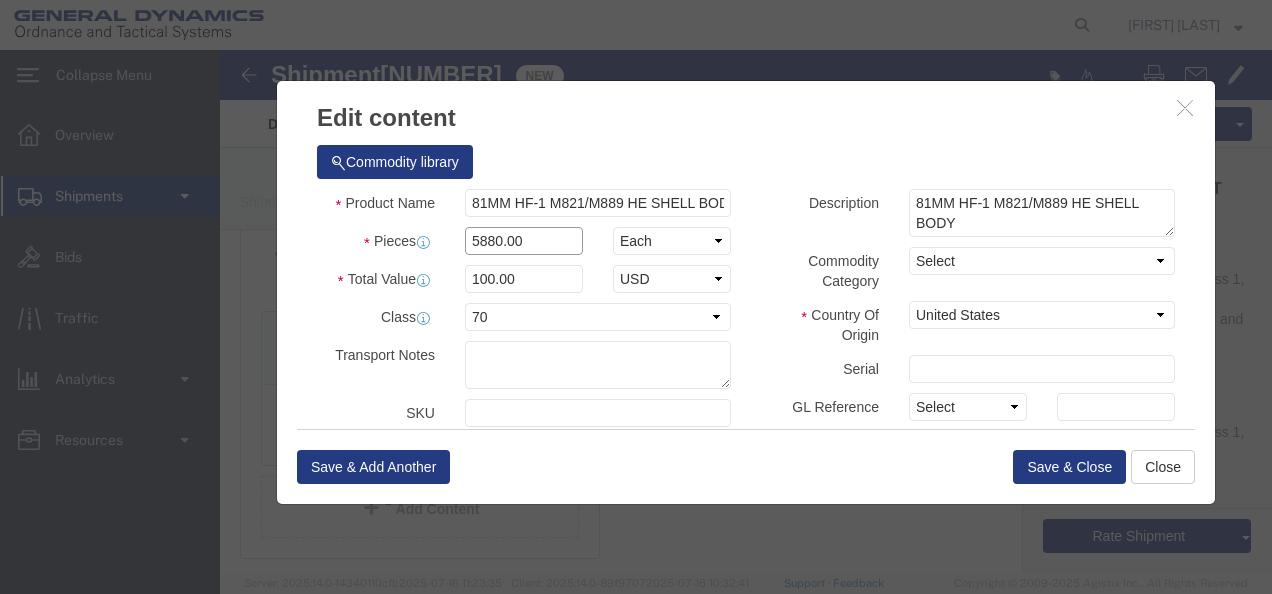 type on "5880.00" 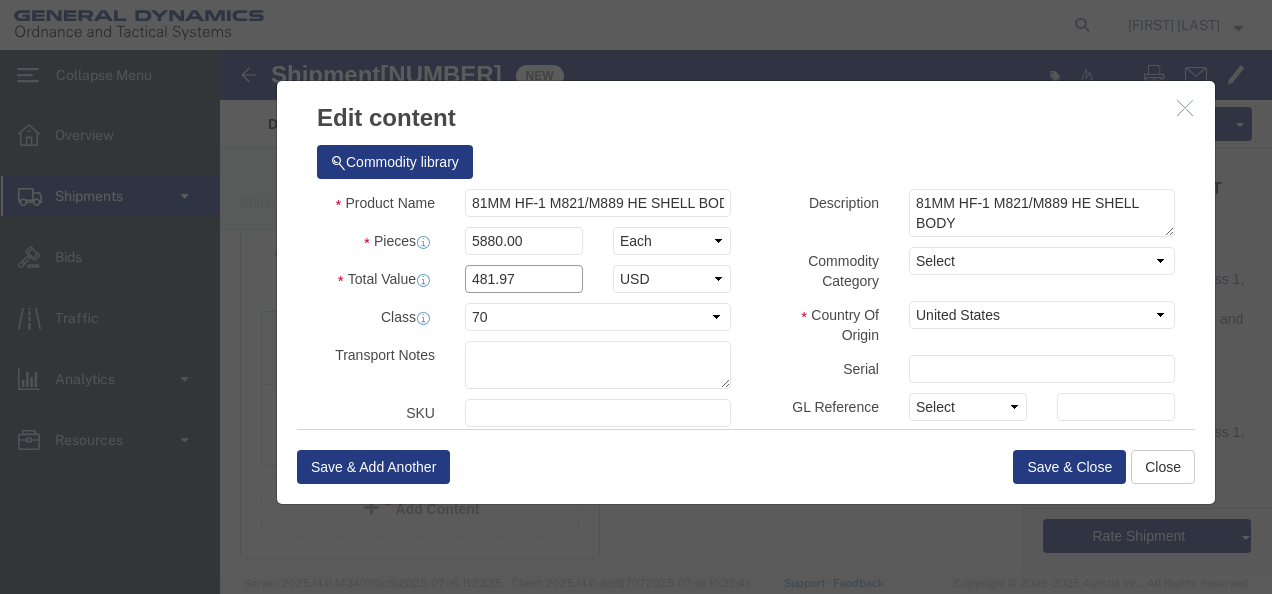 click on "481.97" 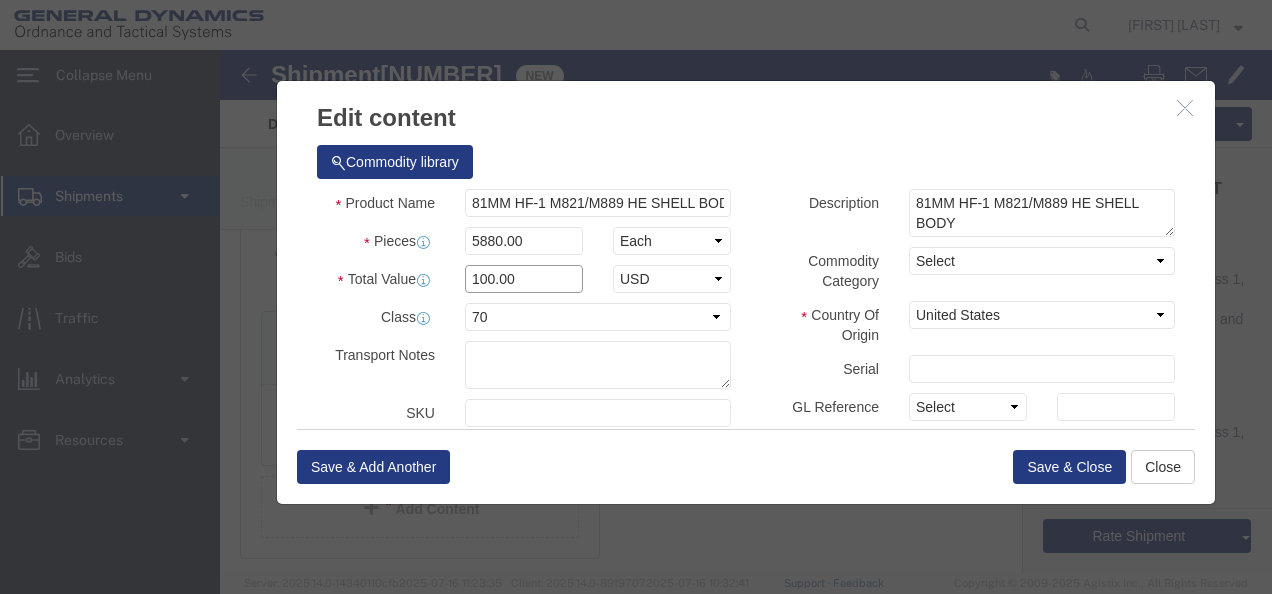 type on "100.00" 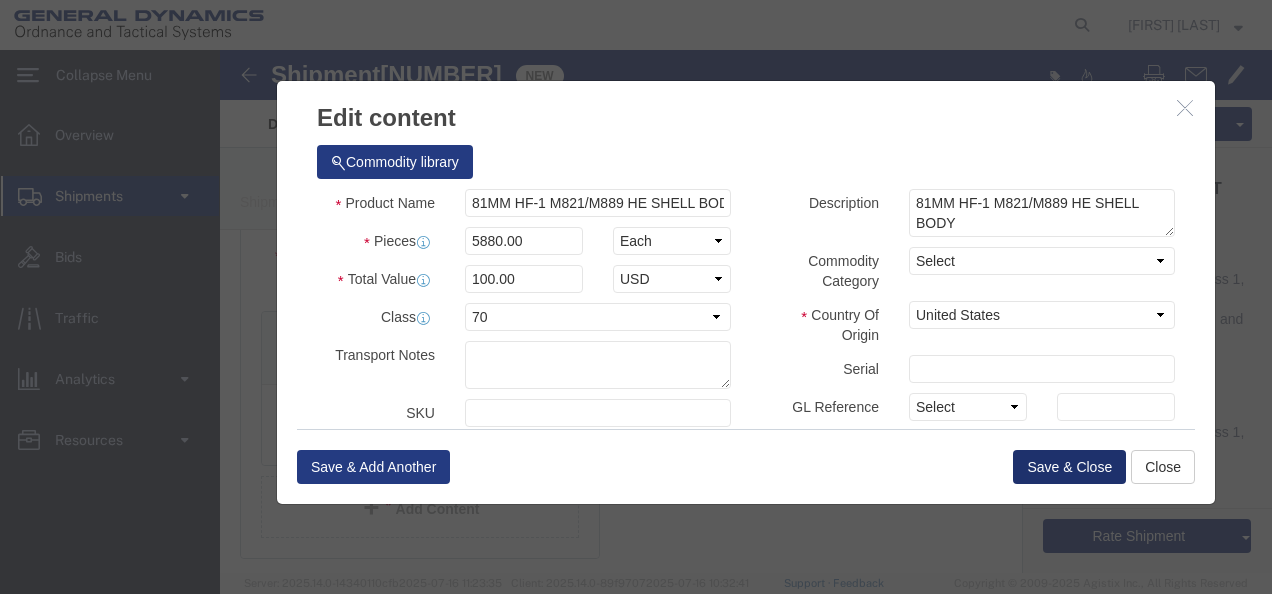 click on "Save & Close" 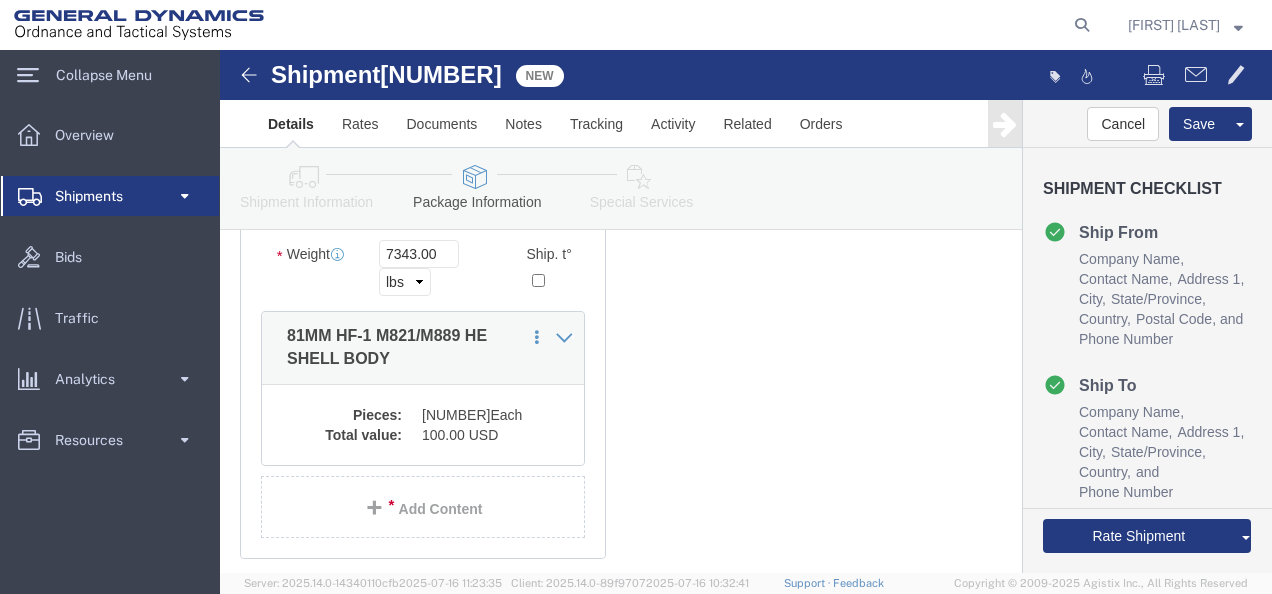 scroll, scrollTop: 183, scrollLeft: 0, axis: vertical 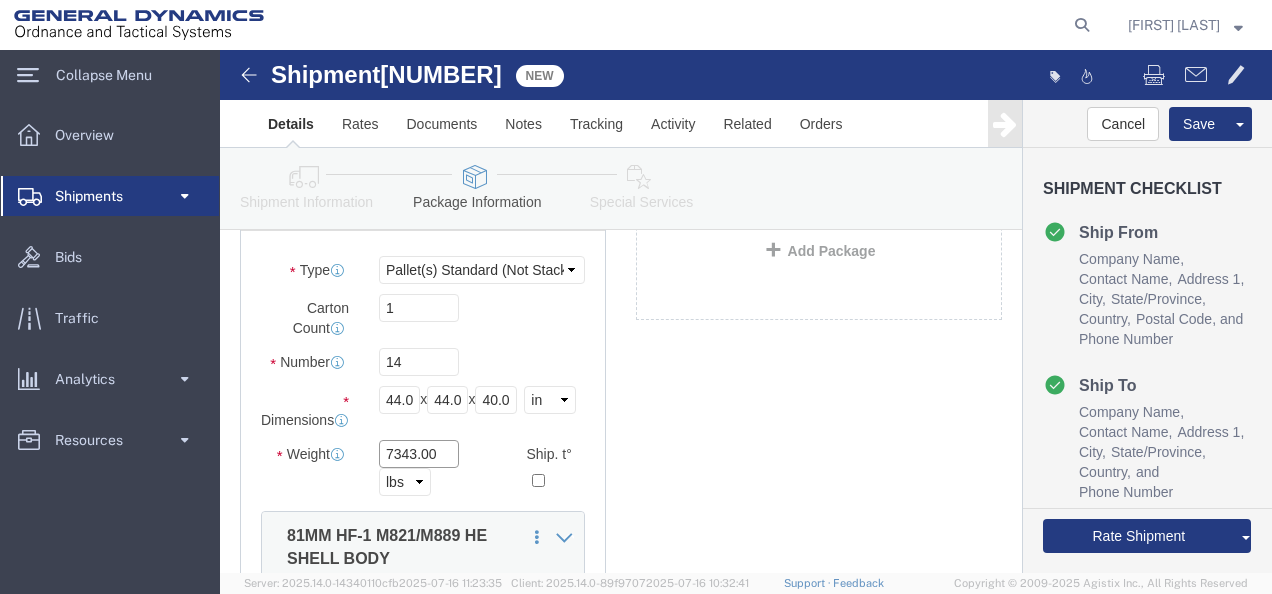 click on "7343.00" 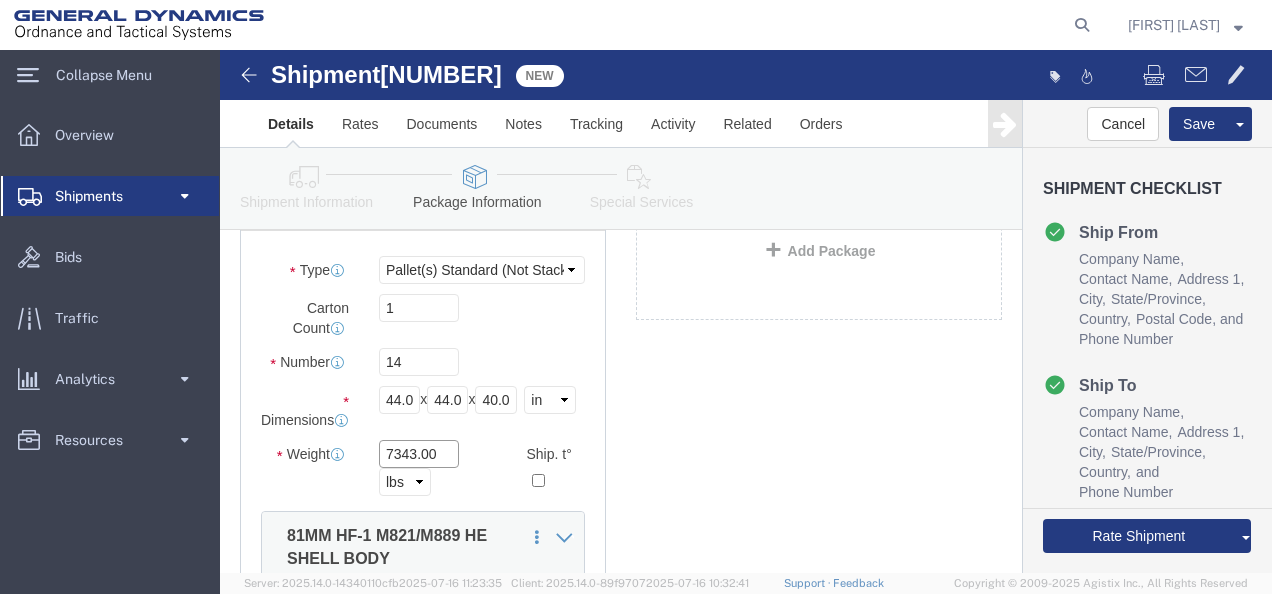 drag, startPoint x: 192, startPoint y: 393, endPoint x: 121, endPoint y: 392, distance: 71.00704 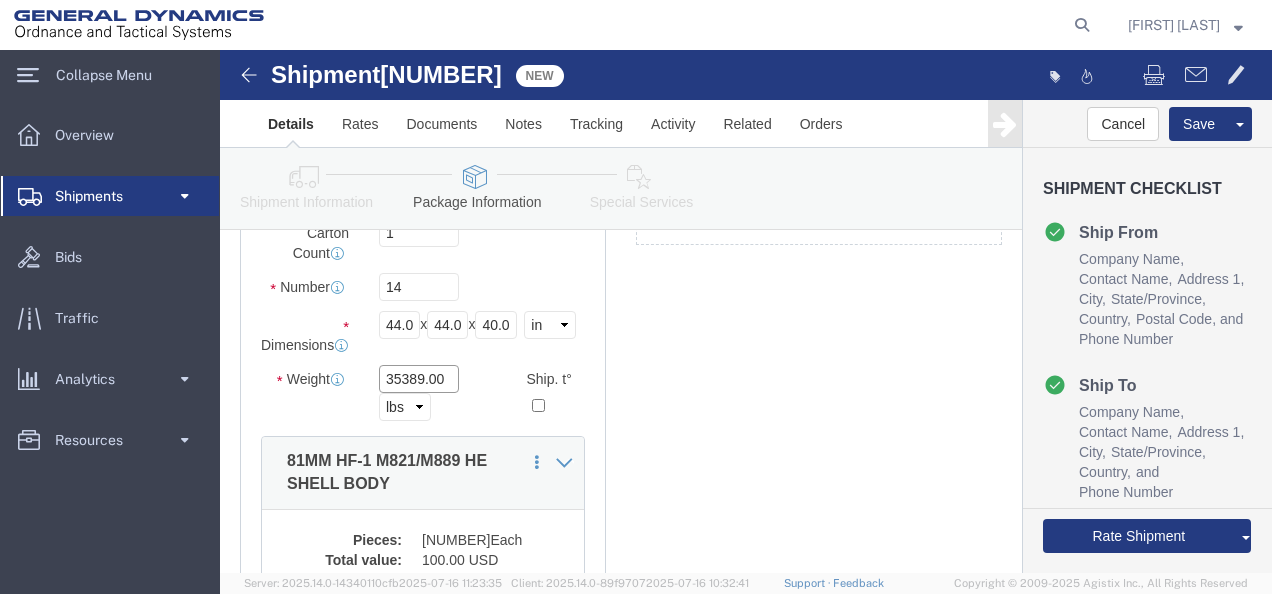scroll, scrollTop: 300, scrollLeft: 0, axis: vertical 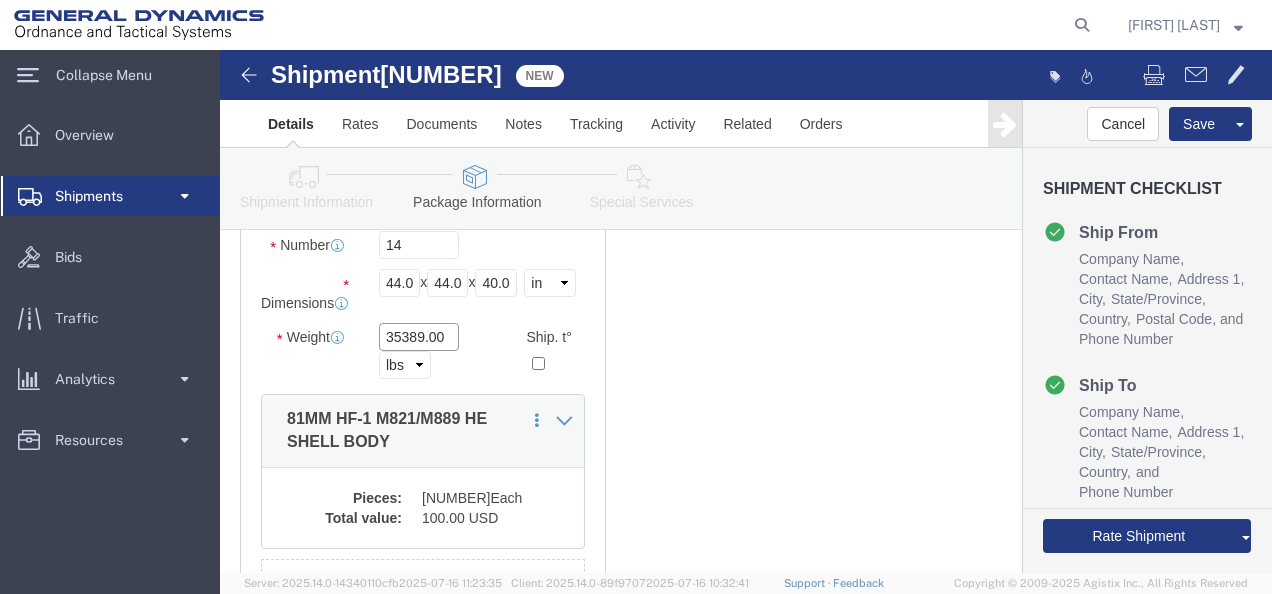type on "35389.00" 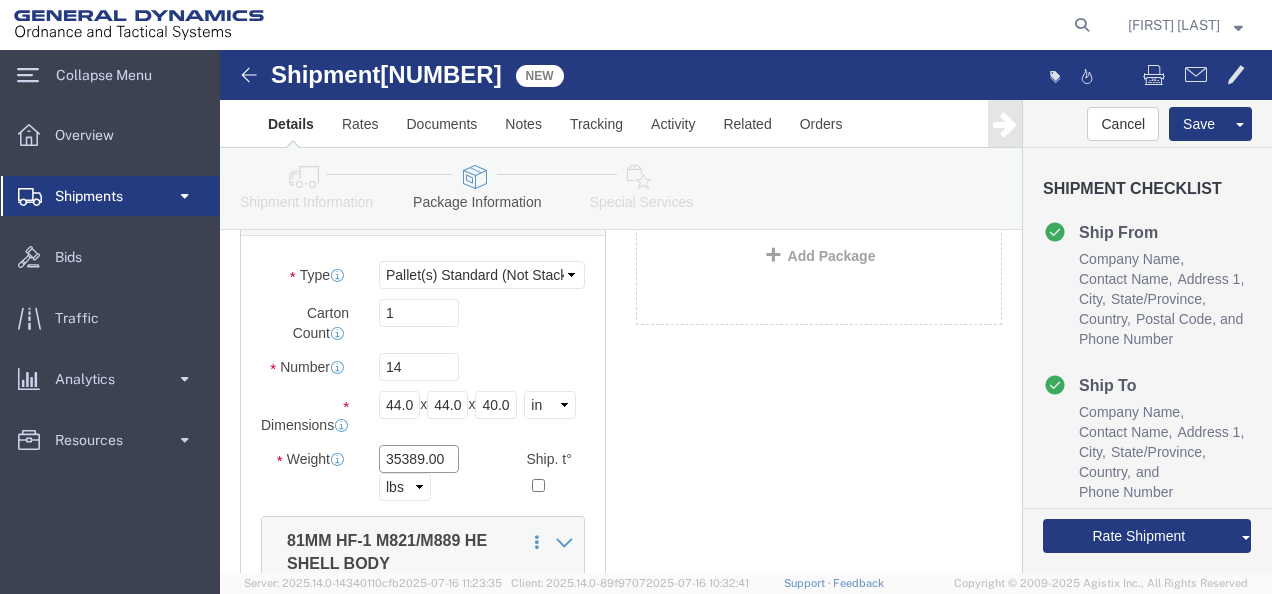 scroll, scrollTop: 300, scrollLeft: 0, axis: vertical 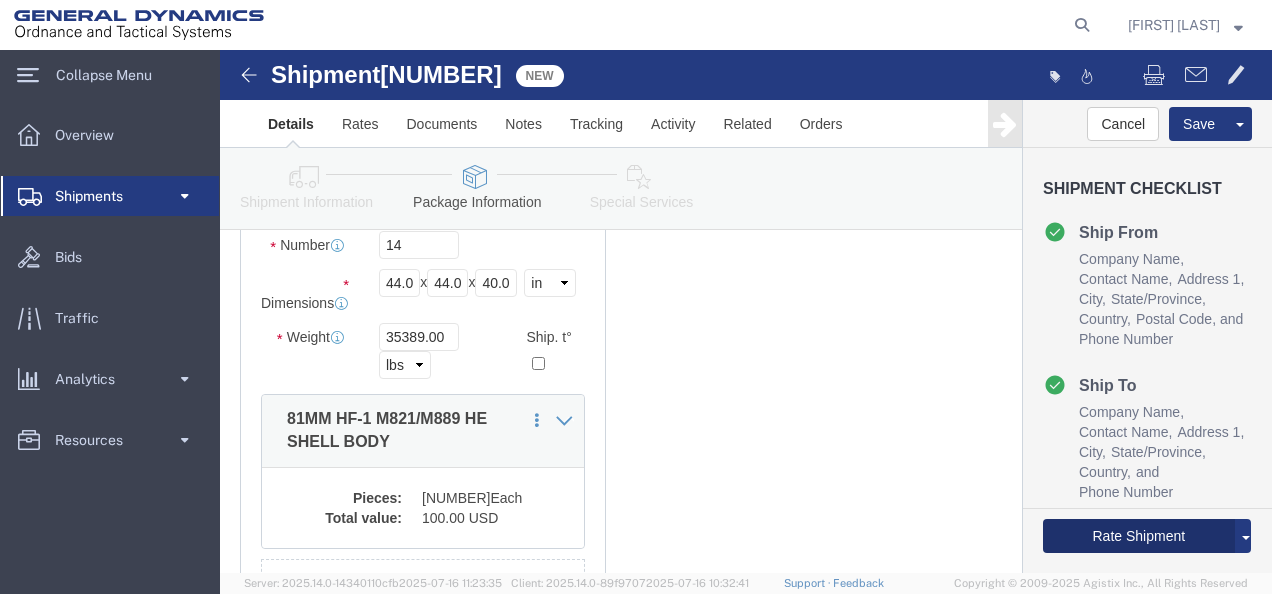 click on "Rate Shipment" 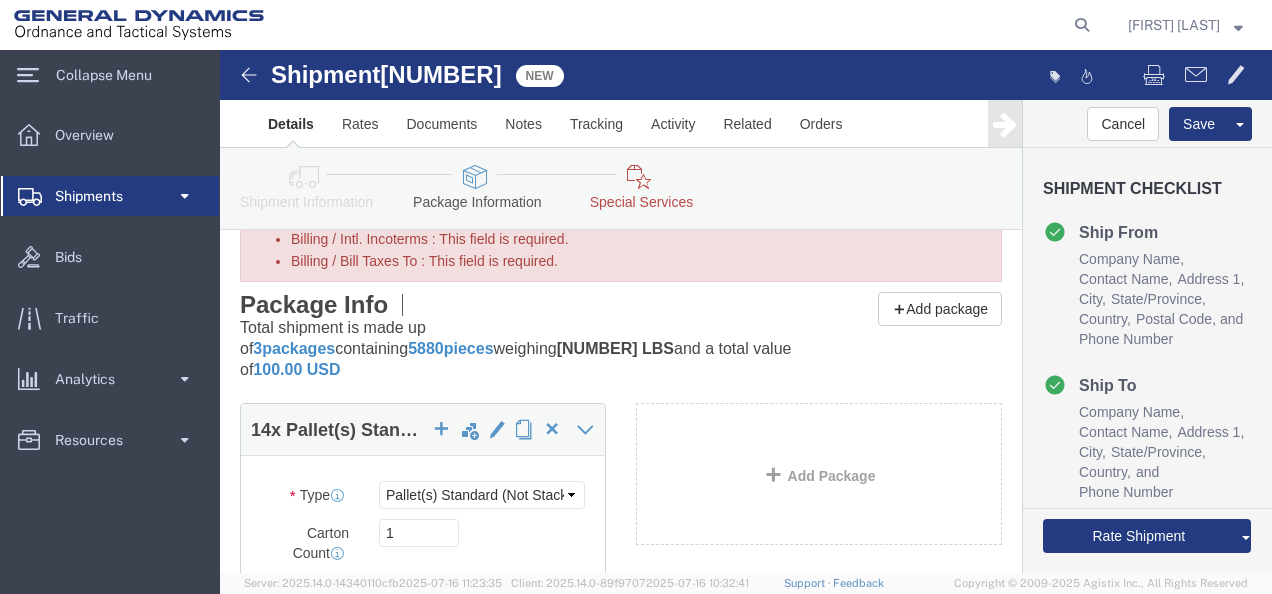 scroll, scrollTop: 0, scrollLeft: 0, axis: both 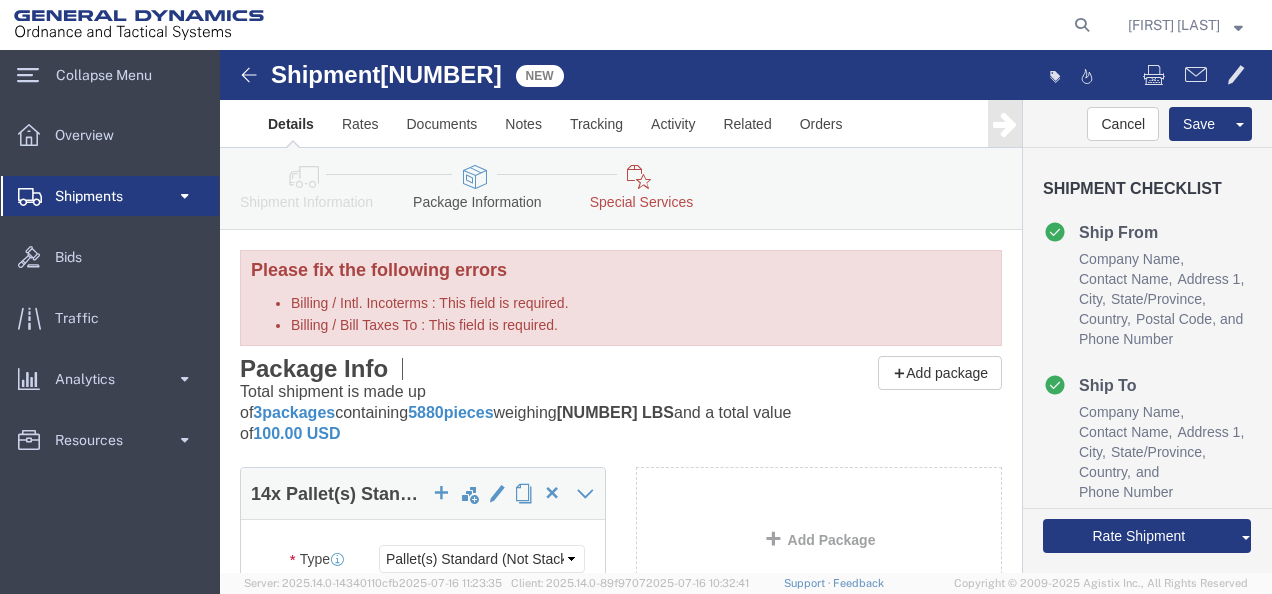 click 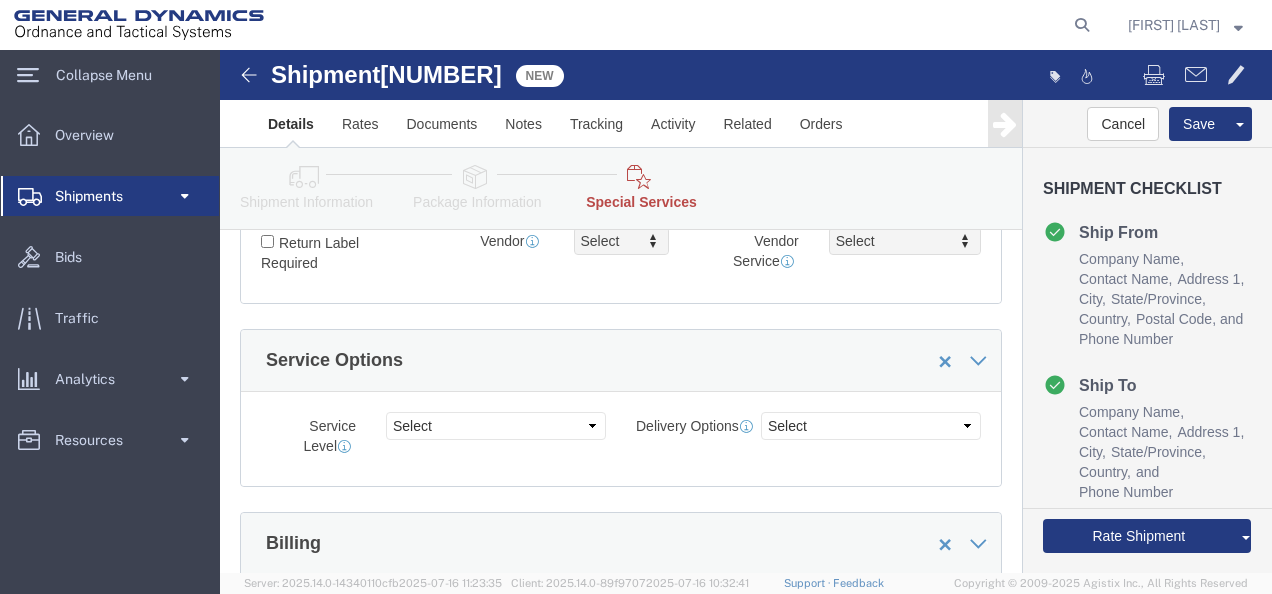 scroll, scrollTop: 1200, scrollLeft: 0, axis: vertical 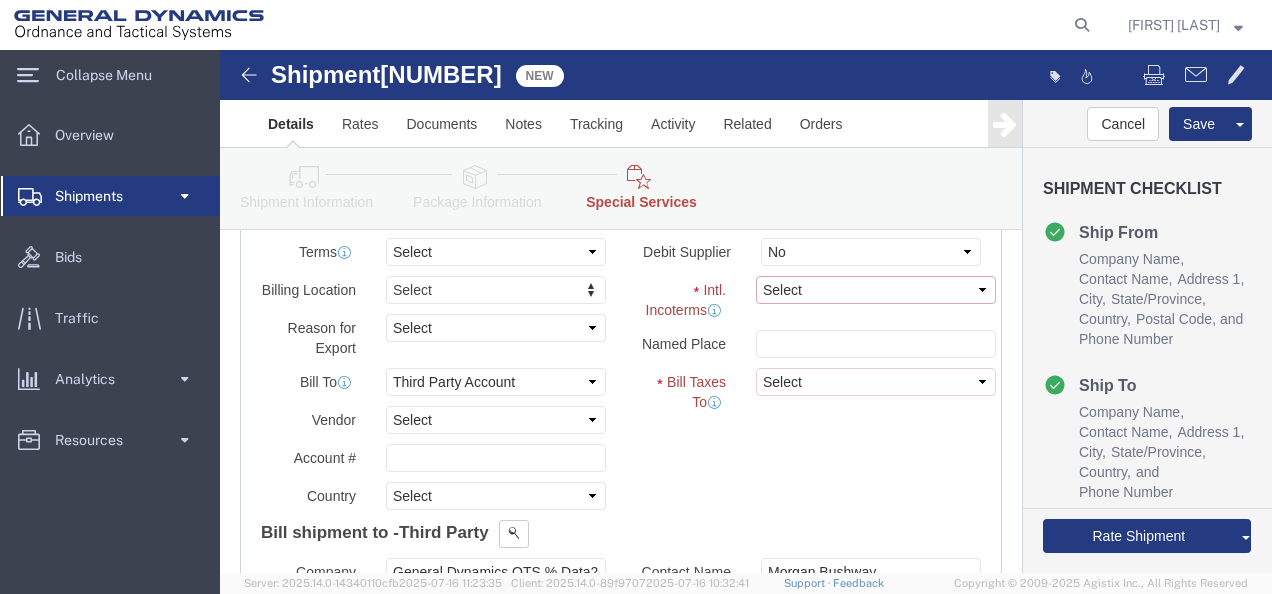 click on "Select Carriage Insurance Paid Carriage Paid To Cost and Freight Cost Insurance Freight Delivered at Place Delivered at Place Unloaded Delivered at Terminal Delivery Duty Paid Ex Works Free Along Ship Free Carrier Free On Board" 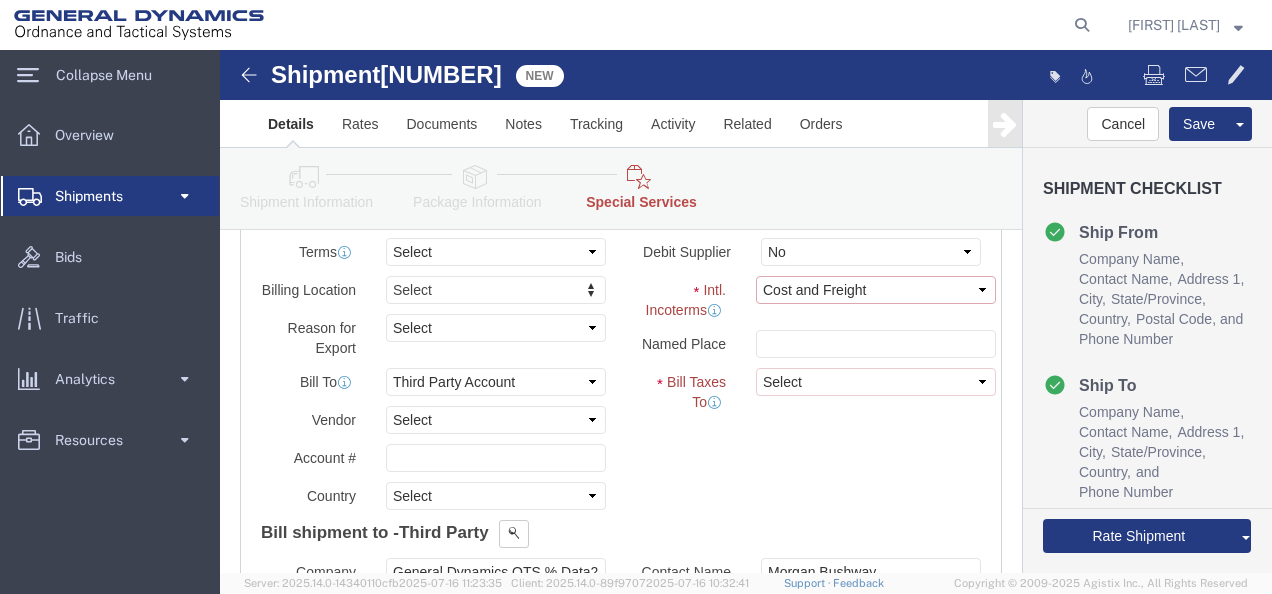 click on "Select Carriage Insurance Paid Carriage Paid To Cost and Freight Cost Insurance Freight Delivered at Place Delivered at Place Unloaded Delivered at Terminal Delivery Duty Paid Ex Works Free Along Ship Free Carrier Free On Board" 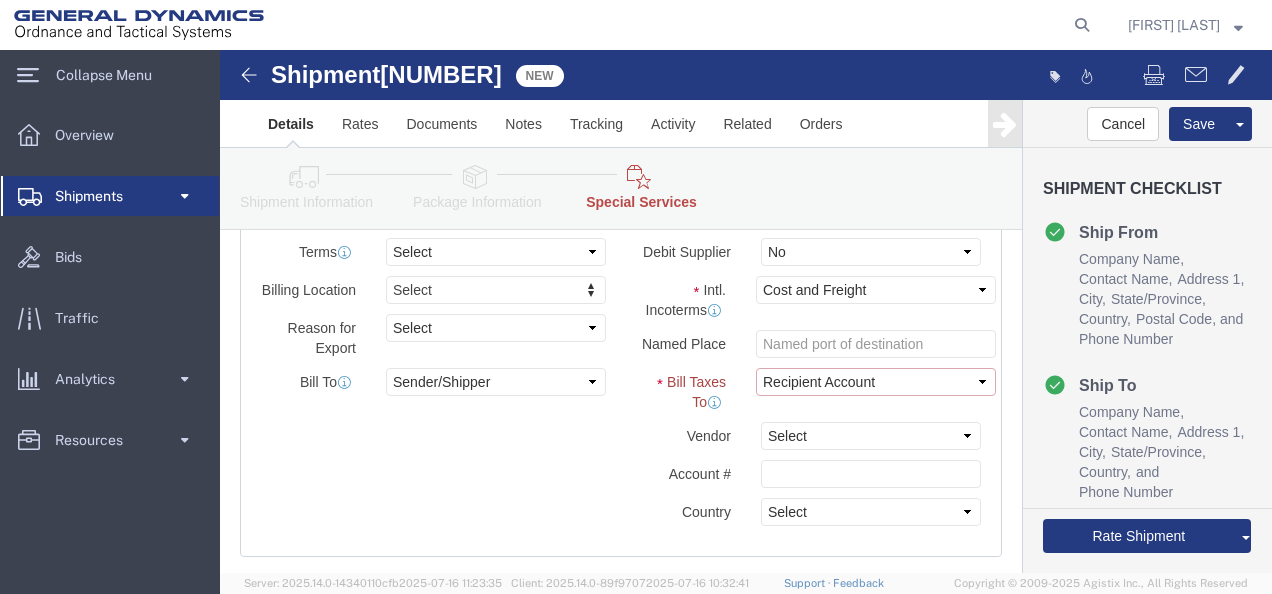click on "Select Recipient Account Sender/Shipper Third Party Account" 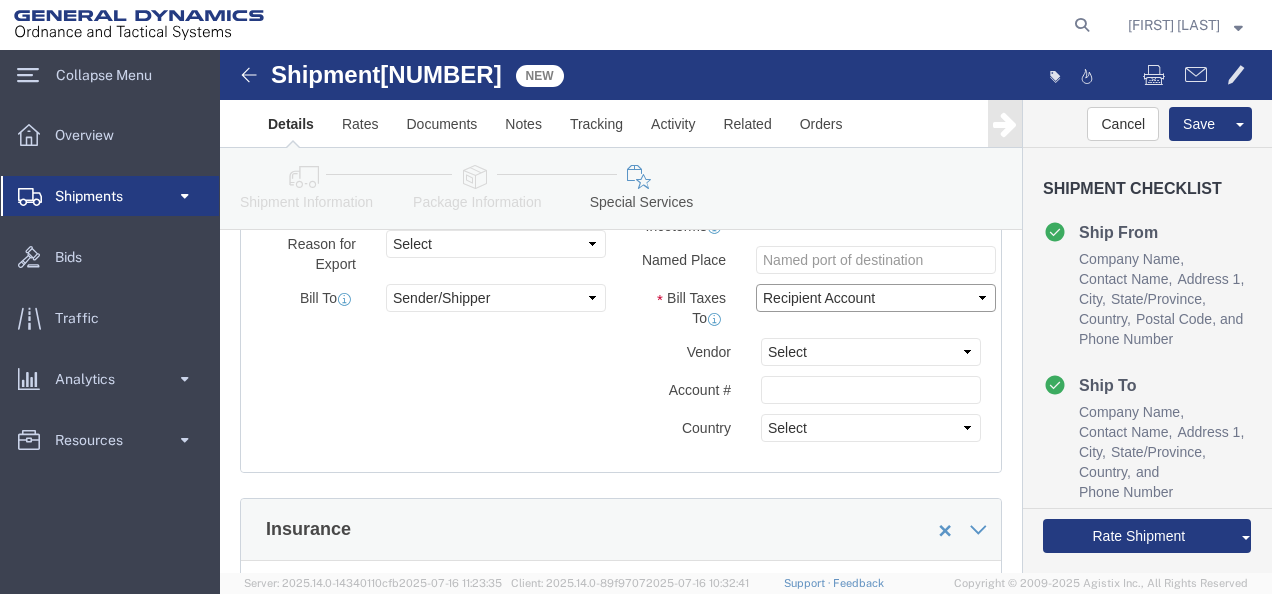 scroll, scrollTop: 1095, scrollLeft: 0, axis: vertical 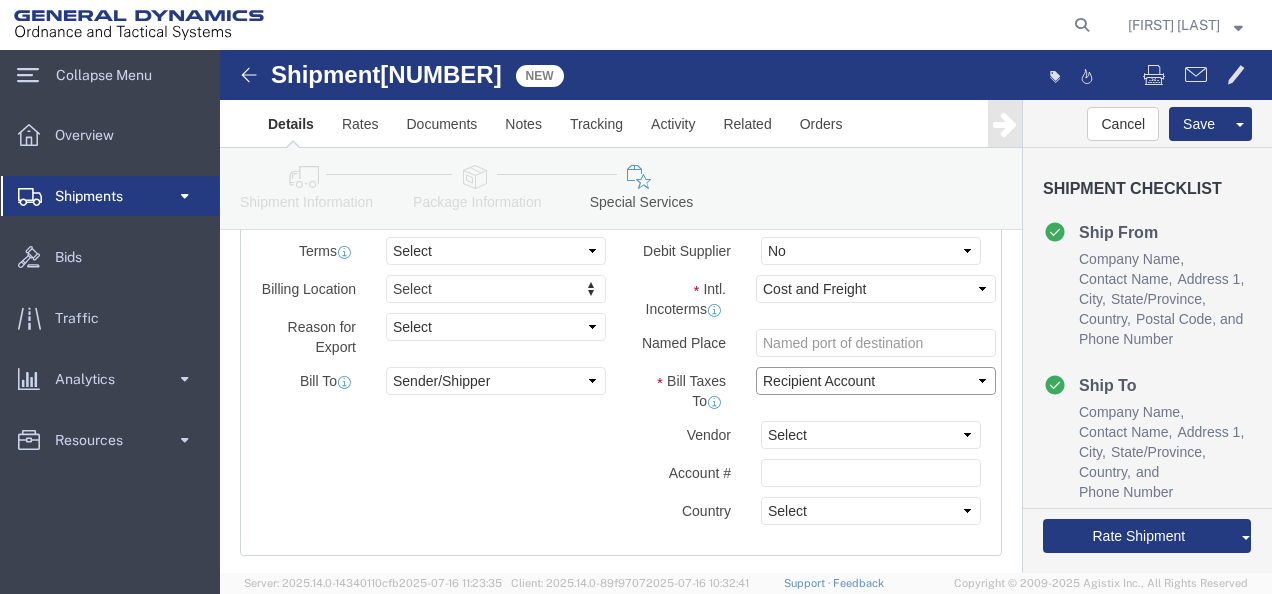 select on "SHIP" 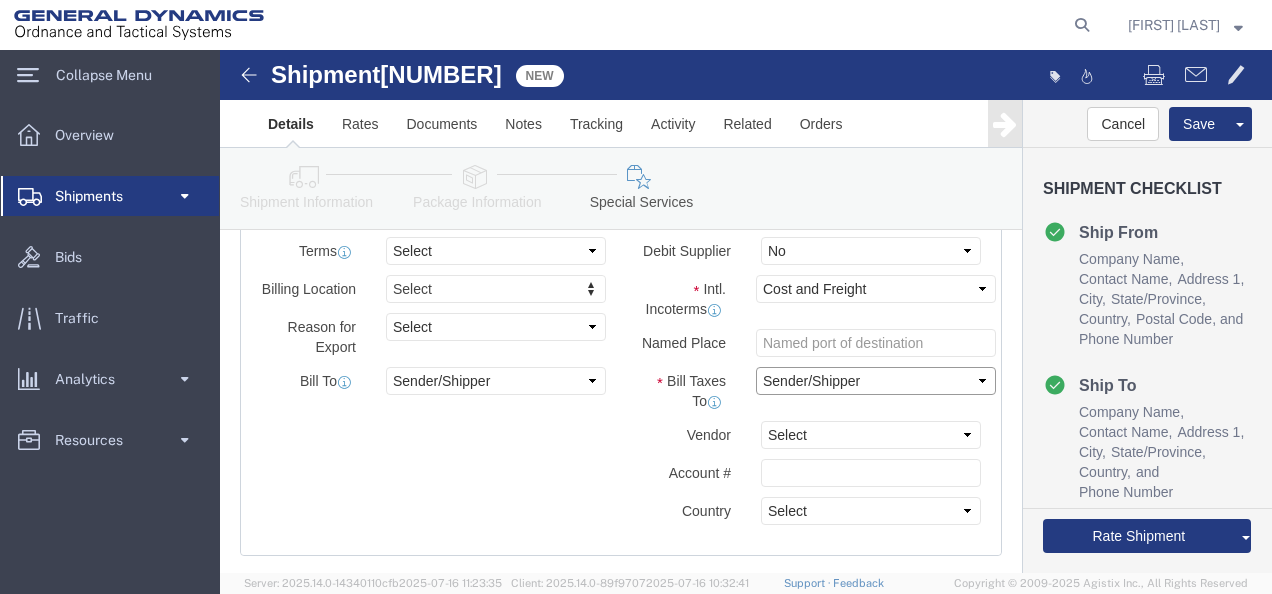click on "Select Recipient Account Sender/Shipper Third Party Account" 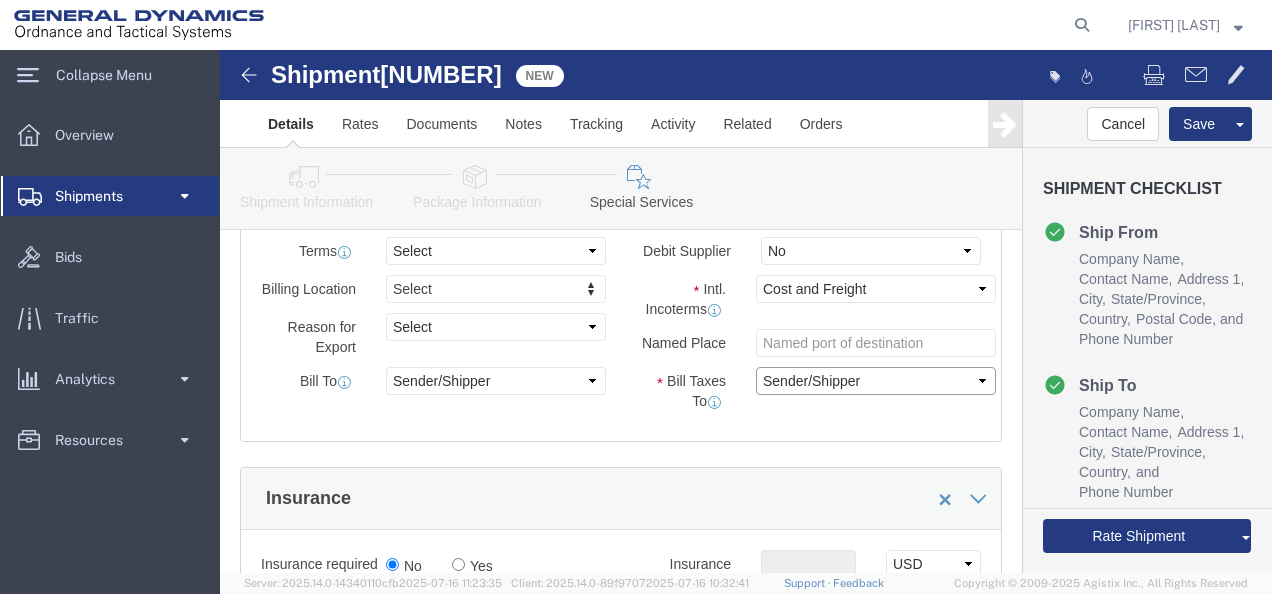 scroll, scrollTop: 1395, scrollLeft: 0, axis: vertical 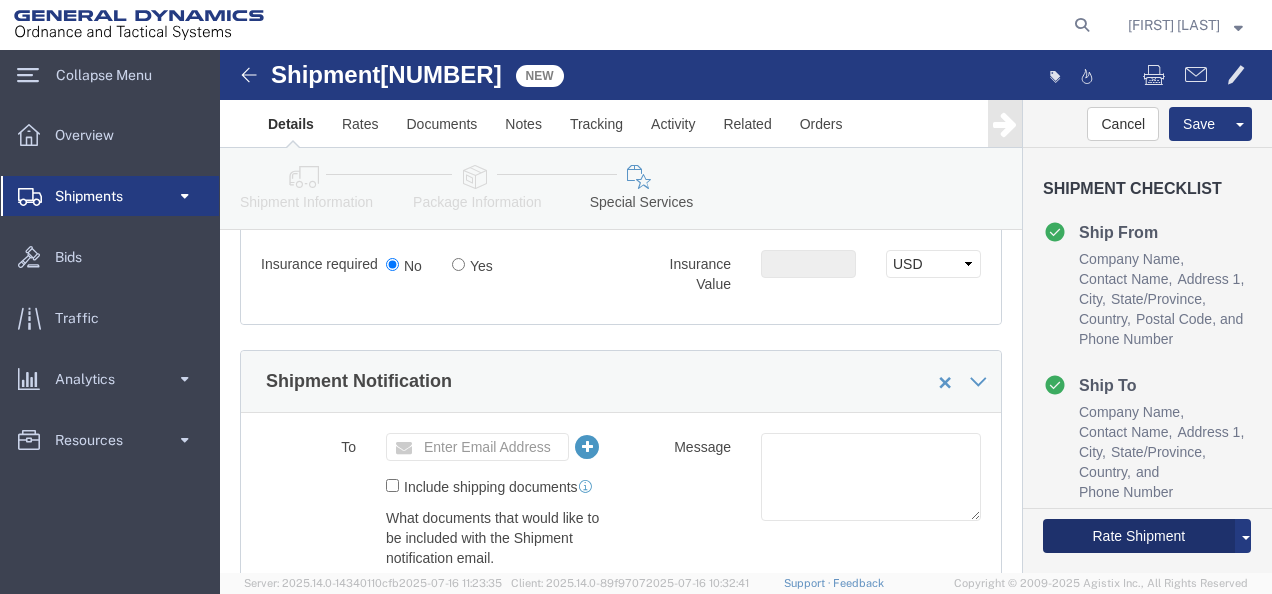 click on "Rate Shipment" 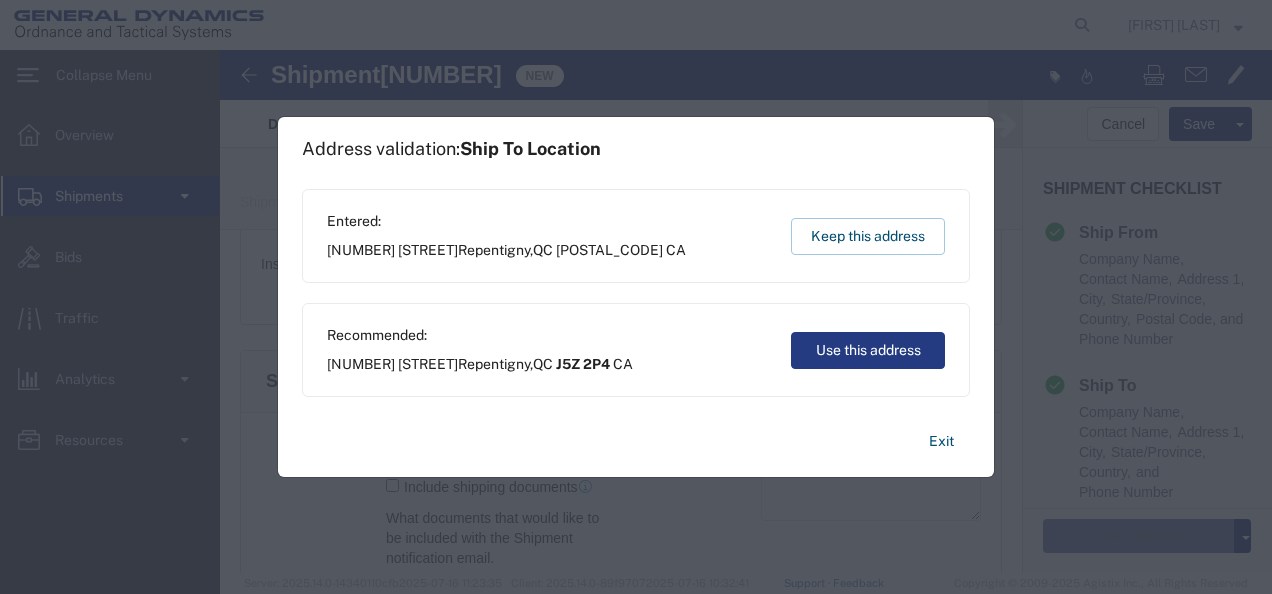 click on "Use this address" 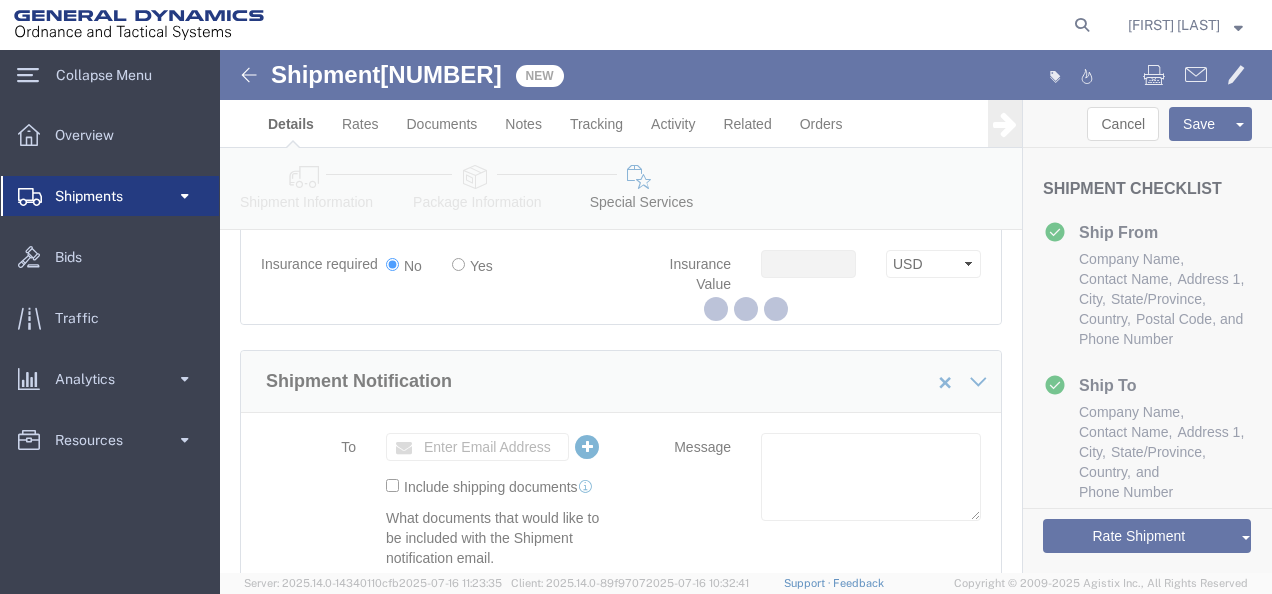 scroll, scrollTop: 0, scrollLeft: 0, axis: both 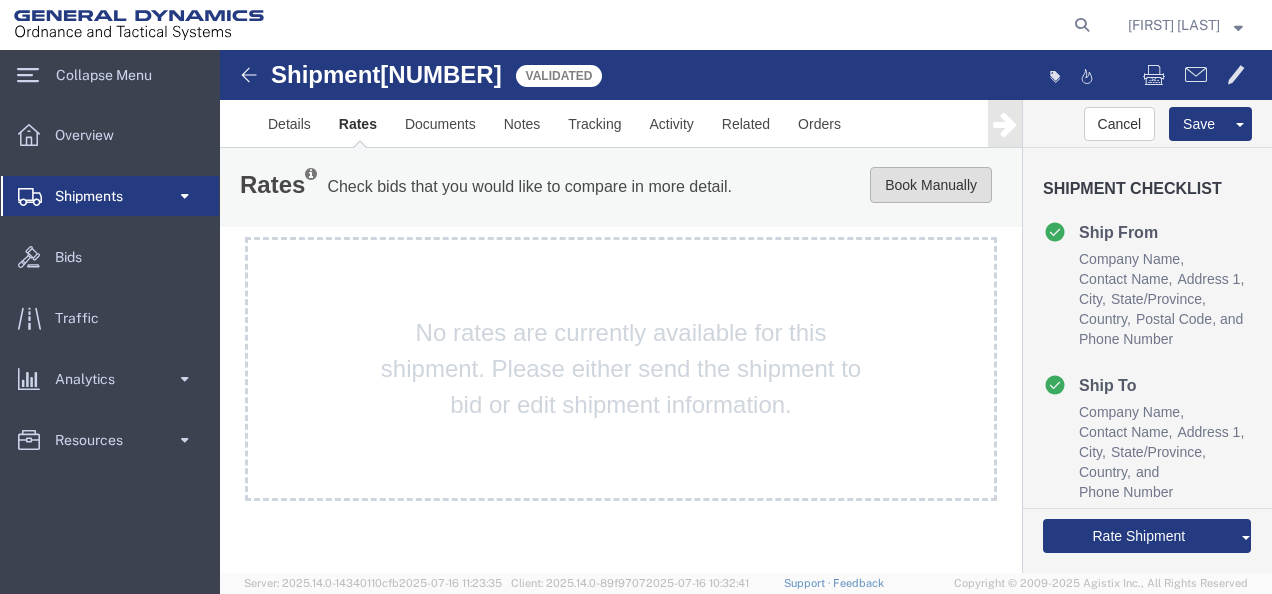 click on "Book Manually" at bounding box center (931, 185) 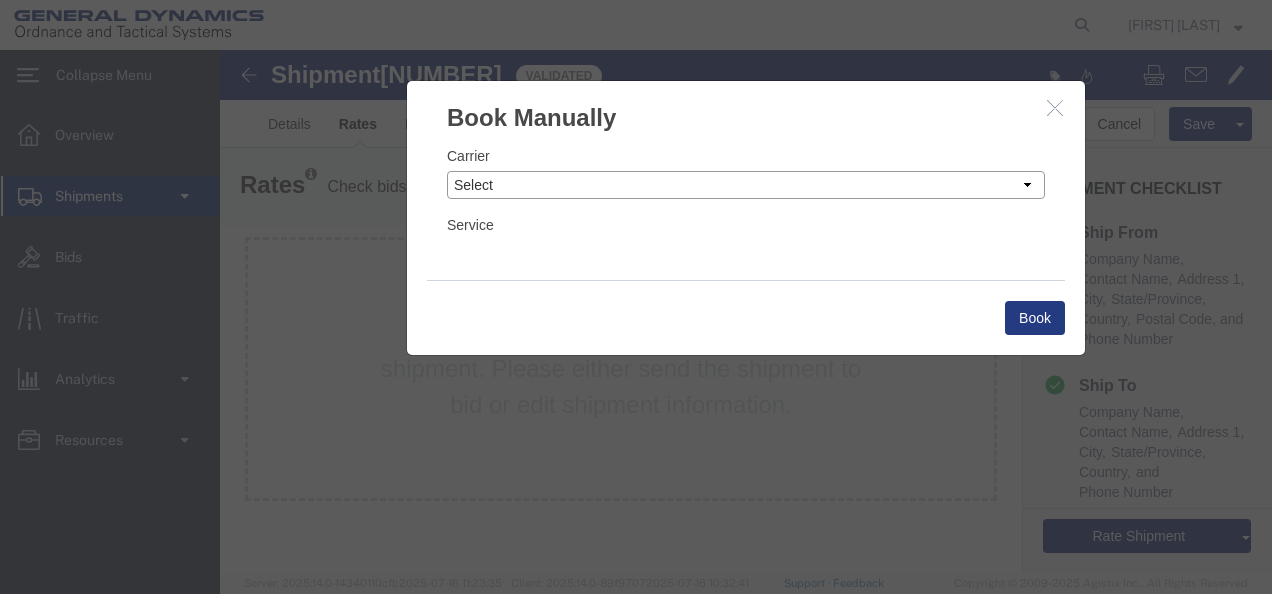 click on "Select Add New Carrier (and default service) AAT Carriers AATCO Adcom / Radiant Logistics Bertling Logistics Boyle Transportation Calex Calex Logistics Ceva Logistics Crane Worldwide DHL FedEx Custom Critical FedEx Express FedEx Freight Freight Solution Providers General Dynamics Tavis General Dynamics Tom Interconex Kuehne & Nagel Magno International Mercer Transportation Panalpina Panther Expedited Services Paramount Enterprises International Pitt Ohio R & R Trucking RXO Logistics Ridgeway International USA Rus International Charter Schneider Brokerage Steel Lion LLC Todd Maritime Service Tri-State Motor Transit United Eagle United Eagle Inc Virginia Transport Virginia Transport LLC XPO Logistics LTL YRC" at bounding box center [746, 185] 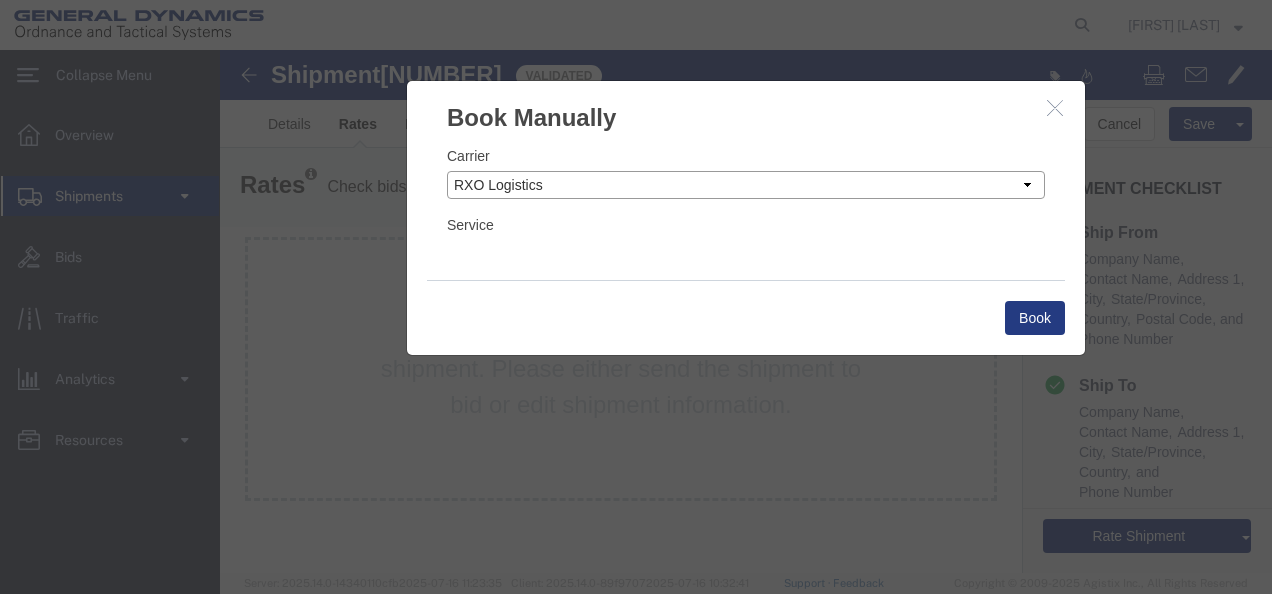 click on "Select Add New Carrier (and default service) AAT Carriers AATCO Adcom / Radiant Logistics Bertling Logistics Boyle Transportation Calex Calex Logistics Ceva Logistics Crane Worldwide DHL FedEx Custom Critical FedEx Express FedEx Freight Freight Solution Providers General Dynamics Tavis General Dynamics Tom Interconex Kuehne & Nagel Magno International Mercer Transportation Panalpina Panther Expedited Services Paramount Enterprises International Pitt Ohio R & R Trucking RXO Logistics Ridgeway International USA Rus International Charter Schneider Brokerage Steel Lion LLC Todd Maritime Service Tri-State Motor Transit United Eagle United Eagle Inc Virginia Transport Virginia Transport LLC XPO Logistics LTL YRC" at bounding box center [746, 185] 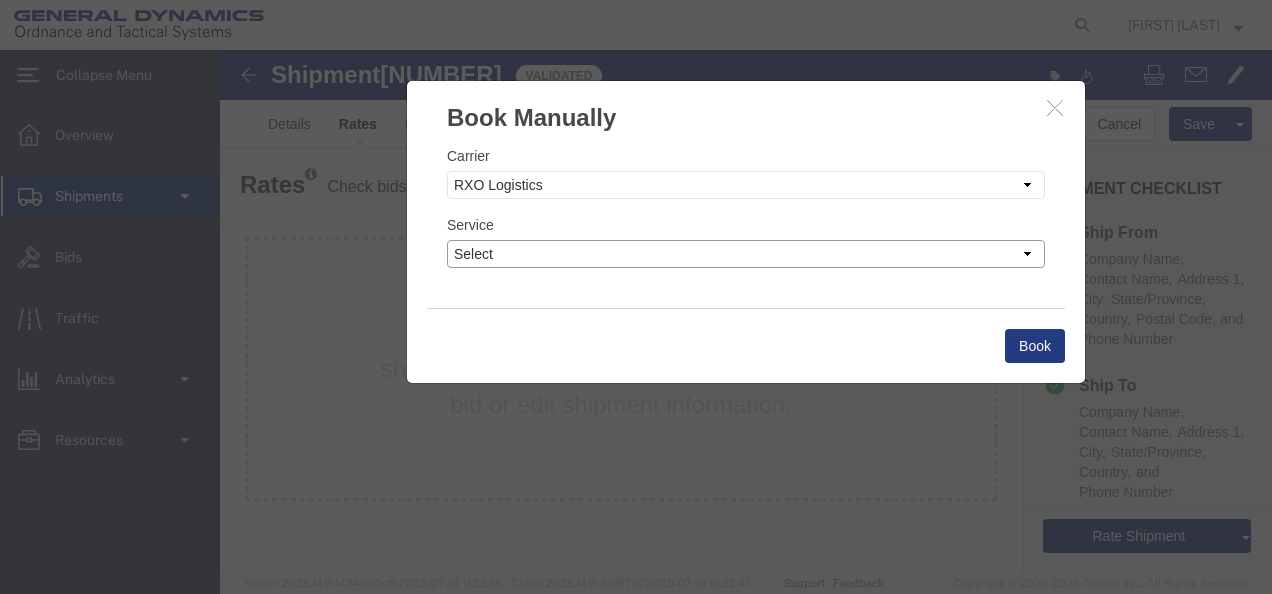 click on "Select Air Airport to Airport Airport to Door CONESTOGA Cargo Van DFRM/STEP Door to Airport Door to Door Air Flatbed Flatbed LTL Standard 3-5 Day Power Only RGN Rail Sprinter Van Straight Truck 12 - 14' Straight Truck 24' TL Standard 3- 5 Day VAN VAN(48-53) VAN(48-53) VAN(Expedite Tractor) VAN(Intermodal)" at bounding box center [746, 254] 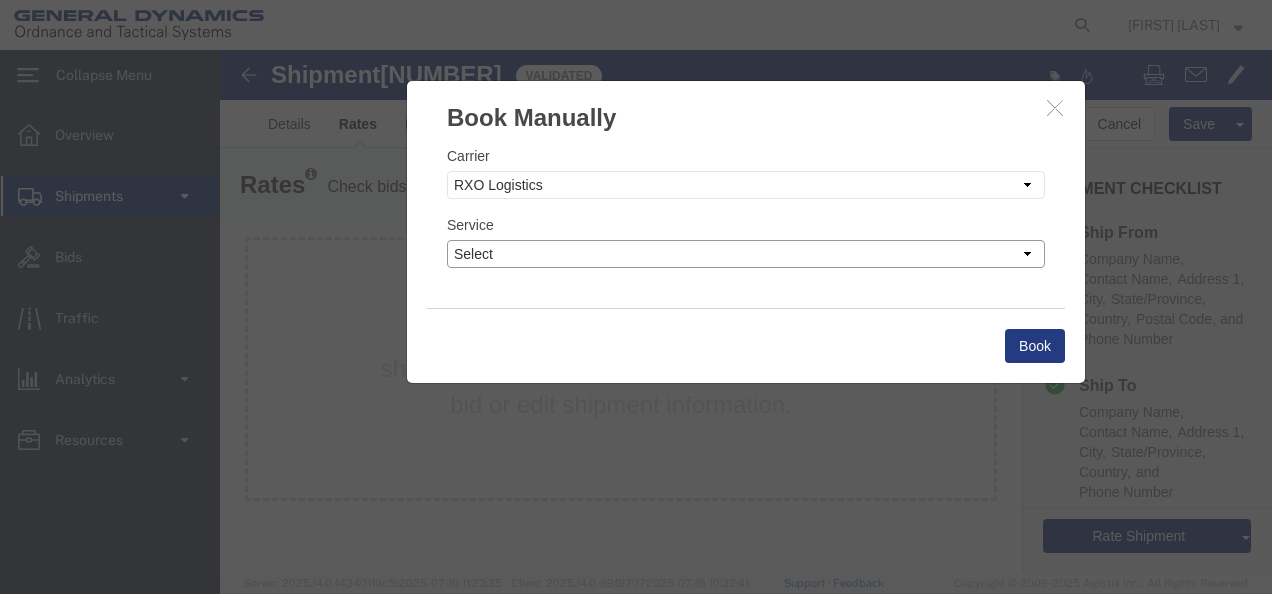 select on "[NUMBER]" 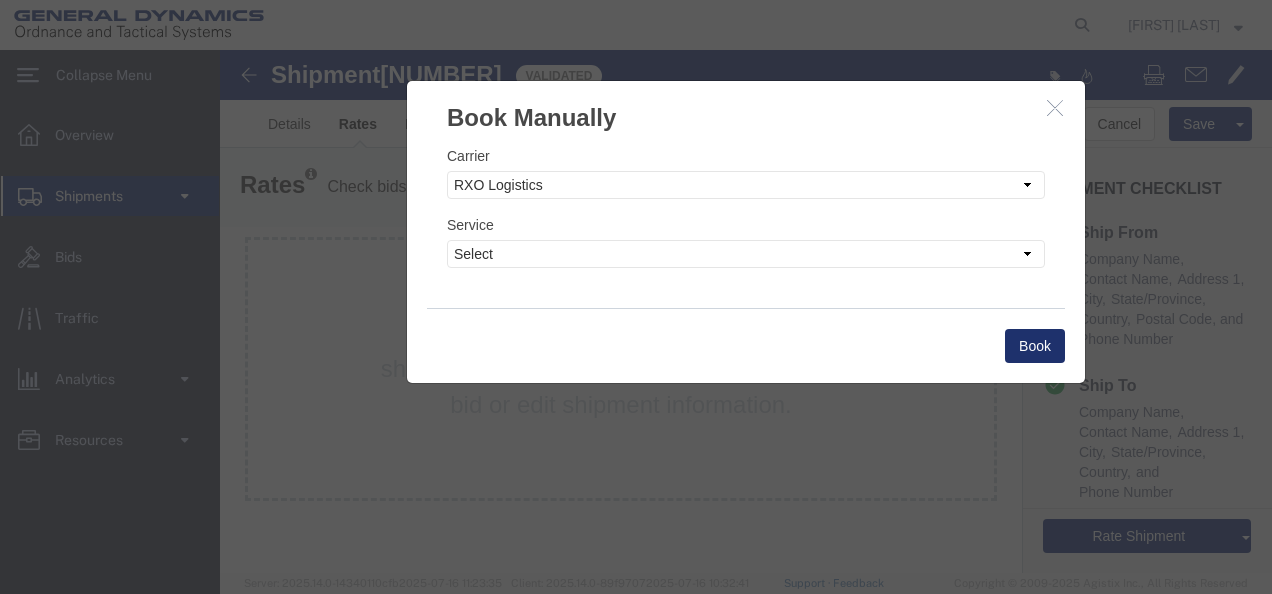 click on "Book" at bounding box center (1035, 346) 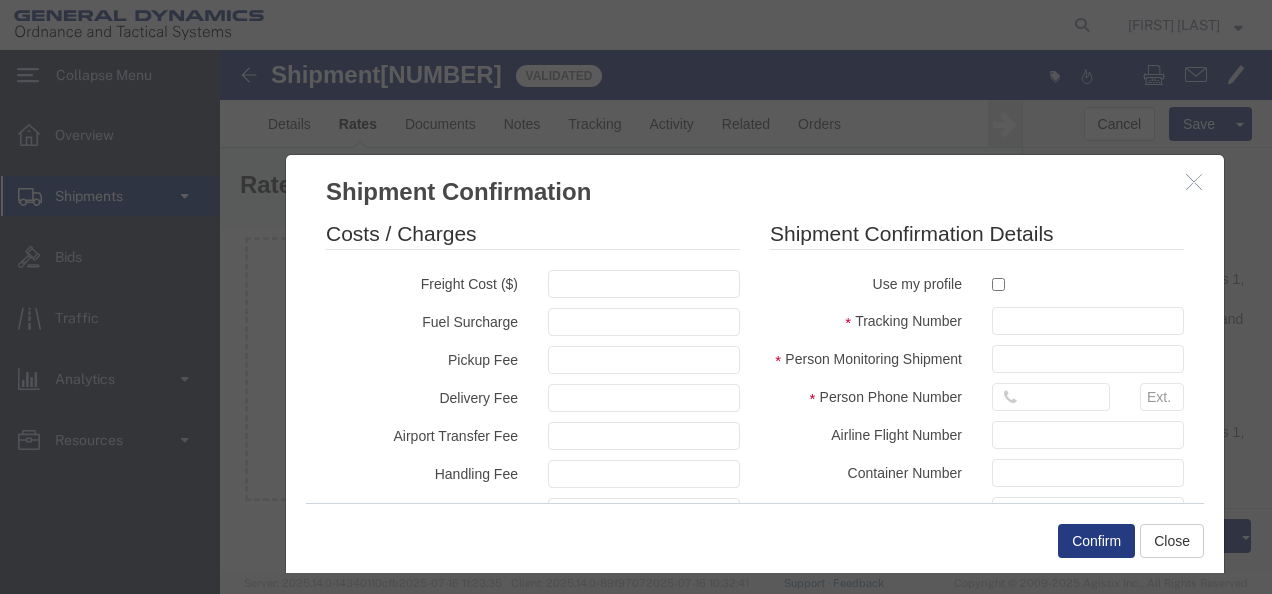 drag, startPoint x: 766, startPoint y: 116, endPoint x: 780, endPoint y: 190, distance: 75.31268 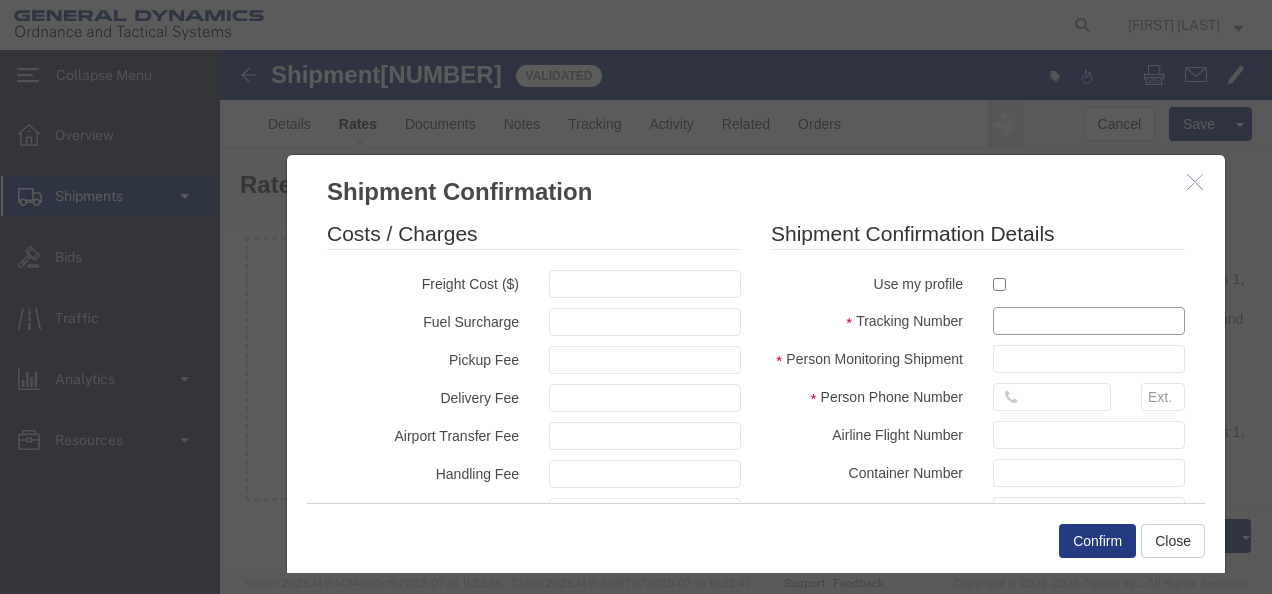 click at bounding box center (1089, 321) 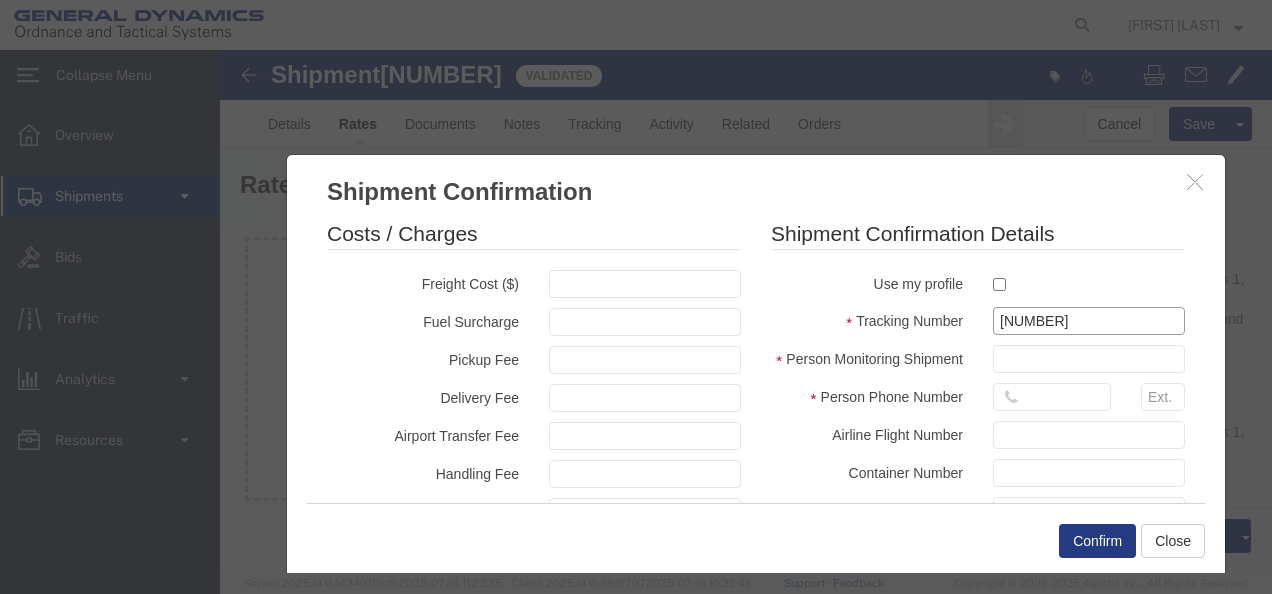 type on "[NUMBER]" 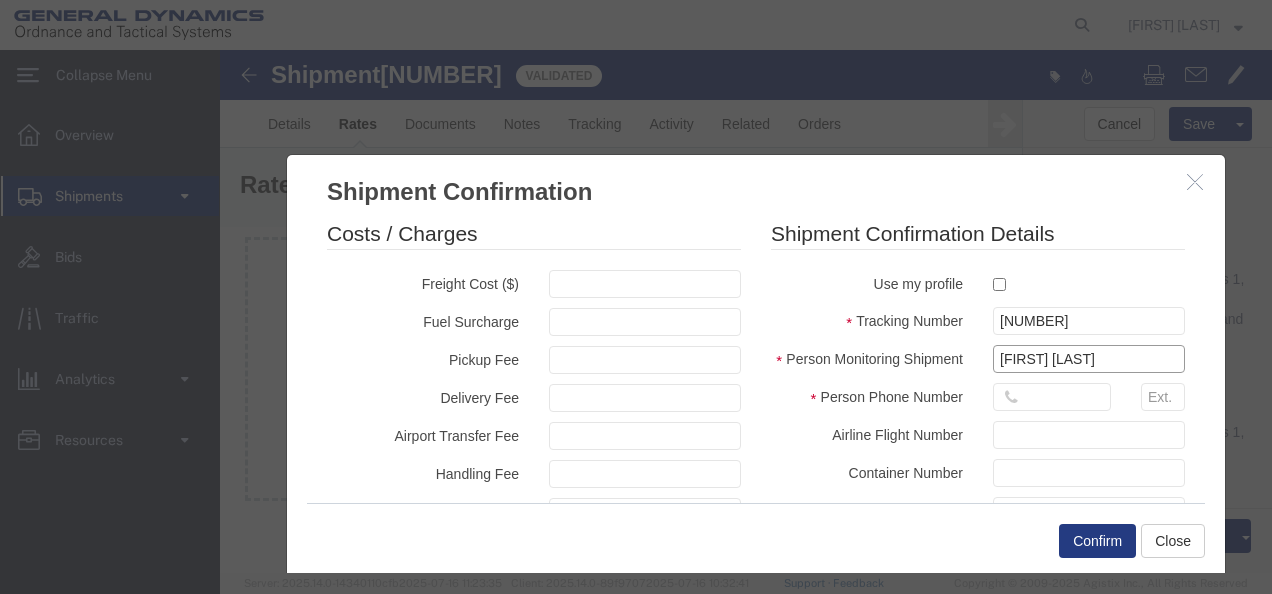 type on "[FIRST] [LAST]" 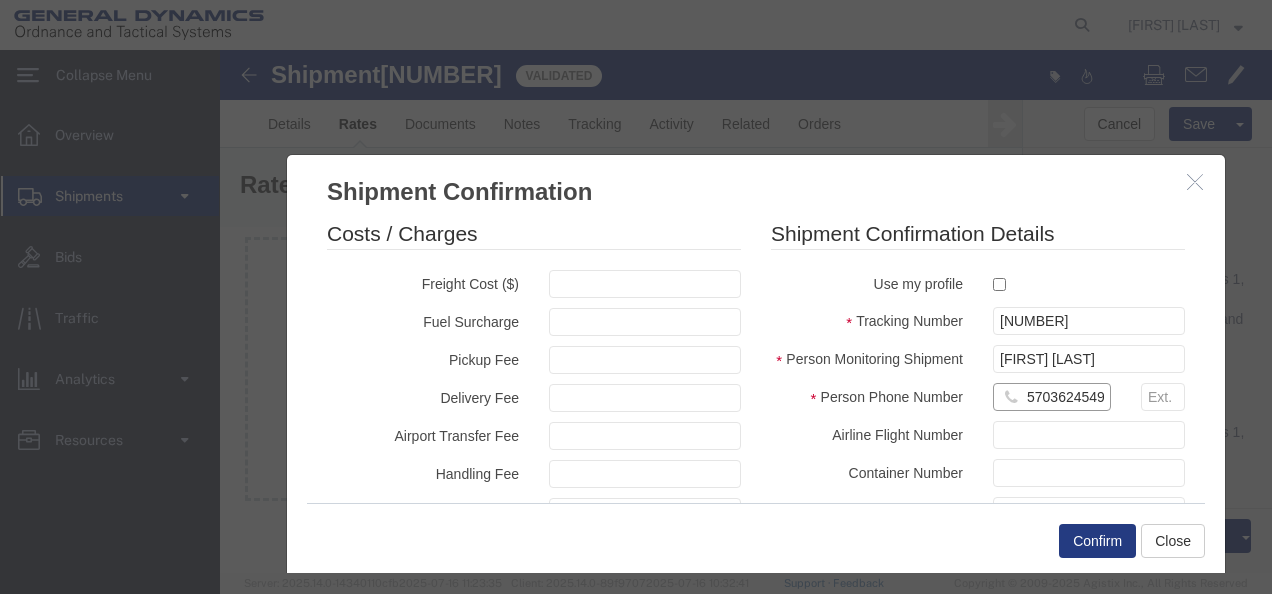 scroll, scrollTop: 0, scrollLeft: 2, axis: horizontal 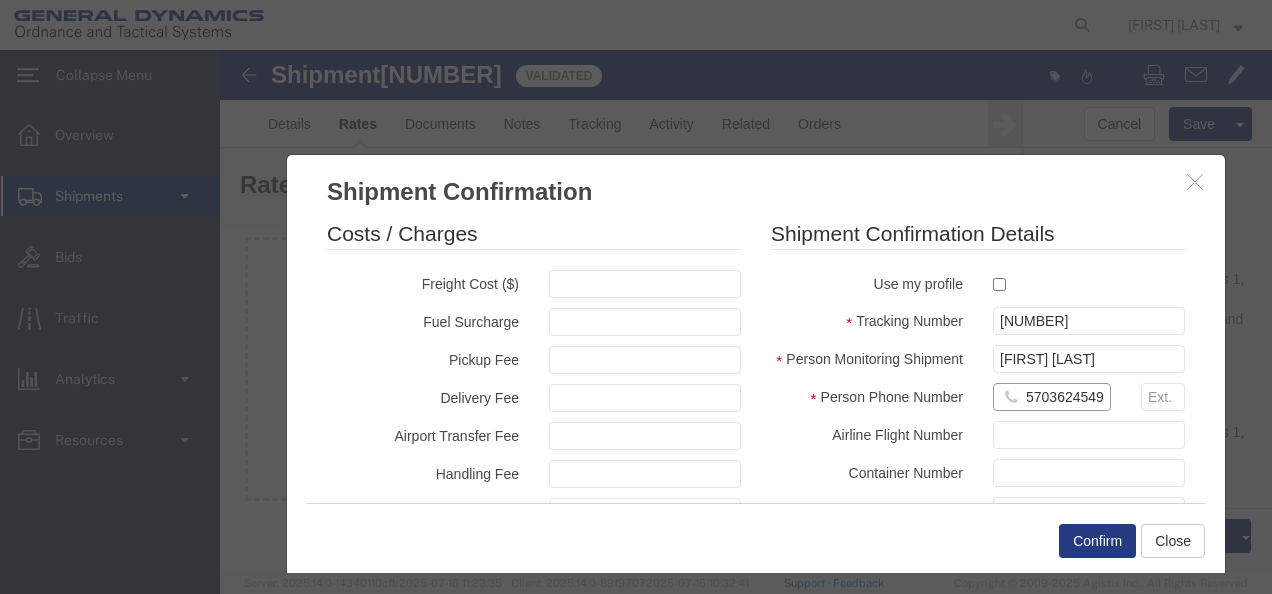 type on "5703624549" 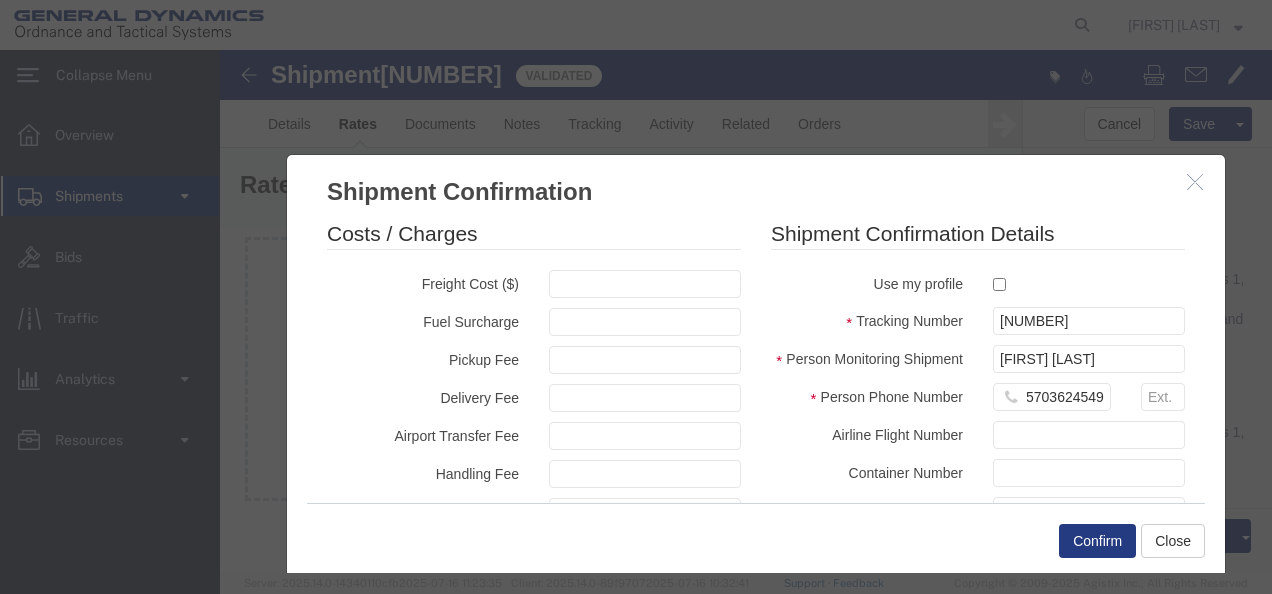 click on "Use my profile" at bounding box center (867, 282) 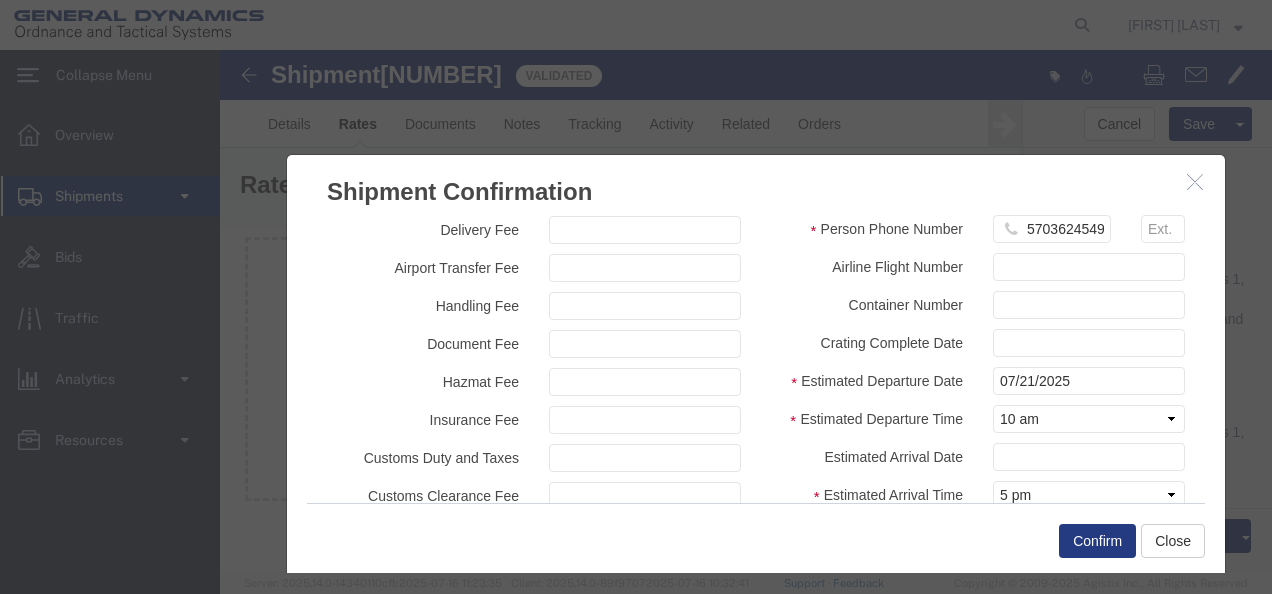 scroll, scrollTop: 300, scrollLeft: 0, axis: vertical 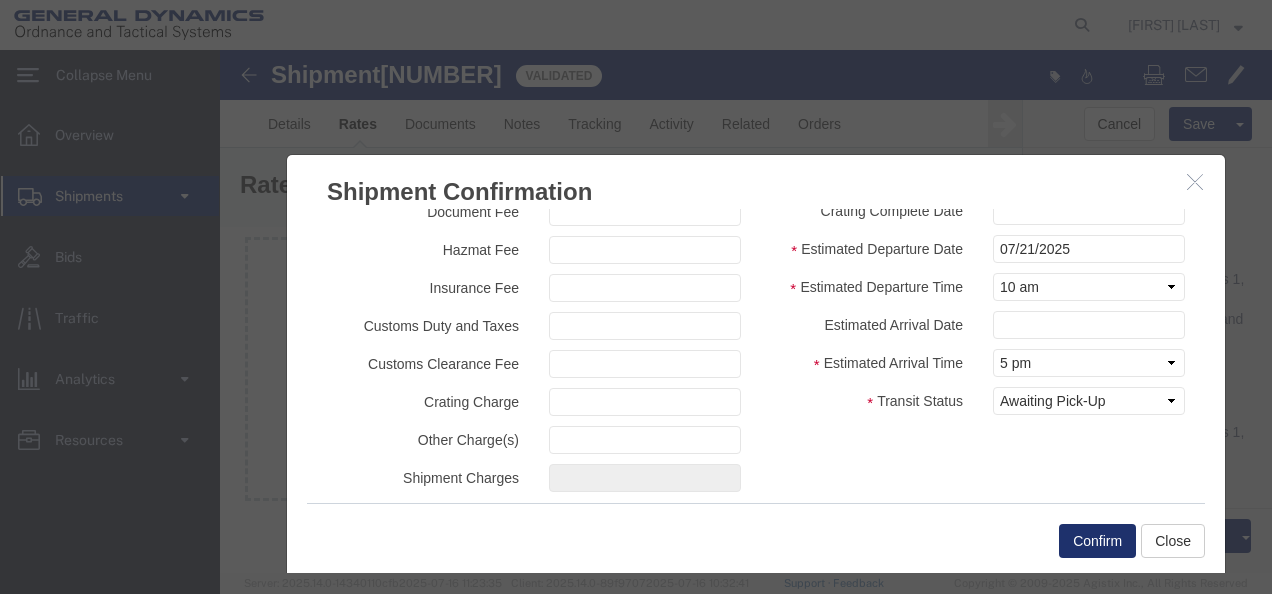 click on "Confirm" at bounding box center [1097, 541] 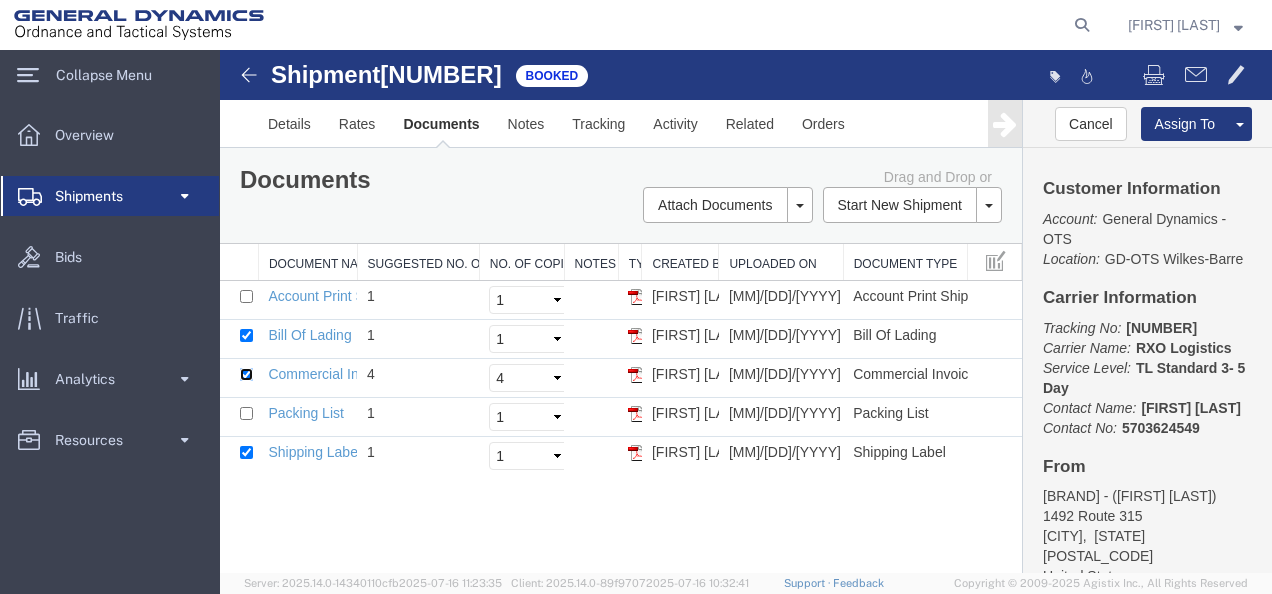 click at bounding box center [246, 374] 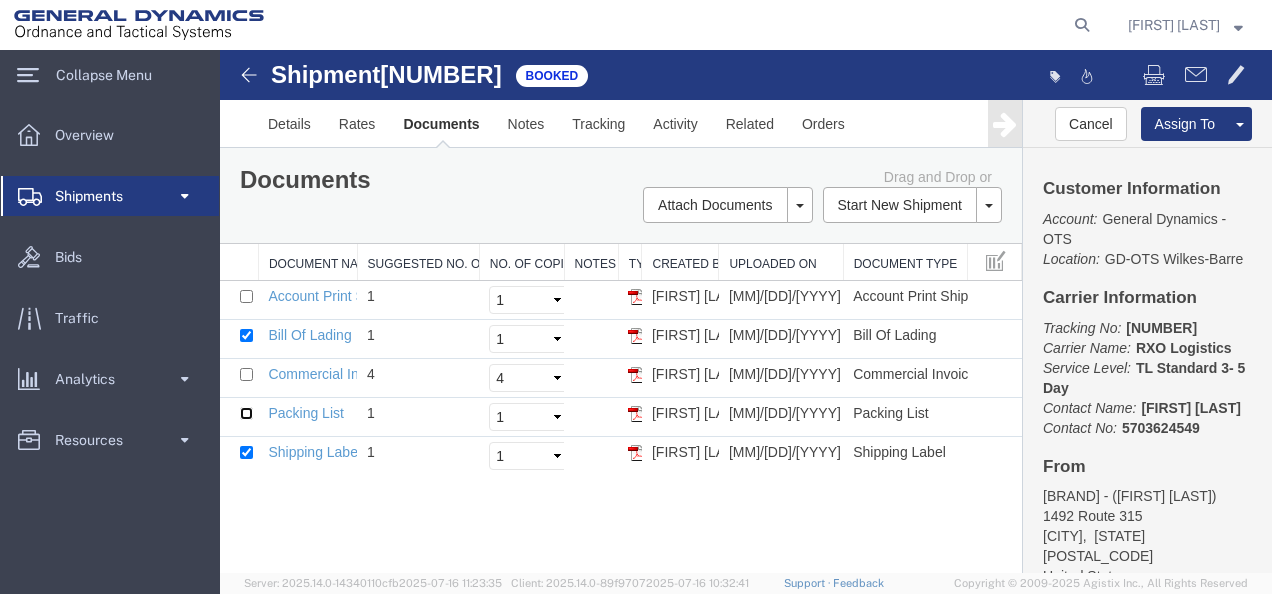 click at bounding box center [246, 413] 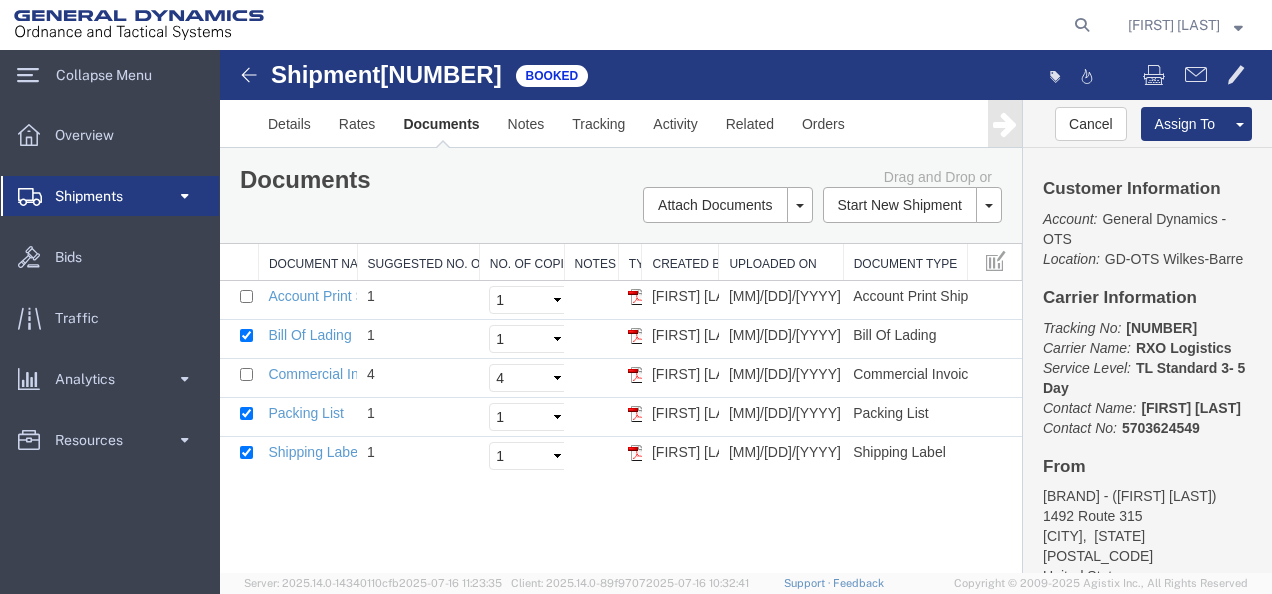 click on "Print Documents" at bounding box center (220, 50) 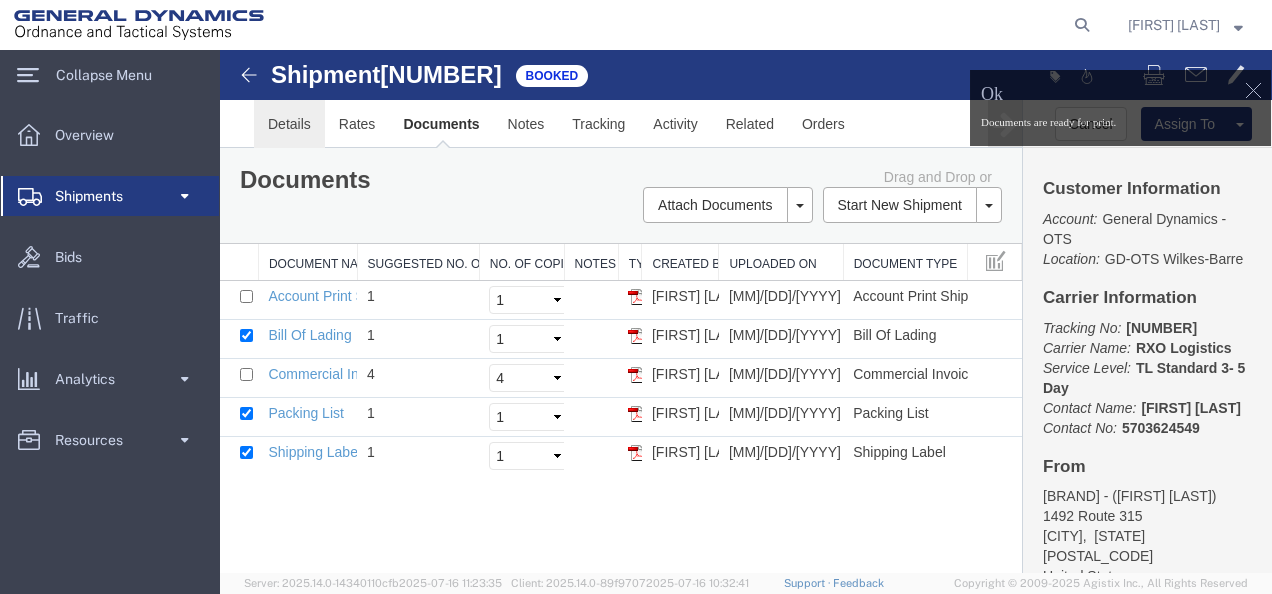 click on "Details" at bounding box center [289, 124] 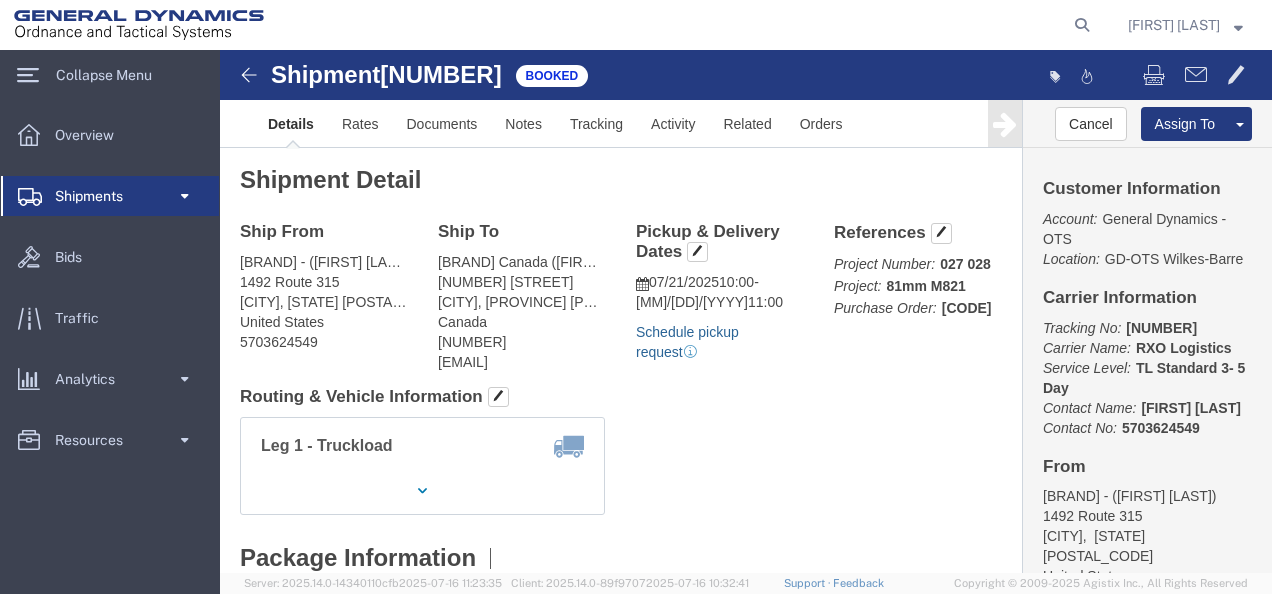 click on "Schedule pickup request" 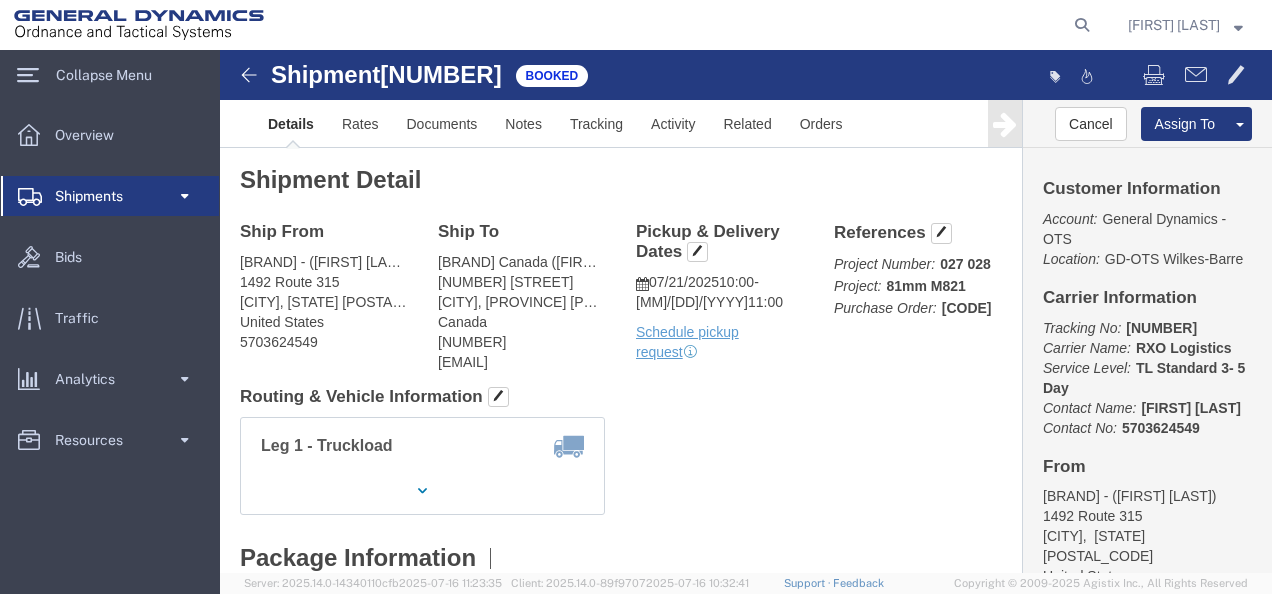 click on "Schedule pickup request" 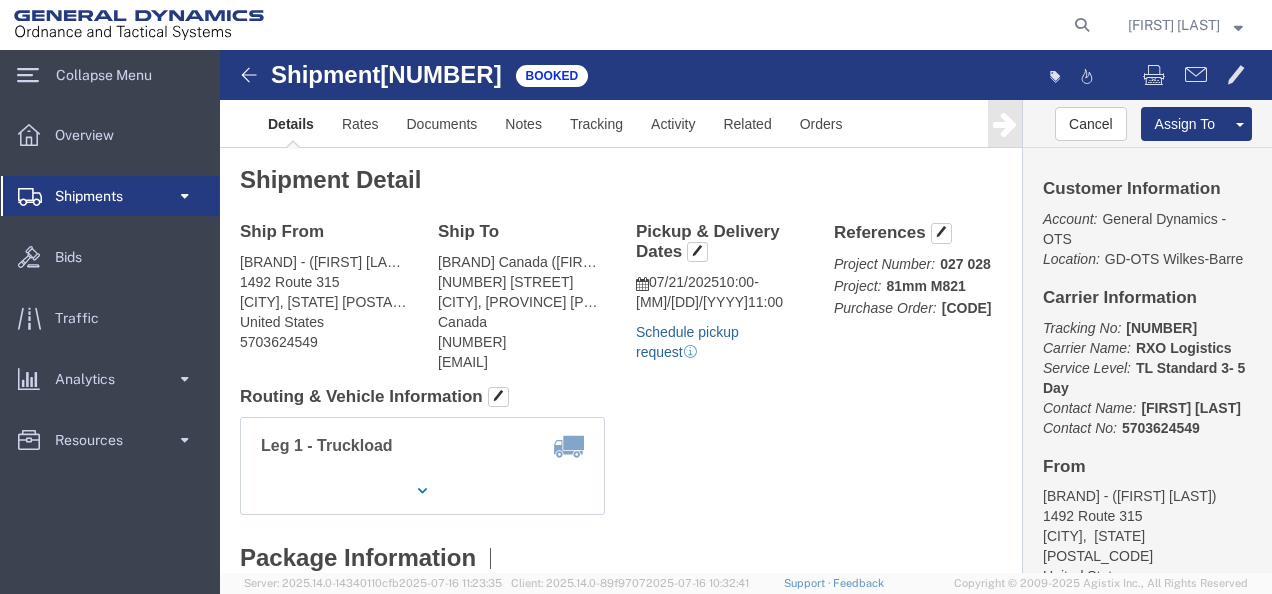 click on "Schedule pickup request" 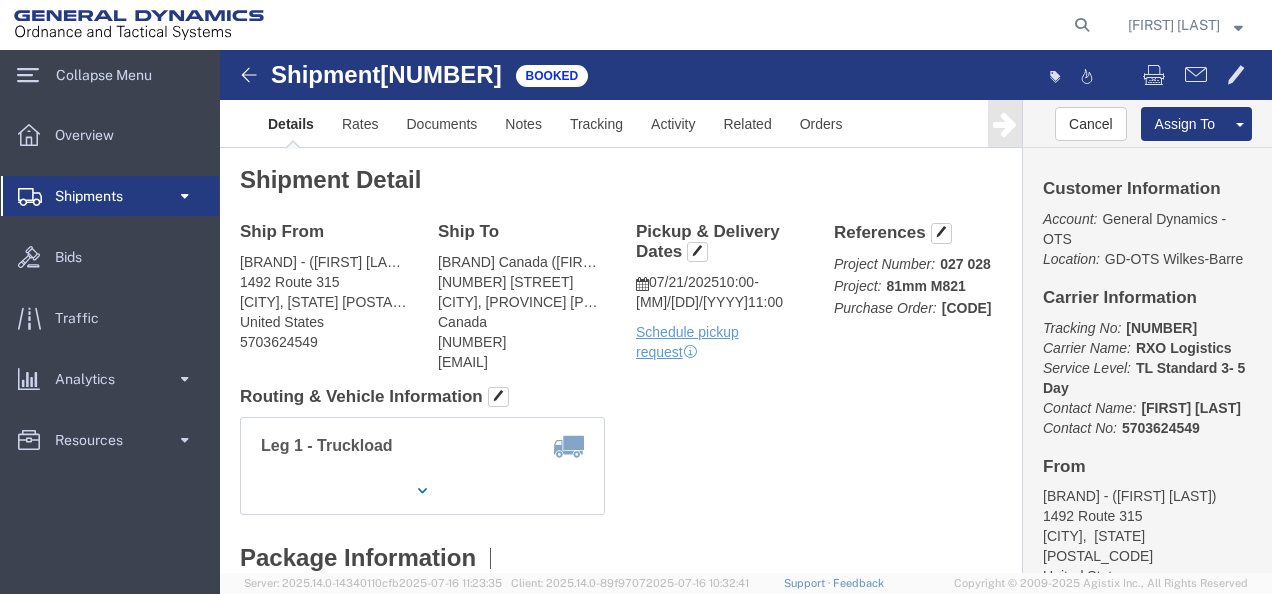 click on "Clone Shipment" 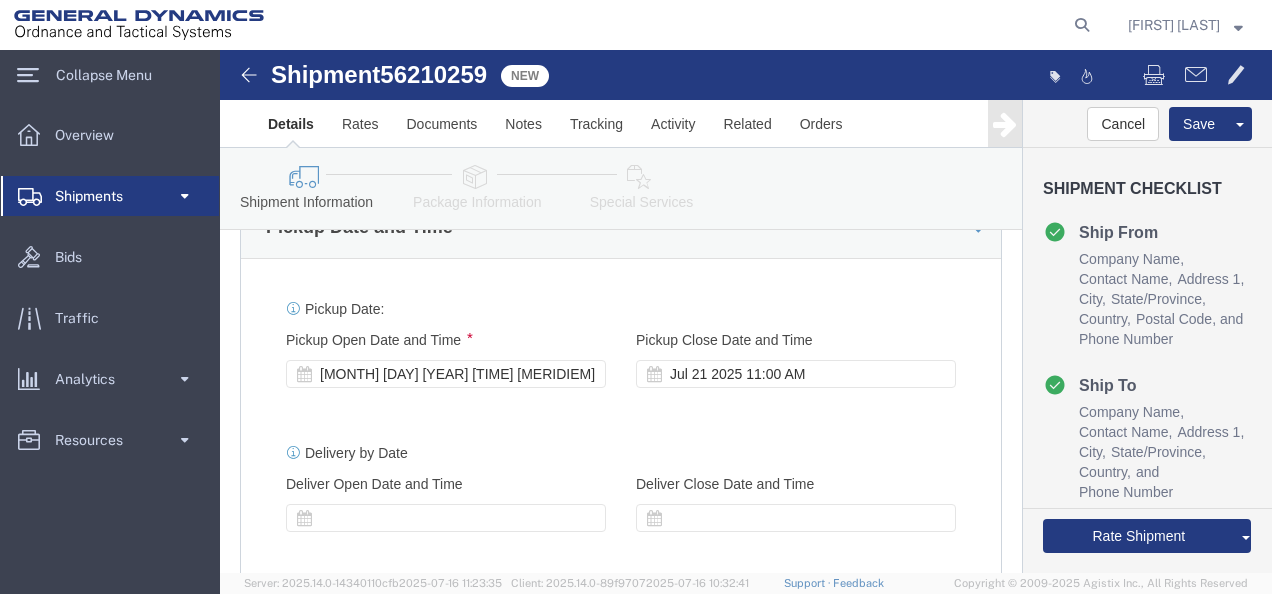 click on "[MONTH] [DAY] [YEAR] [TIME] [MERIDIEM]" 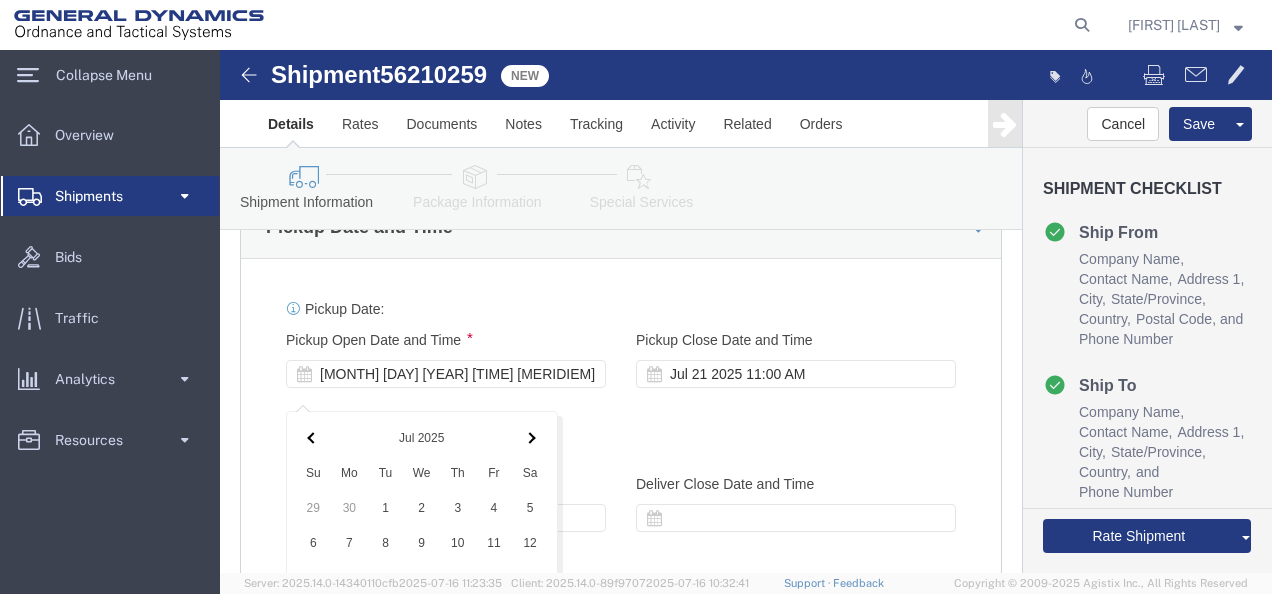 scroll, scrollTop: 1242, scrollLeft: 0, axis: vertical 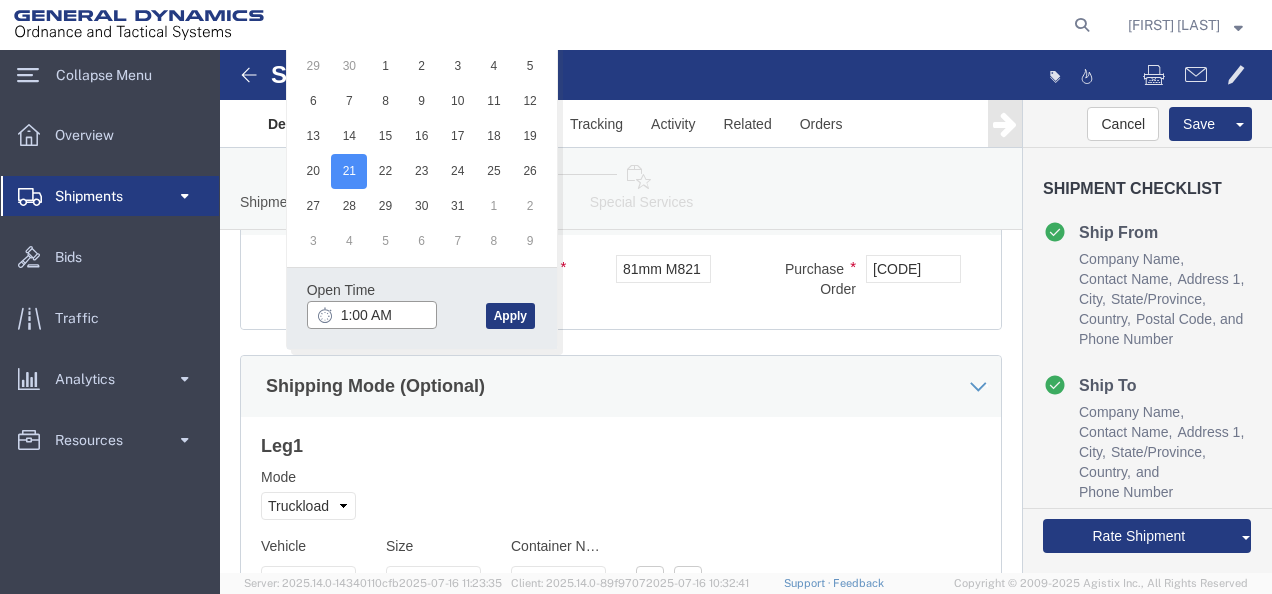 click on "1:00 AM" 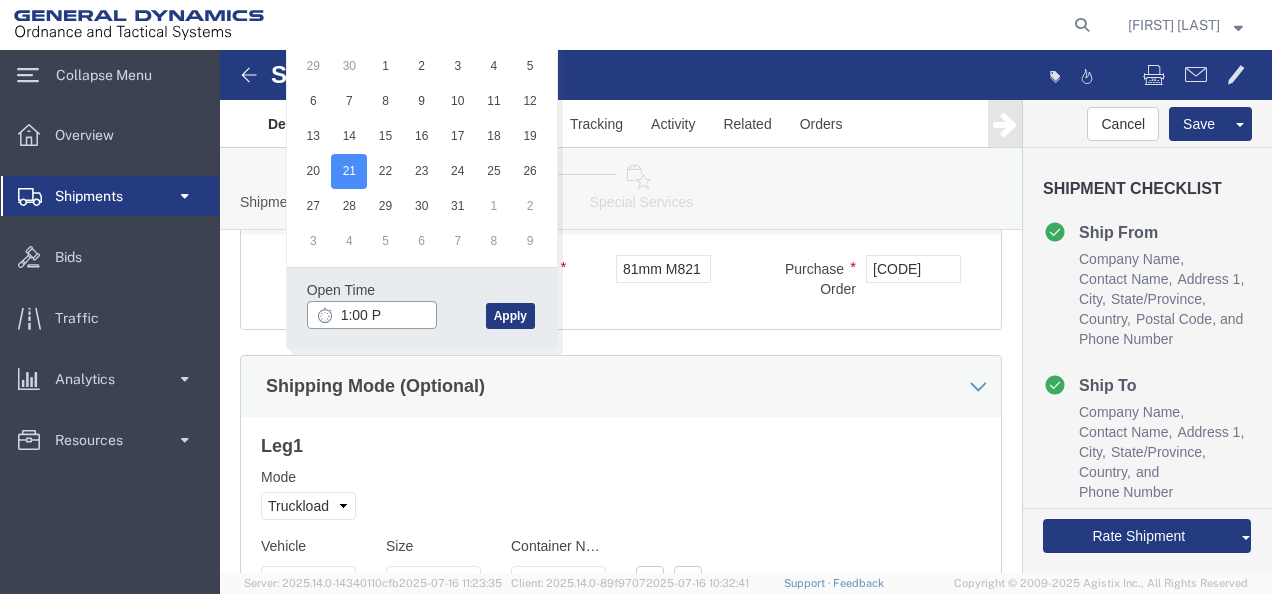 type on "1:00 PM" 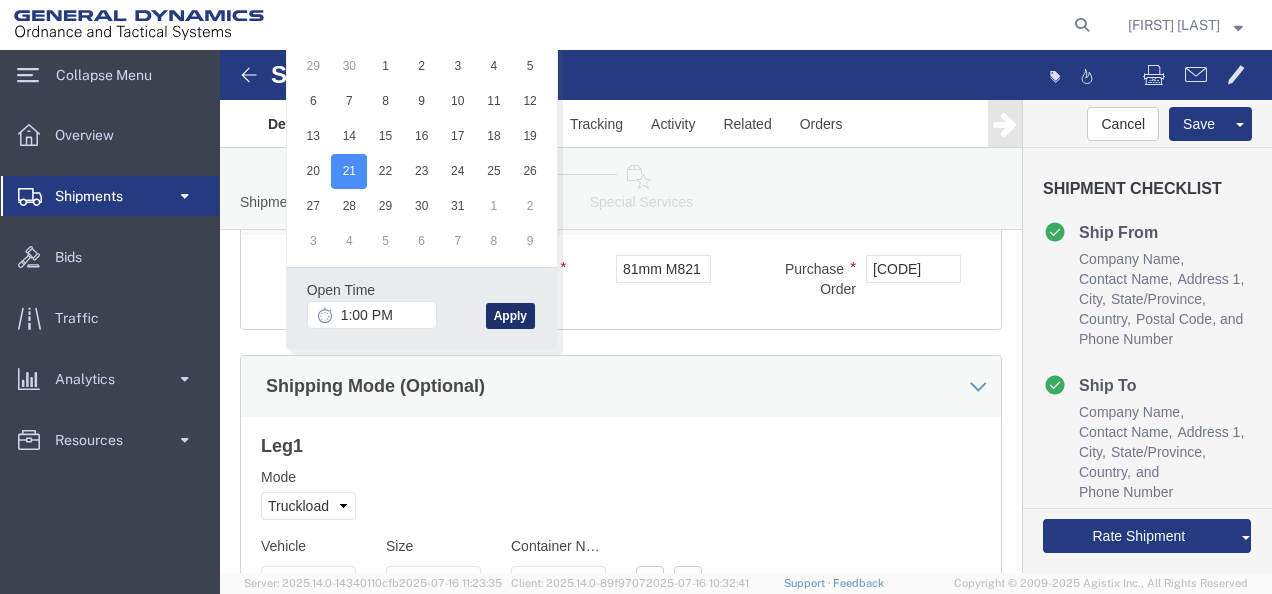 click on "Apply" 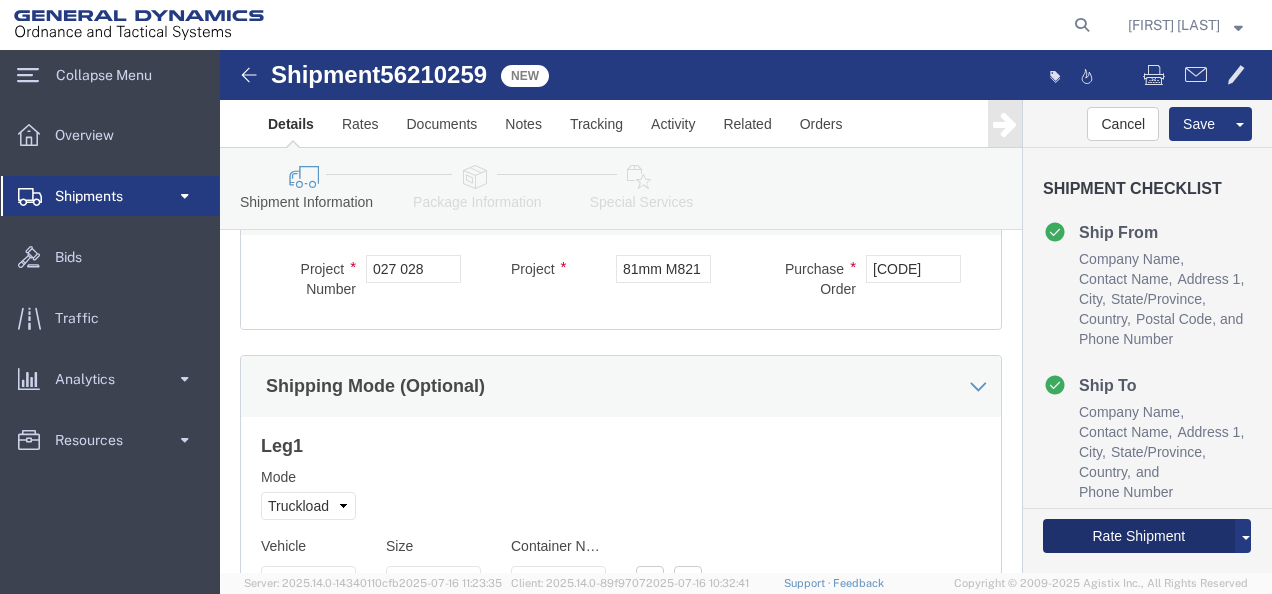 click on "Rate Shipment" 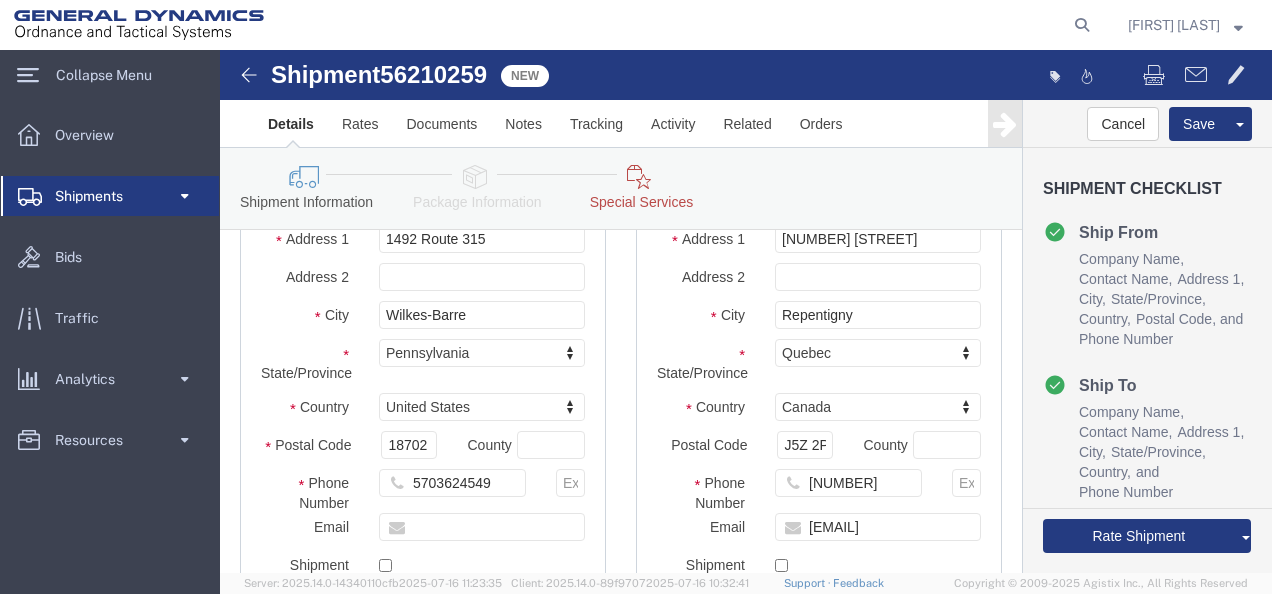 scroll, scrollTop: 0, scrollLeft: 0, axis: both 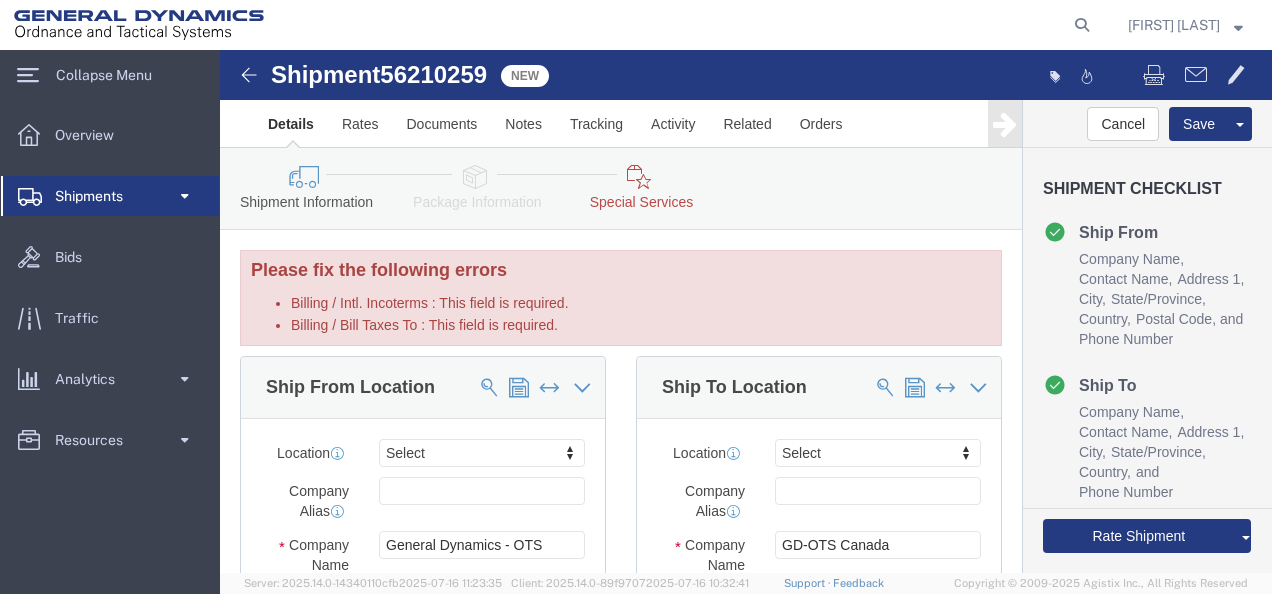 click on "Special Services" 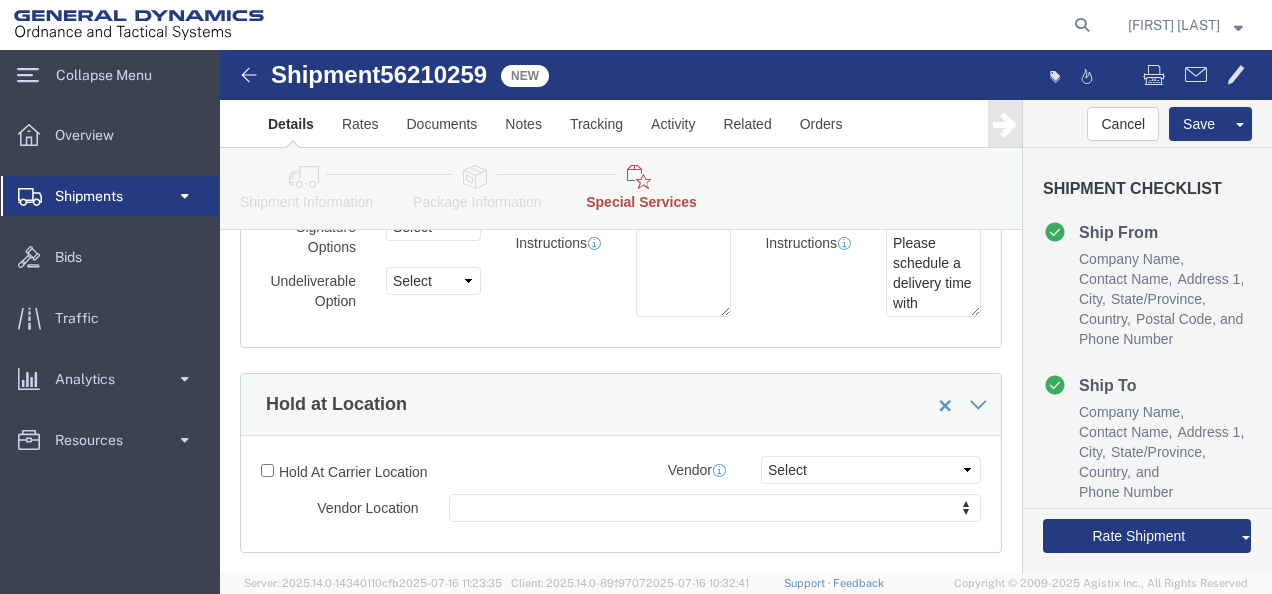 scroll, scrollTop: 400, scrollLeft: 0, axis: vertical 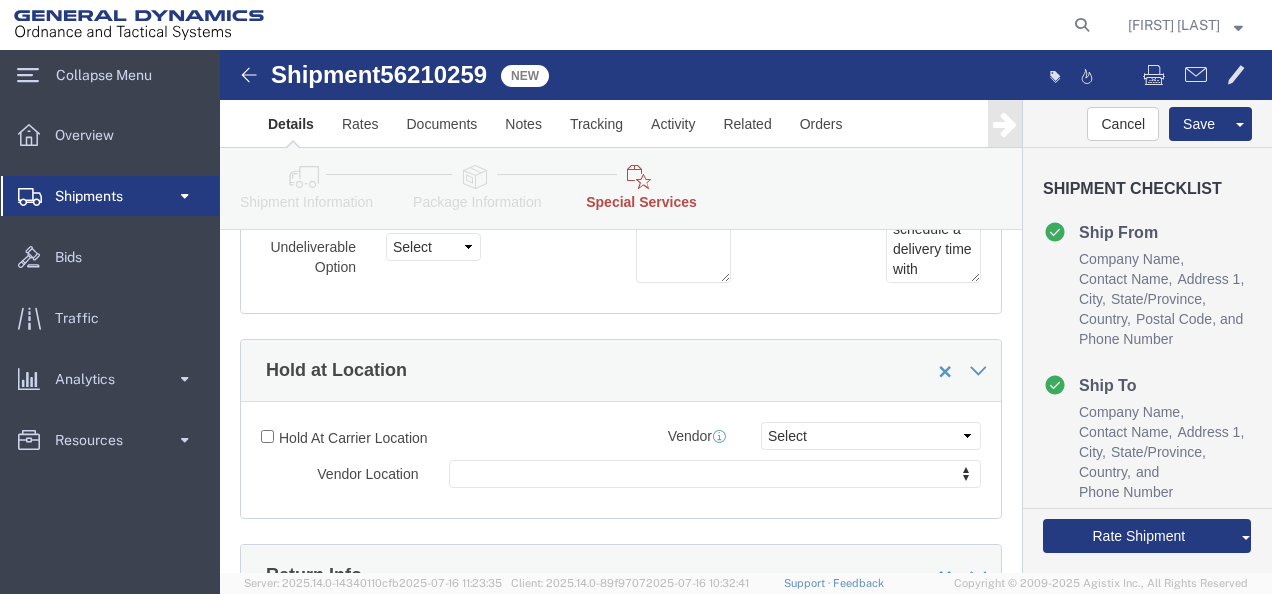 click 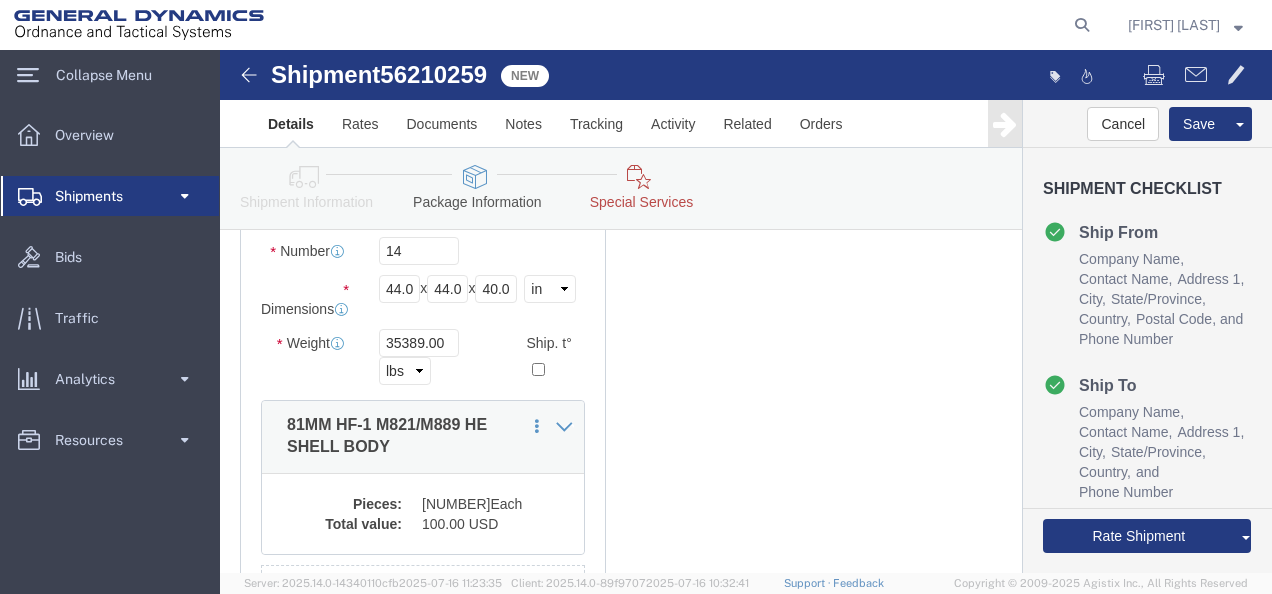 scroll, scrollTop: 300, scrollLeft: 0, axis: vertical 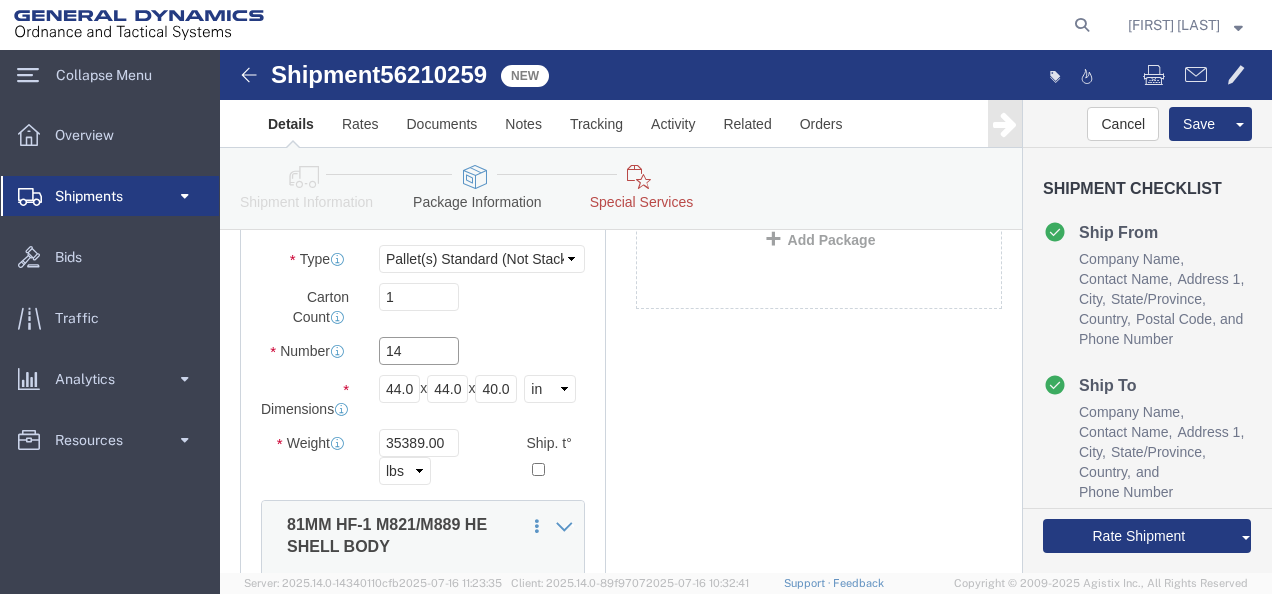 drag, startPoint x: 208, startPoint y: 274, endPoint x: 174, endPoint y: 278, distance: 34.234486 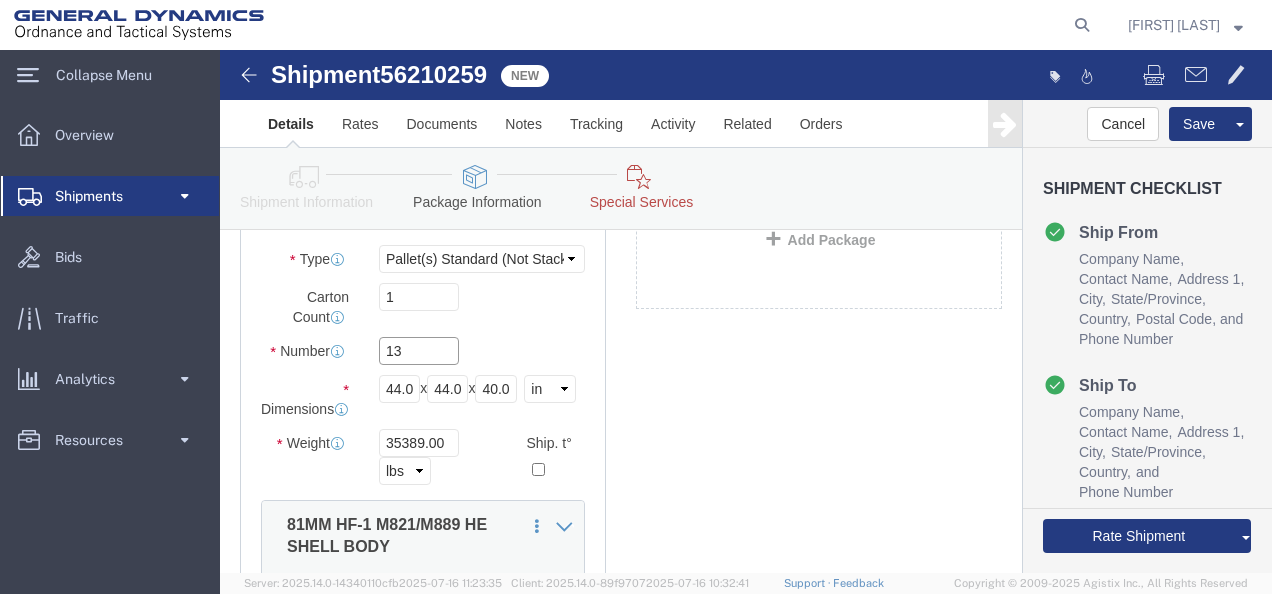 type on "13" 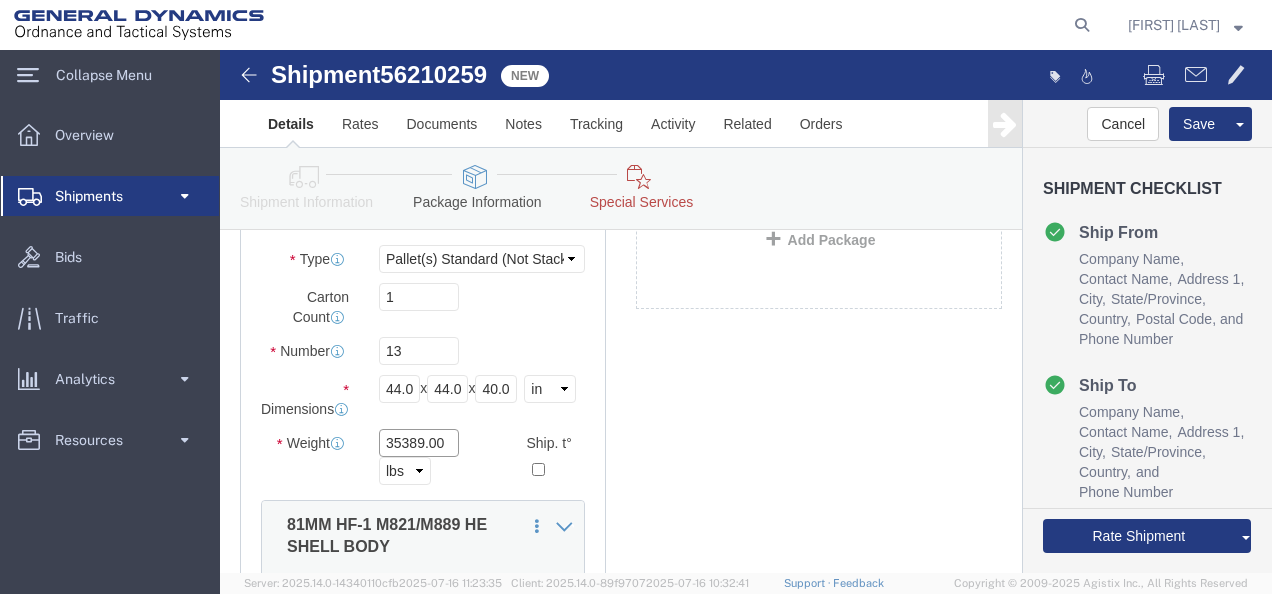 drag, startPoint x: 202, startPoint y: 382, endPoint x: 151, endPoint y: 384, distance: 51.0392 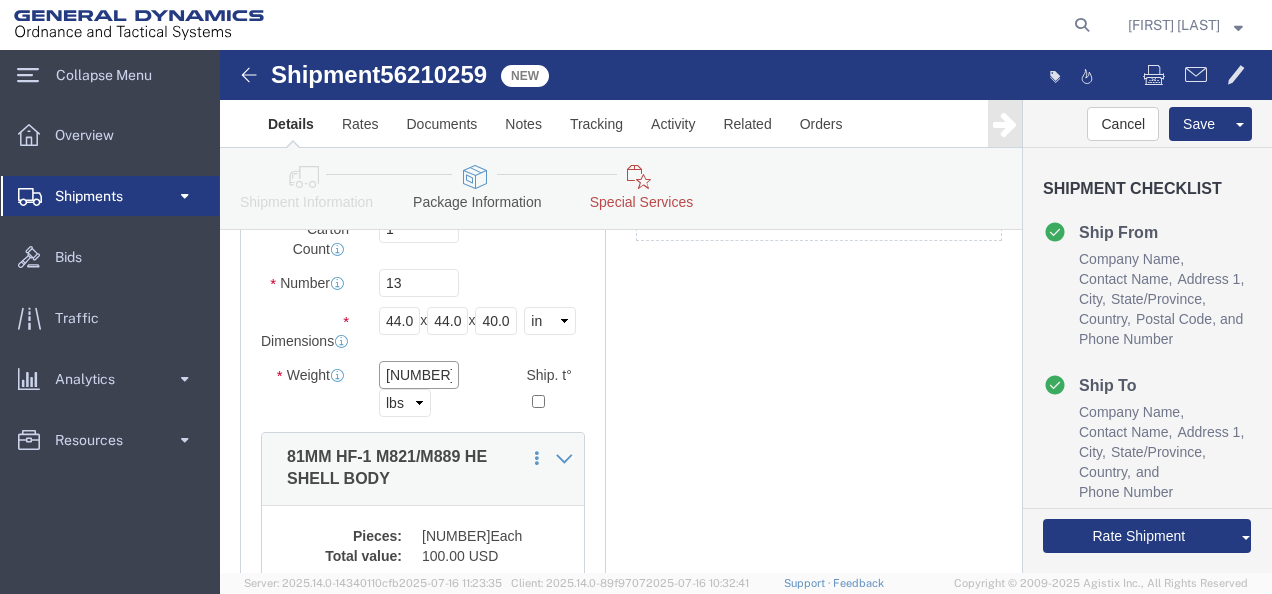 scroll, scrollTop: 400, scrollLeft: 0, axis: vertical 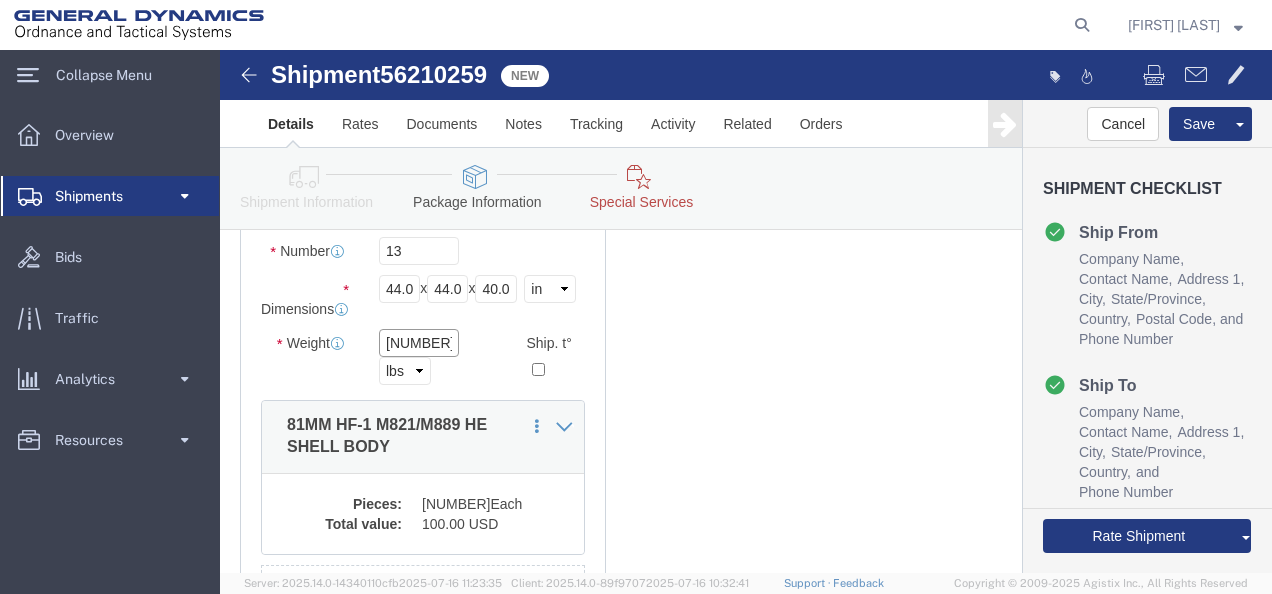 type on "[NUMBER]" 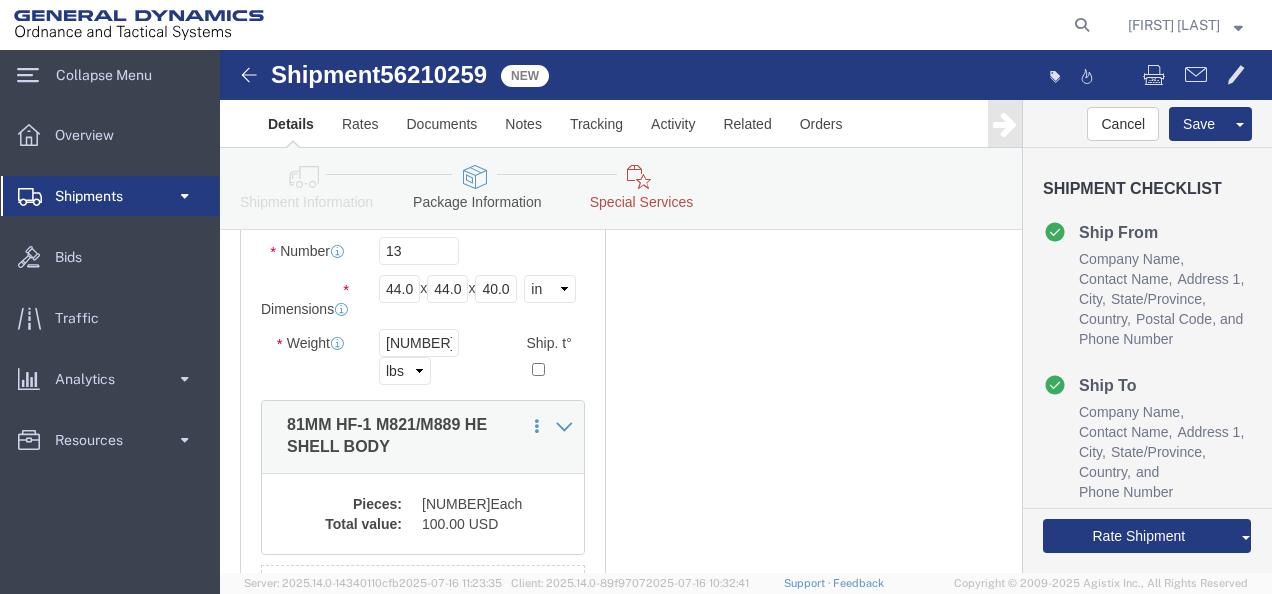 click on "[NUMBER]Each" 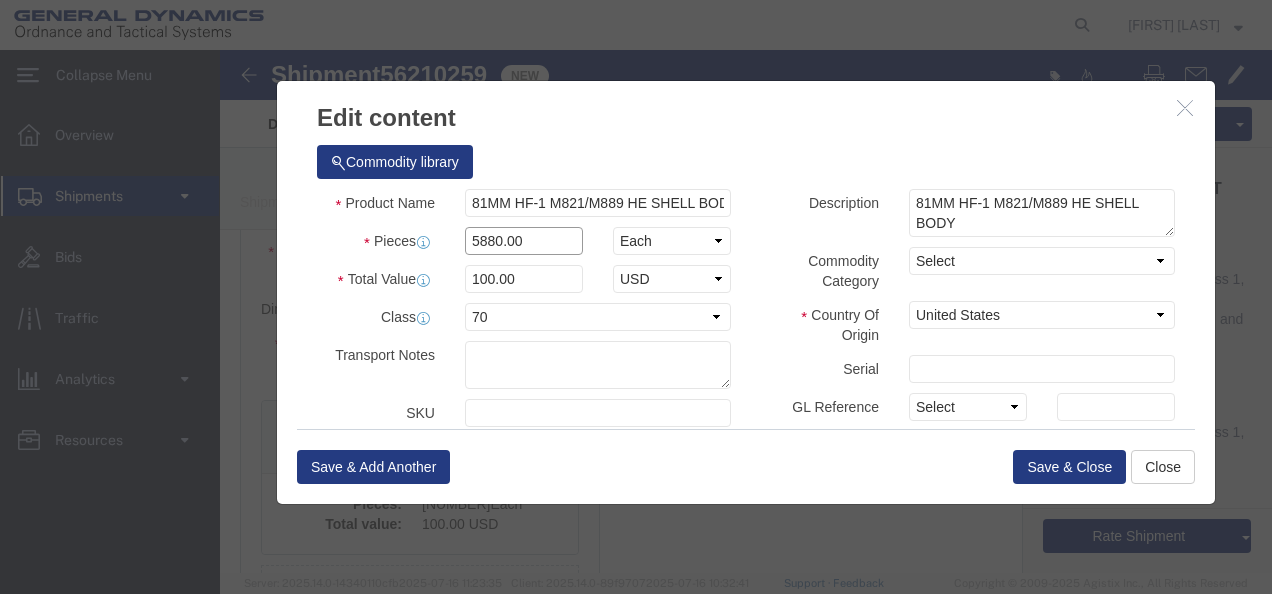 drag, startPoint x: 271, startPoint y: 188, endPoint x: 234, endPoint y: 188, distance: 37 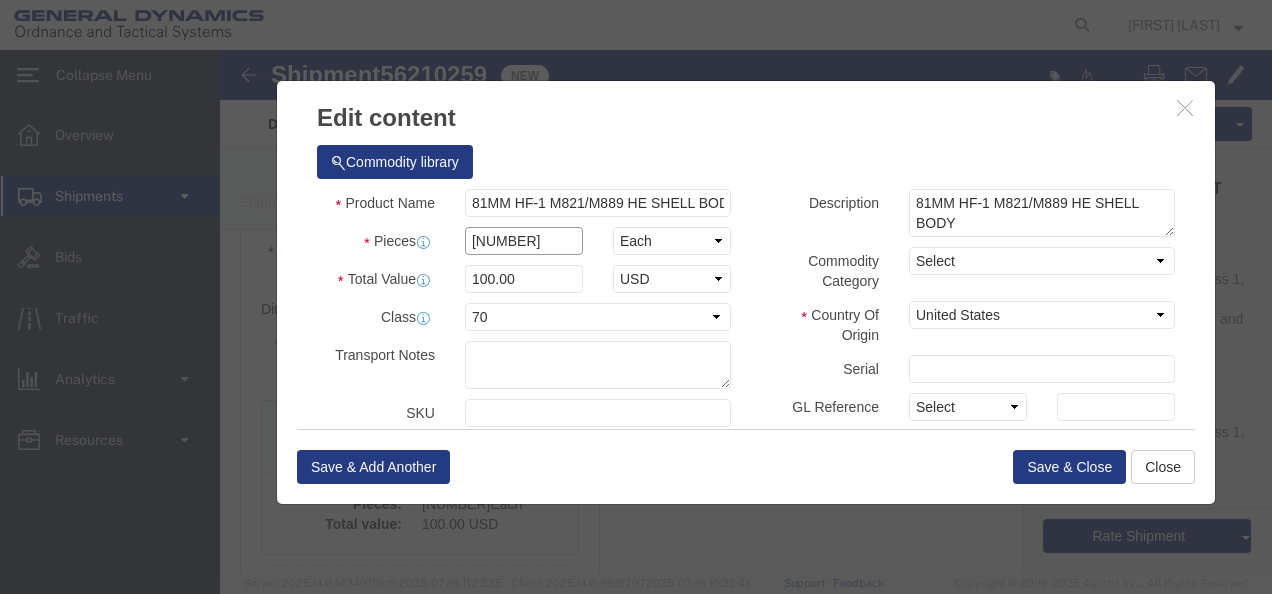 type on "[NUMBER]" 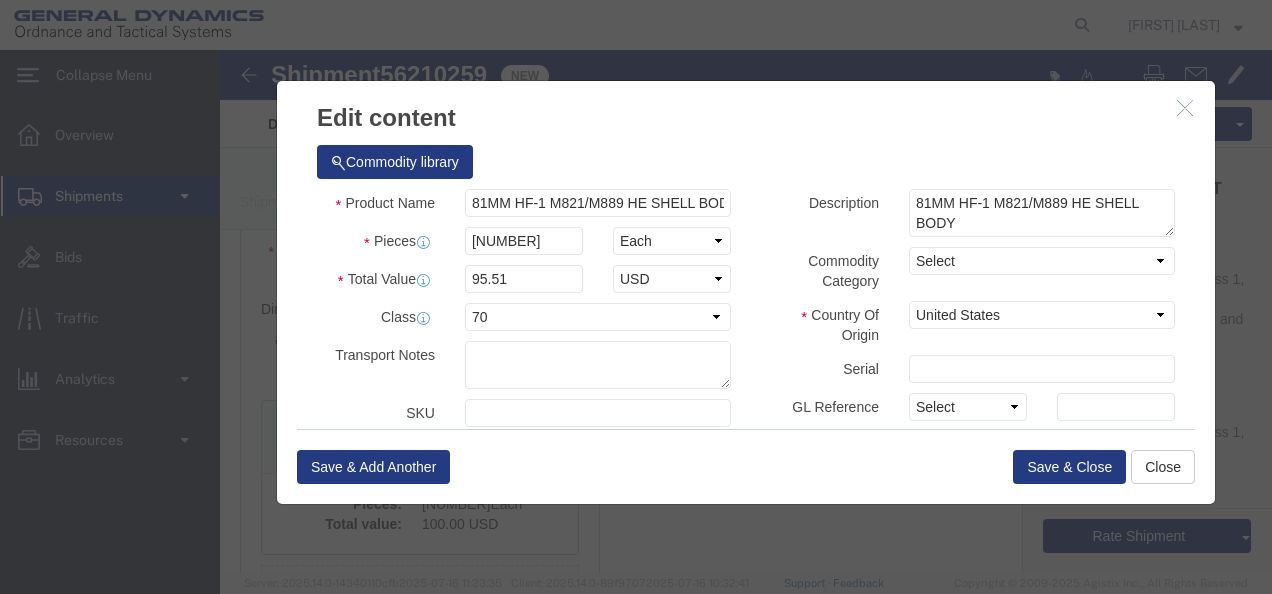 click on "Description 81MM HF-1 M821/M889 HE SHELL BODY" 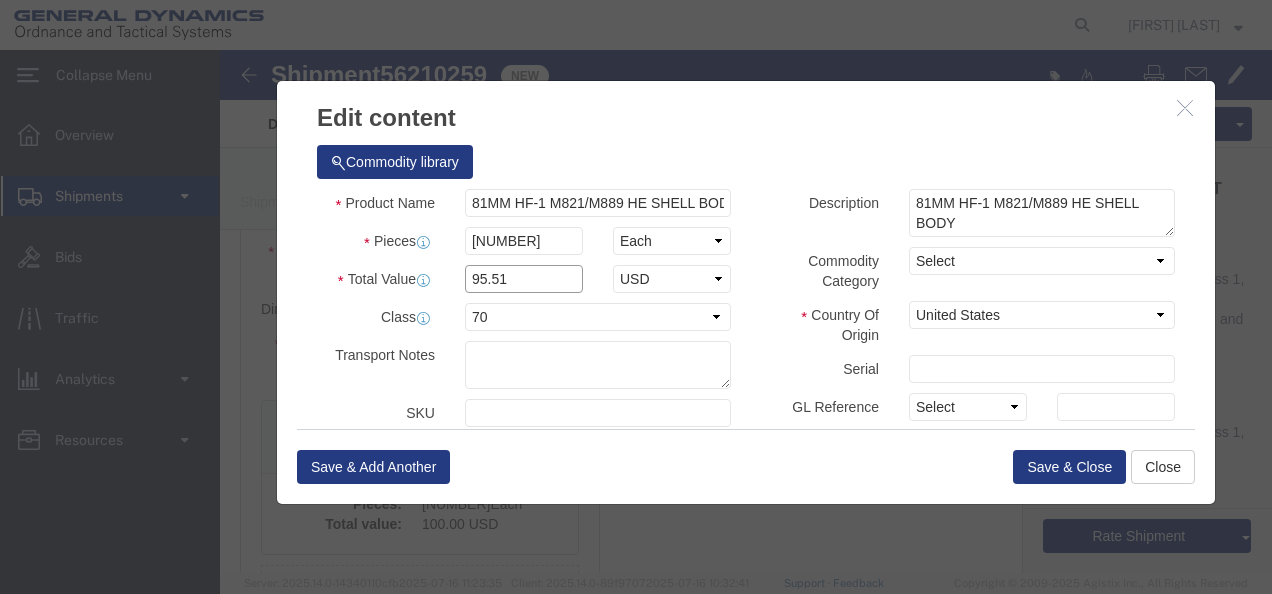 drag, startPoint x: 304, startPoint y: 223, endPoint x: 212, endPoint y: 222, distance: 92.00543 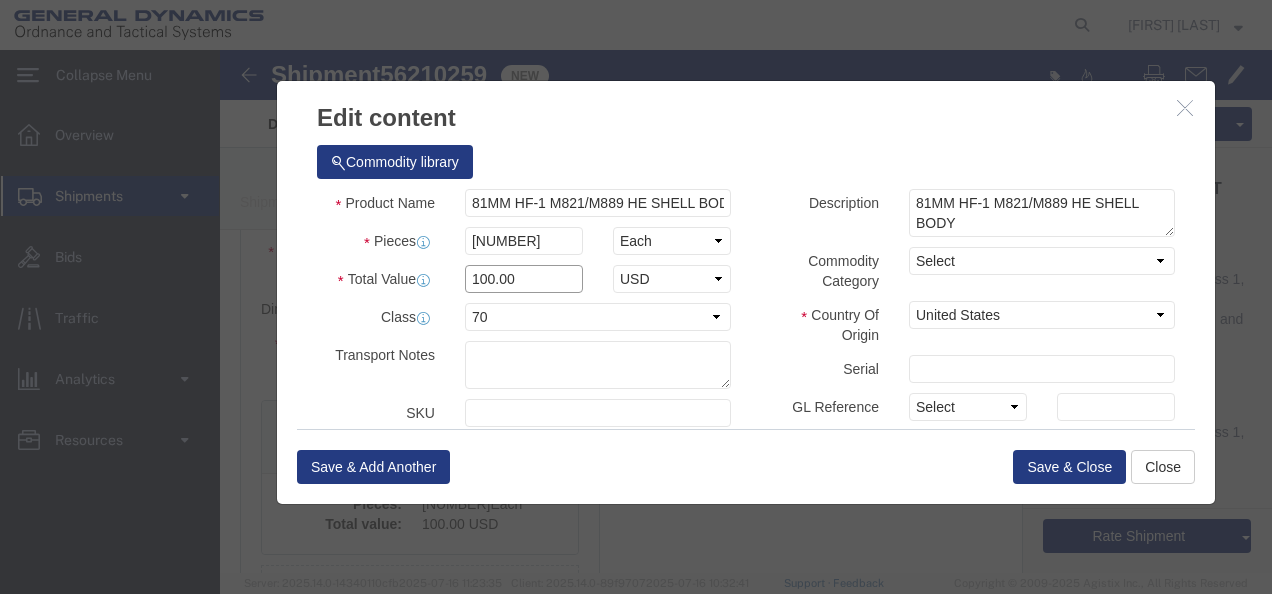type on "100.00" 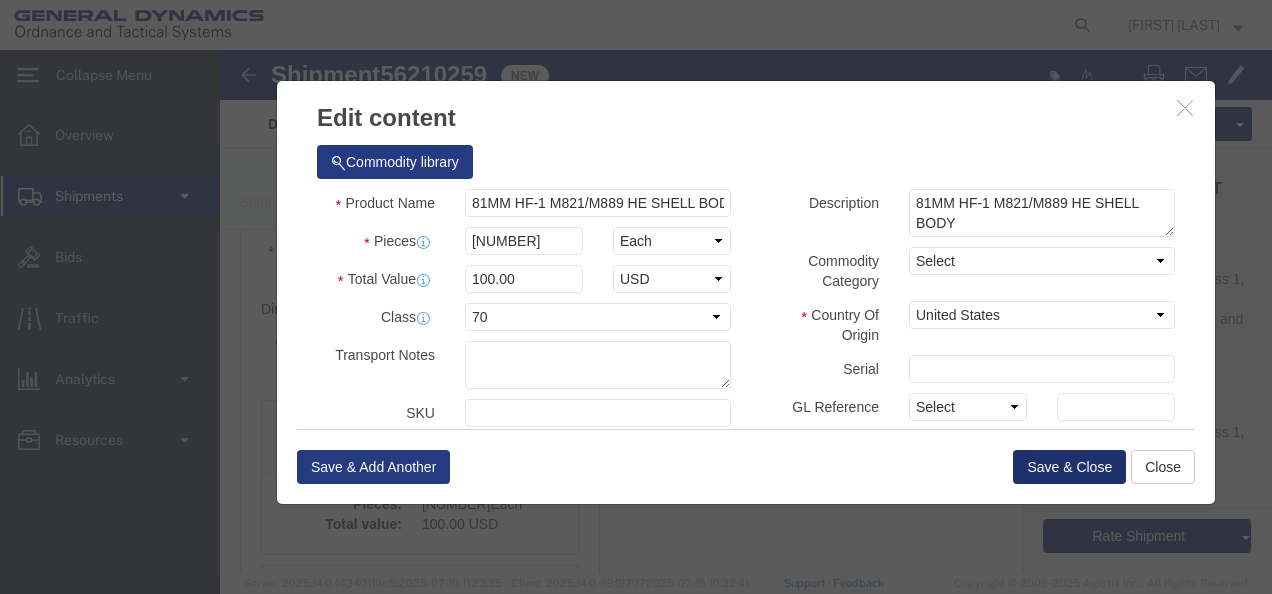 click on "Save & Close" 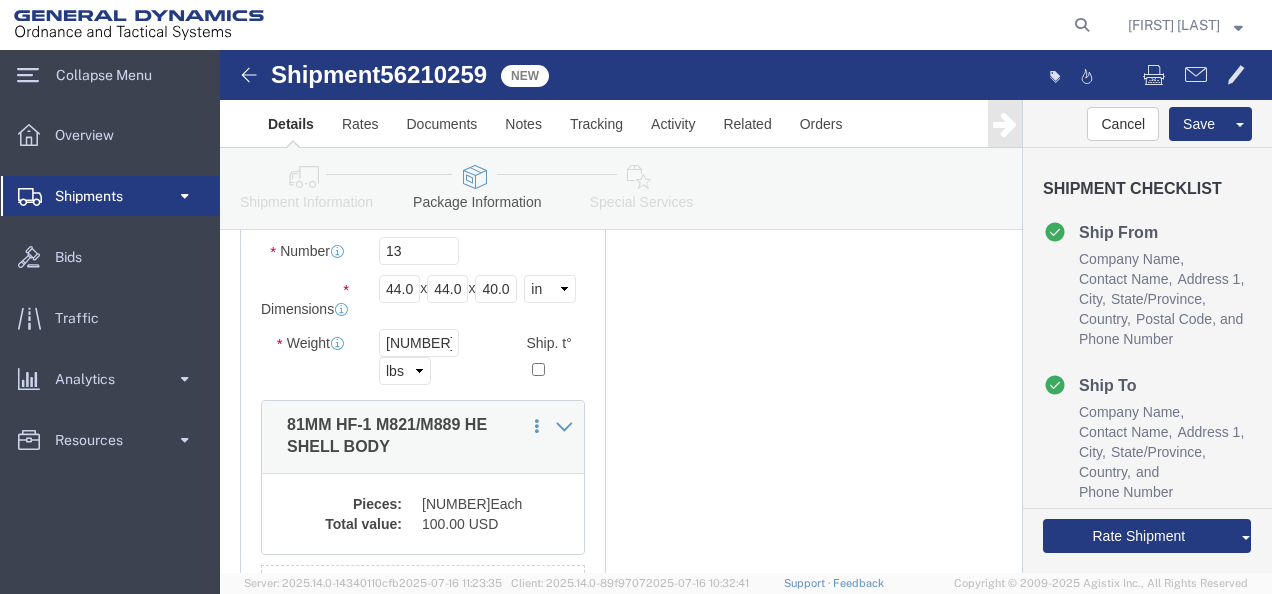 click on "Special Services" 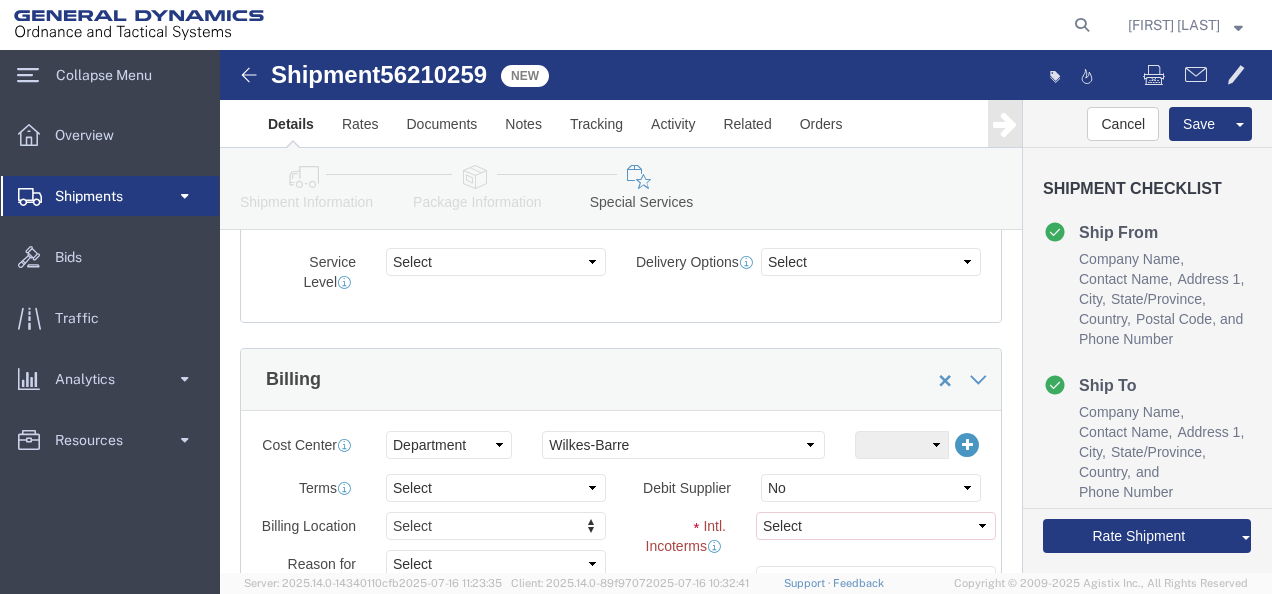 scroll, scrollTop: 1200, scrollLeft: 0, axis: vertical 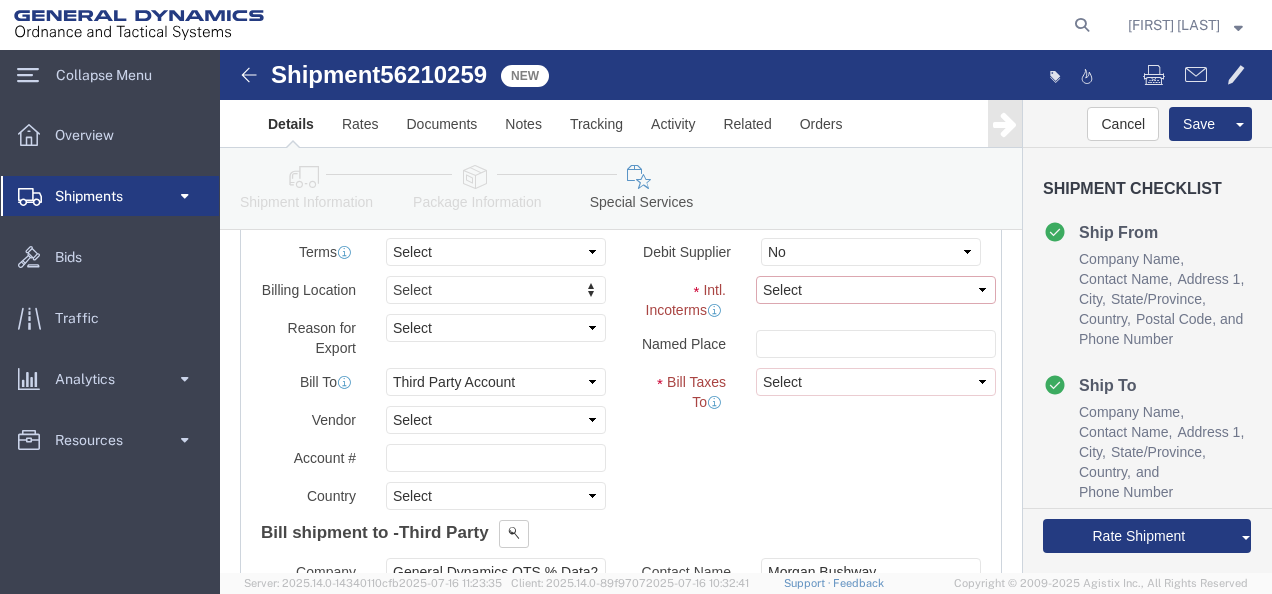 click on "Select Carriage Insurance Paid Carriage Paid To Cost and Freight Cost Insurance Freight Delivered at Place Delivered at Place Unloaded Delivered at Terminal Delivery Duty Paid Ex Works Free Along Ship Free Carrier Free On Board" 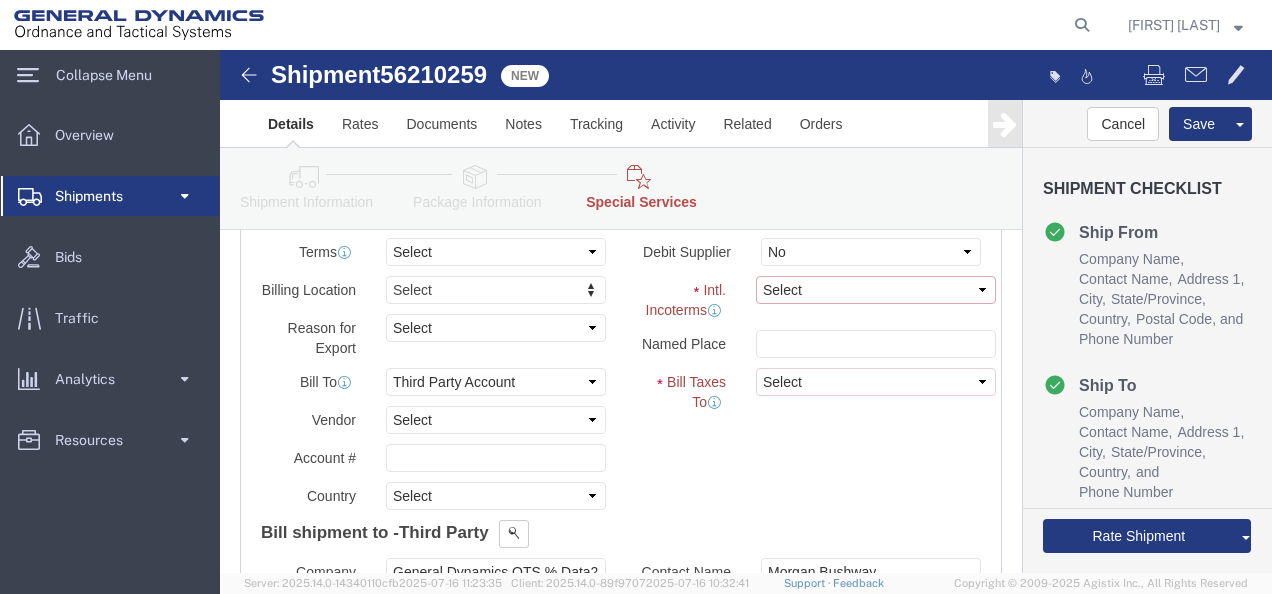 select on "CFR" 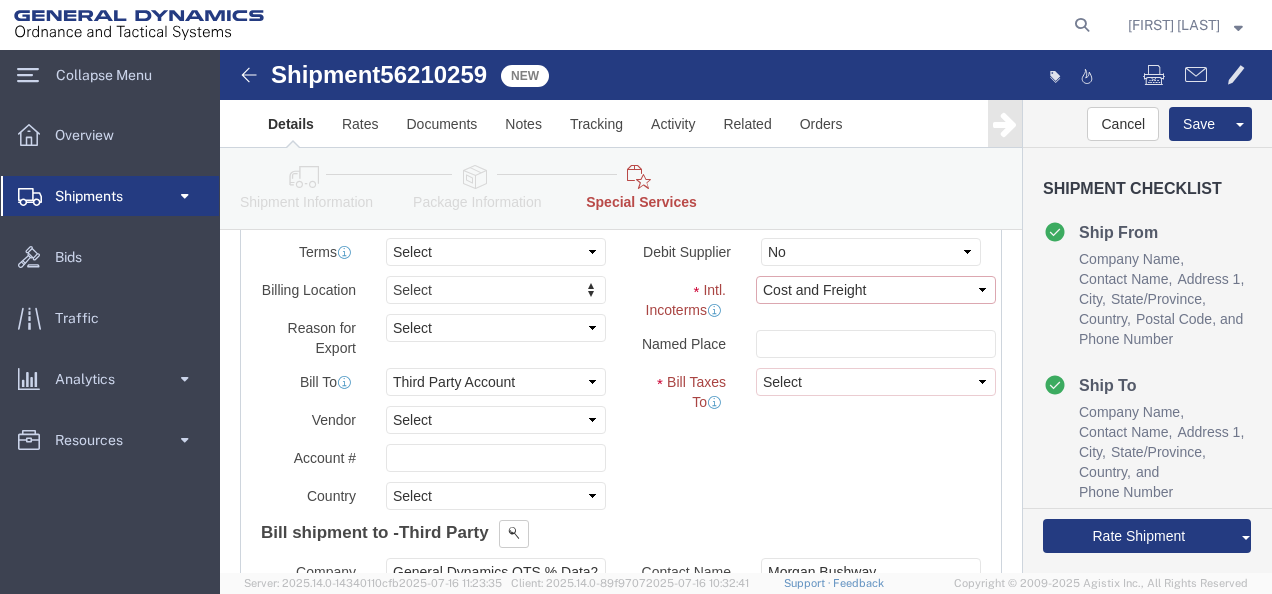 click on "Select Carriage Insurance Paid Carriage Paid To Cost and Freight Cost Insurance Freight Delivered at Place Delivered at Place Unloaded Delivered at Terminal Delivery Duty Paid Ex Works Free Along Ship Free Carrier Free On Board" 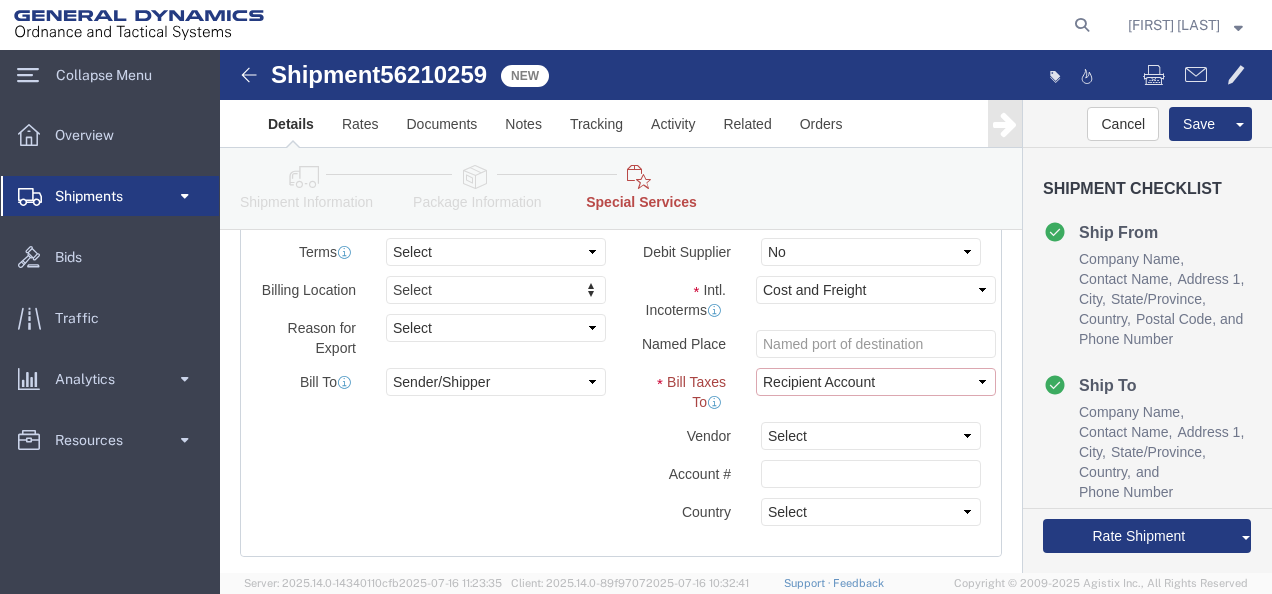 click on "Select Recipient Account Sender/Shipper Third Party Account" 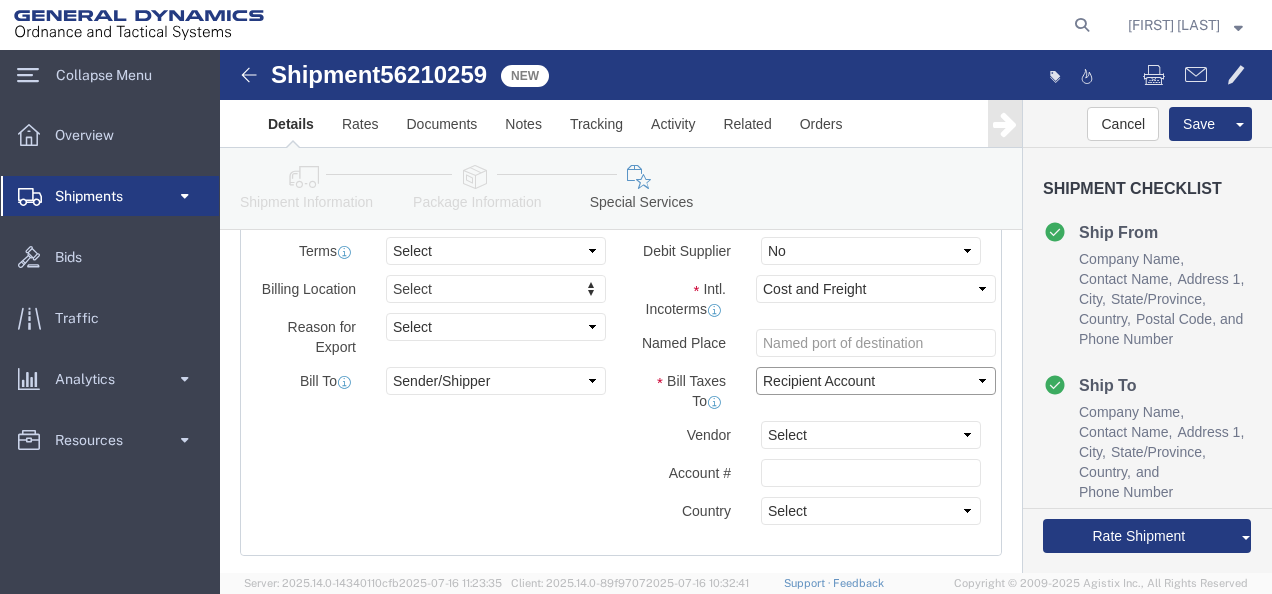 select on "SHIP" 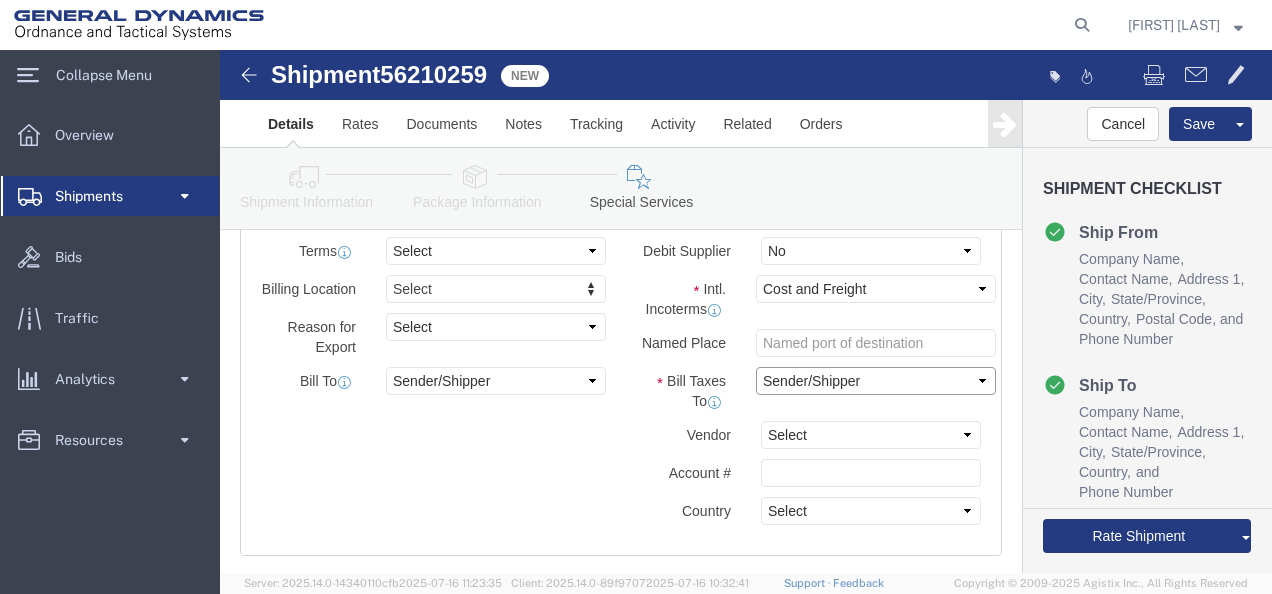 click on "Select Recipient Account Sender/Shipper Third Party Account" 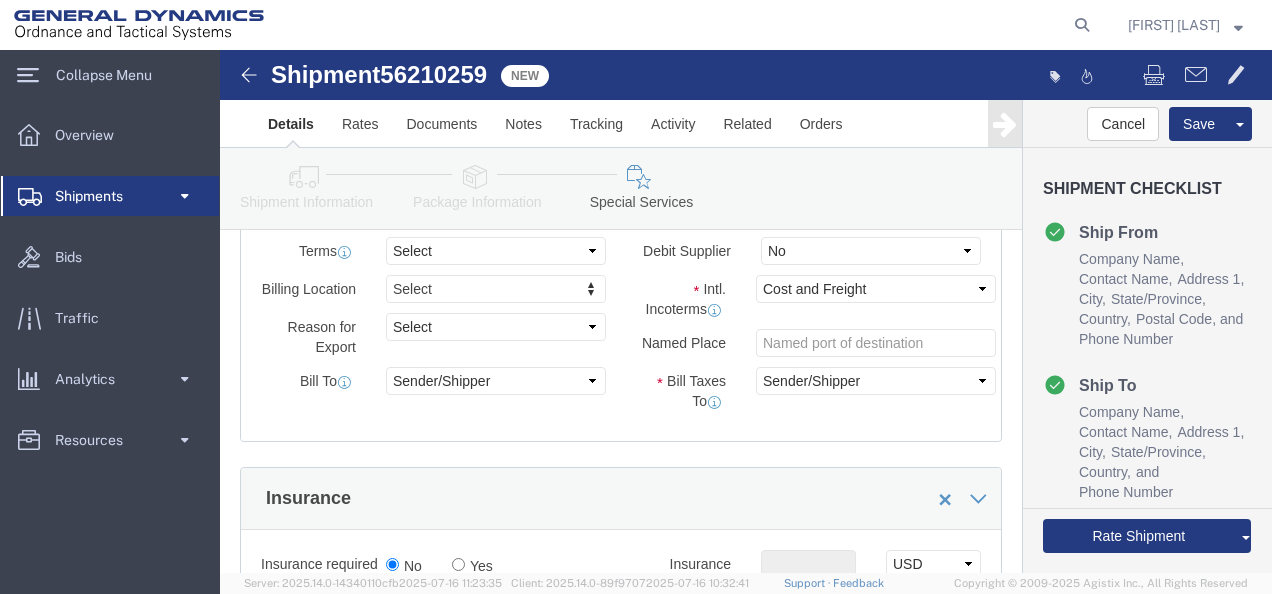 click on "Intl. Incoterms  Select Carriage Insurance Paid Carriage Paid To Cost and Freight Cost Insurance Freight Delivered at Place Delivered at Place Unloaded Delivered at Terminal Delivery Duty Paid Ex Works Free Along Ship Free Carrier Free On Board Named Place
Bill Taxes To  Select Recipient Account Sender/Shipper Third Party Account" 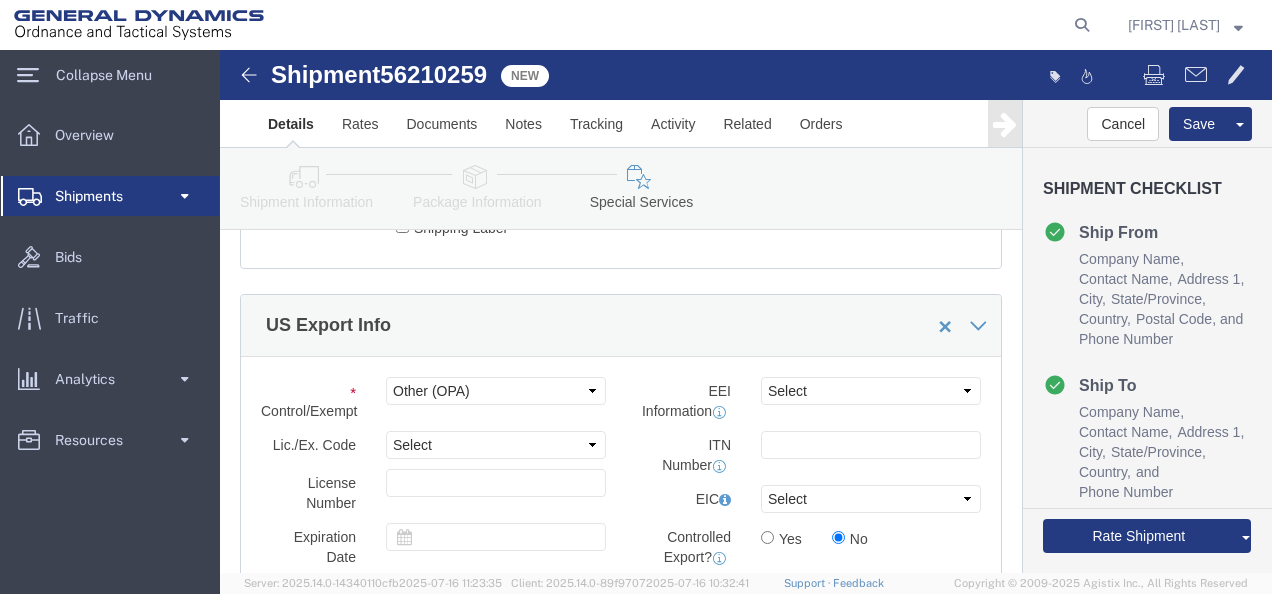 scroll, scrollTop: 2095, scrollLeft: 0, axis: vertical 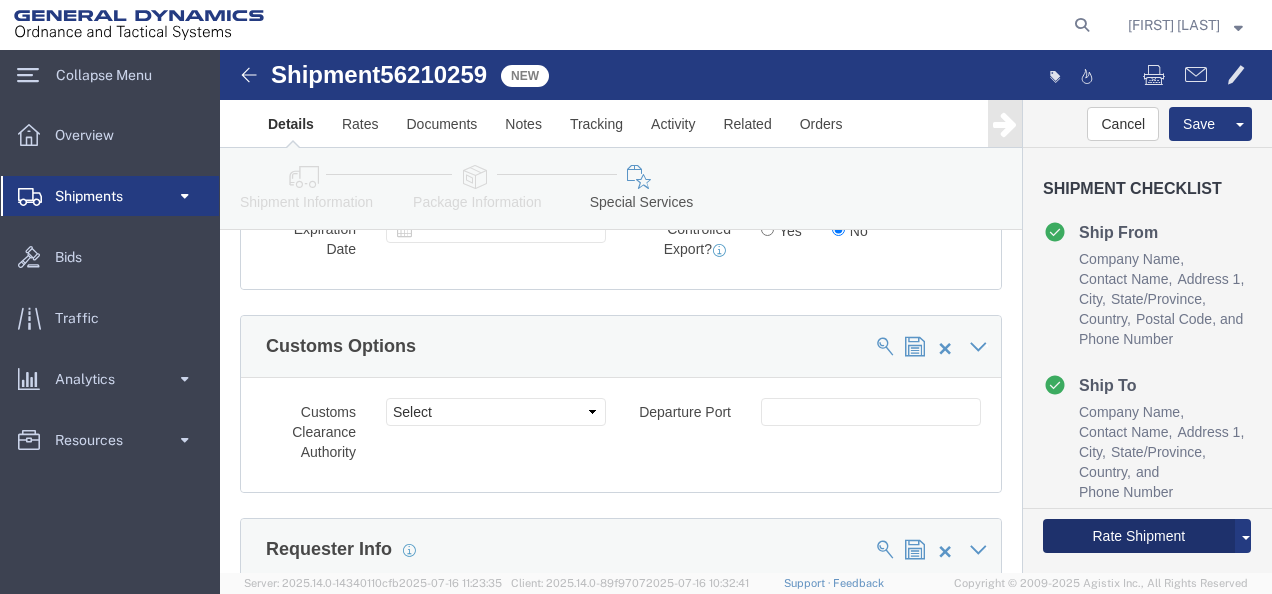 click on "Rate Shipment" 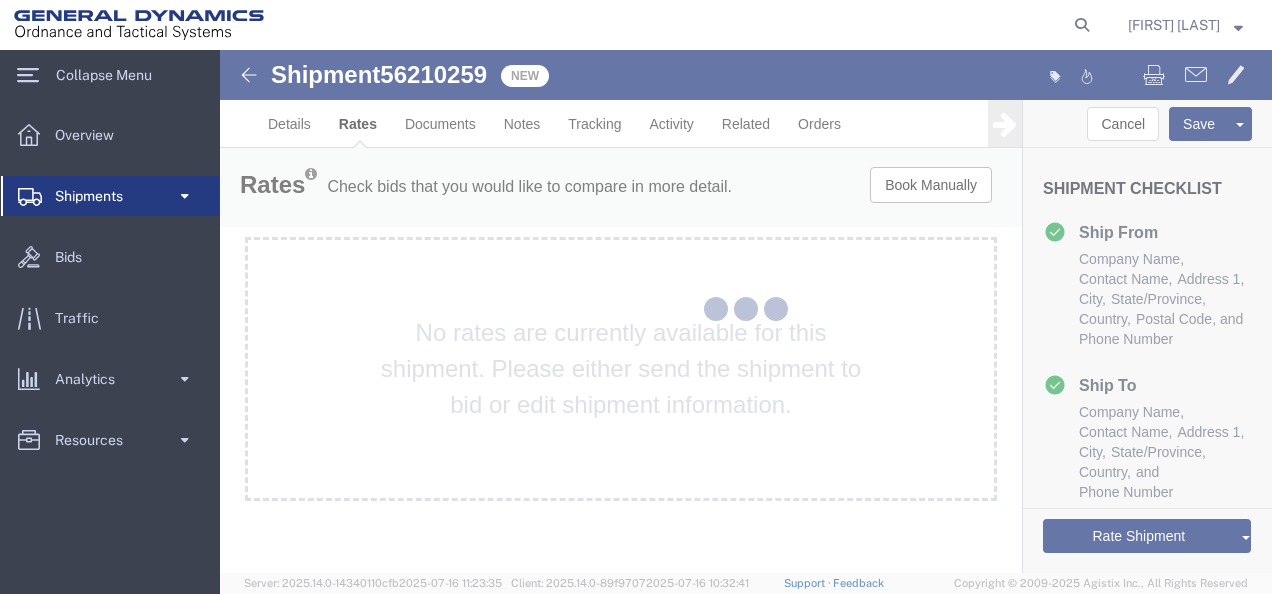 scroll, scrollTop: 0, scrollLeft: 0, axis: both 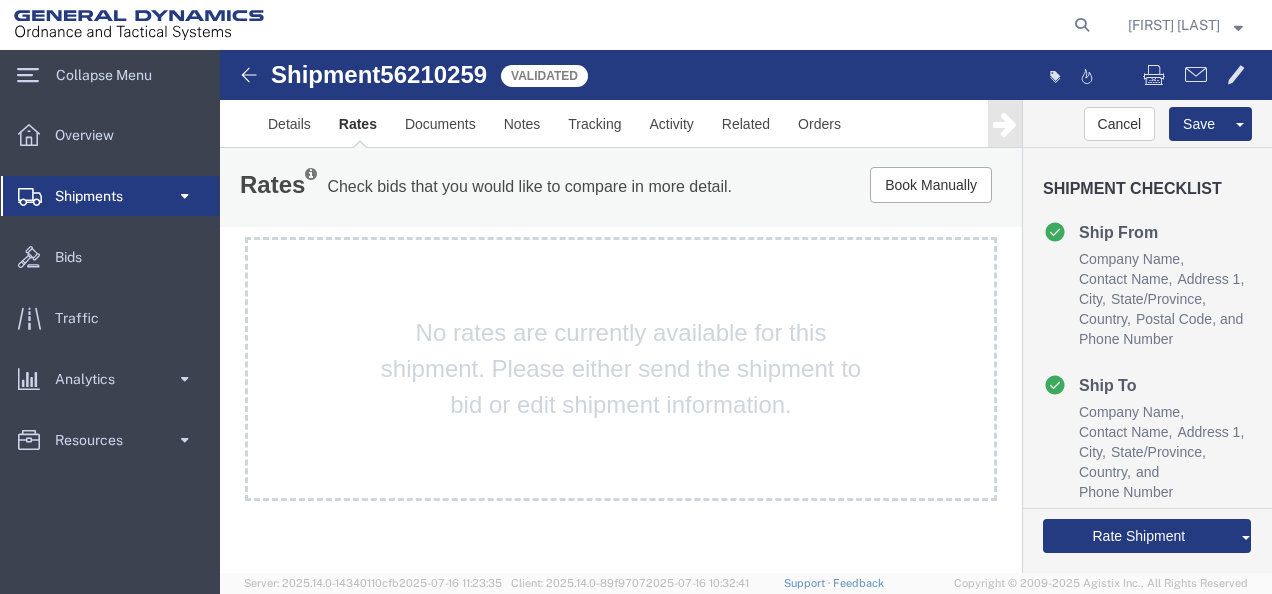 click on "Rates  Check bids that you would like to compare in more detail. Compare Filter Book Manually
Pause
Continue" at bounding box center (621, 187) 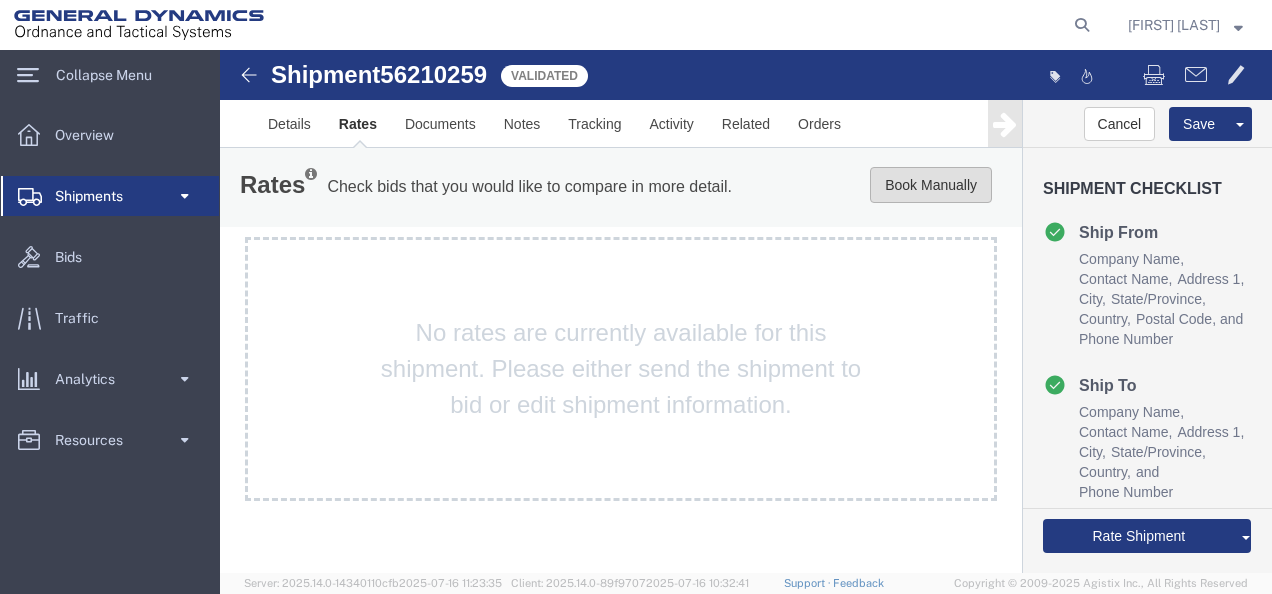 click on "Book Manually" at bounding box center [931, 185] 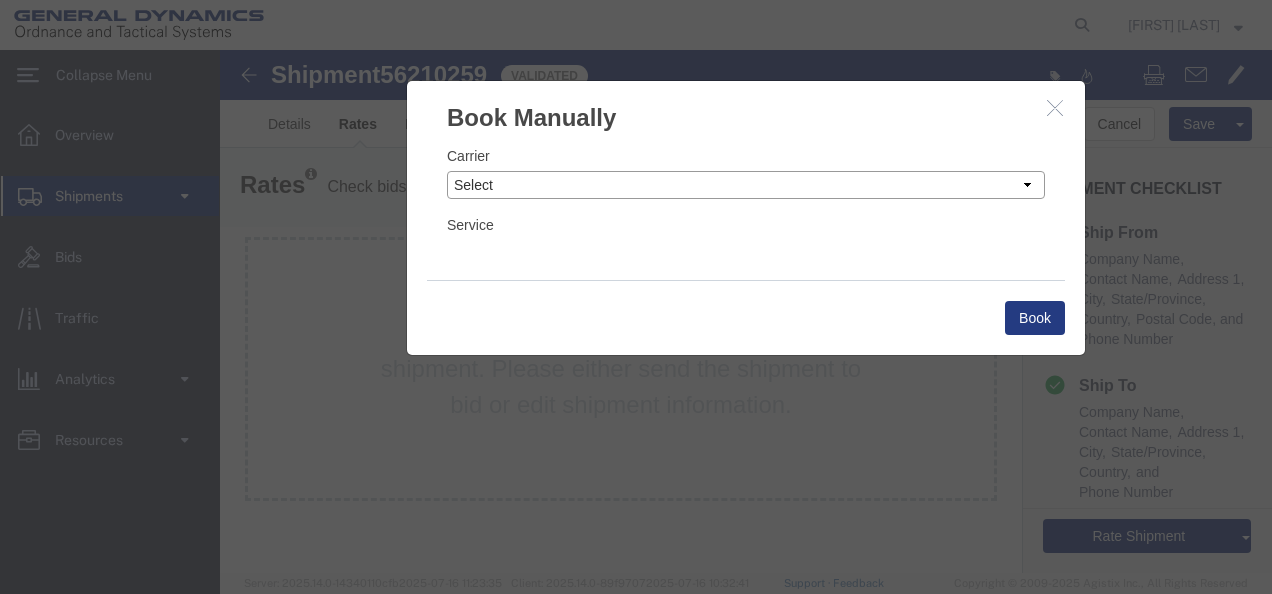 click on "Select Add New Carrier (and default service) AAT Carriers AATCO Adcom / Radiant Logistics Bertling Logistics Boyle Transportation Calex Calex Logistics Ceva Logistics Crane Worldwide DHL FedEx Custom Critical FedEx Express FedEx Freight Freight Solution Providers General Dynamics Tavis General Dynamics Tom Interconex Kuehne & Nagel Magno International Mercer Transportation Panalpina Panther Expedited Services Paramount Enterprises International Pitt Ohio R & R Trucking RXO Logistics Ridgeway International USA Rus International Charter Schneider Brokerage Steel Lion LLC Todd Maritime Service Tri-State Motor Transit United Eagle United Eagle Inc Virginia Transport Virginia Transport LLC XPO Logistics LTL YRC" at bounding box center [746, 185] 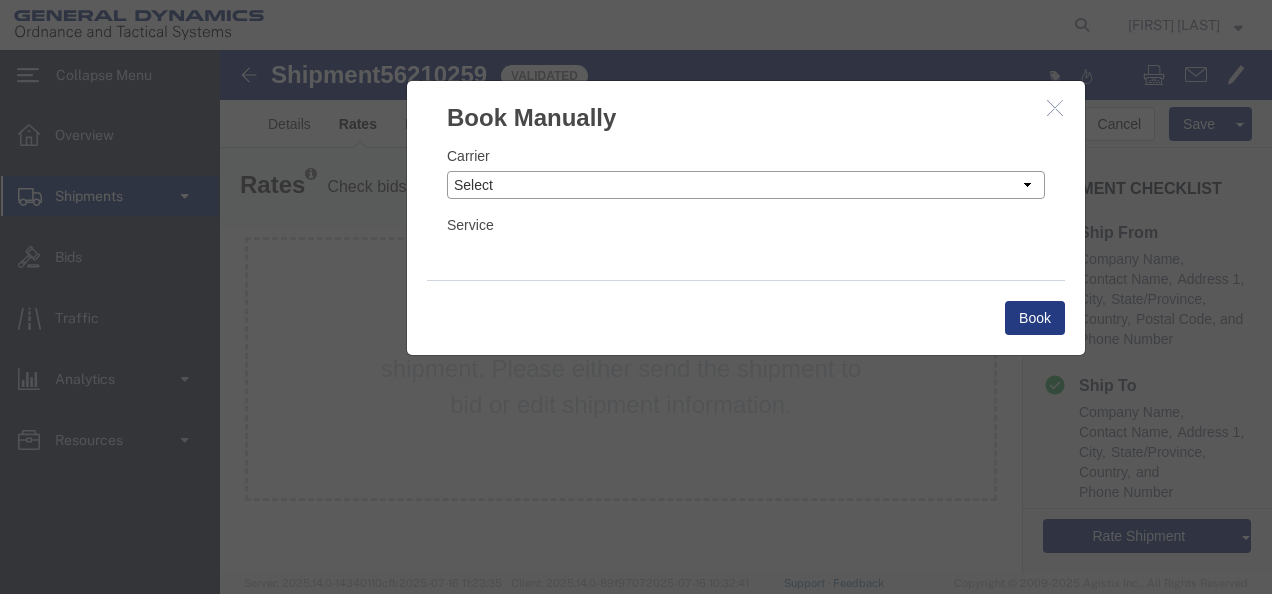 select on "3224" 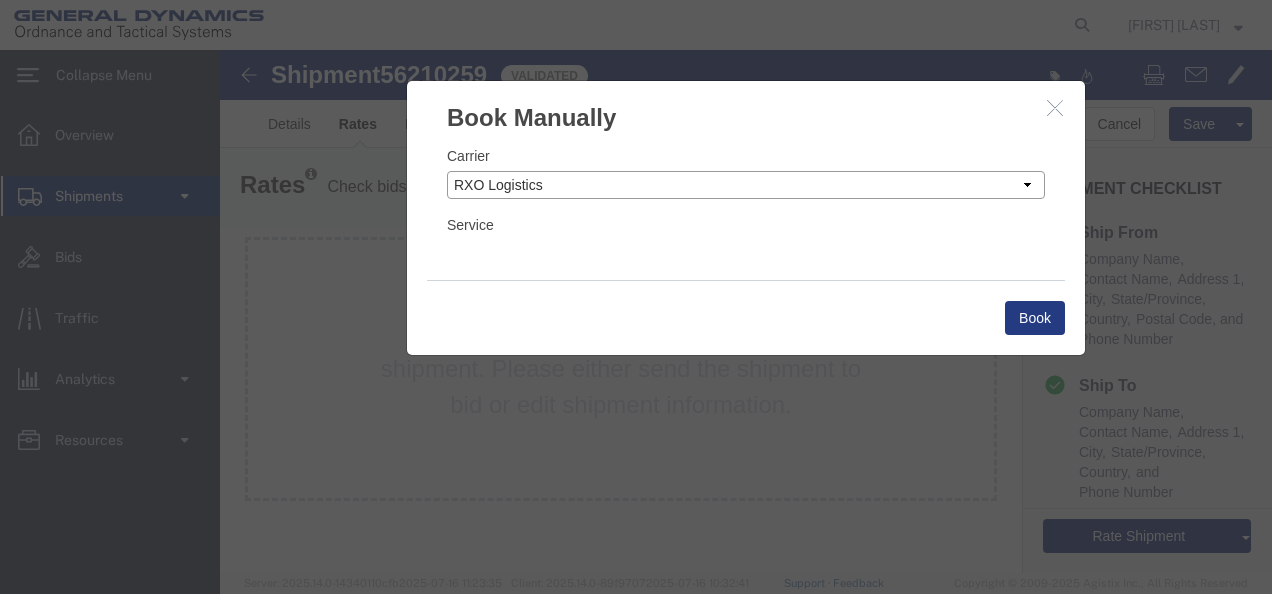click on "Select Add New Carrier (and default service) AAT Carriers AATCO Adcom / Radiant Logistics Bertling Logistics Boyle Transportation Calex Calex Logistics Ceva Logistics Crane Worldwide DHL FedEx Custom Critical FedEx Express FedEx Freight Freight Solution Providers General Dynamics Tavis General Dynamics Tom Interconex Kuehne & Nagel Magno International Mercer Transportation Panalpina Panther Expedited Services Paramount Enterprises International Pitt Ohio R & R Trucking RXO Logistics Ridgeway International USA Rus International Charter Schneider Brokerage Steel Lion LLC Todd Maritime Service Tri-State Motor Transit United Eagle United Eagle Inc Virginia Transport Virginia Transport LLC XPO Logistics LTL YRC" at bounding box center (746, 185) 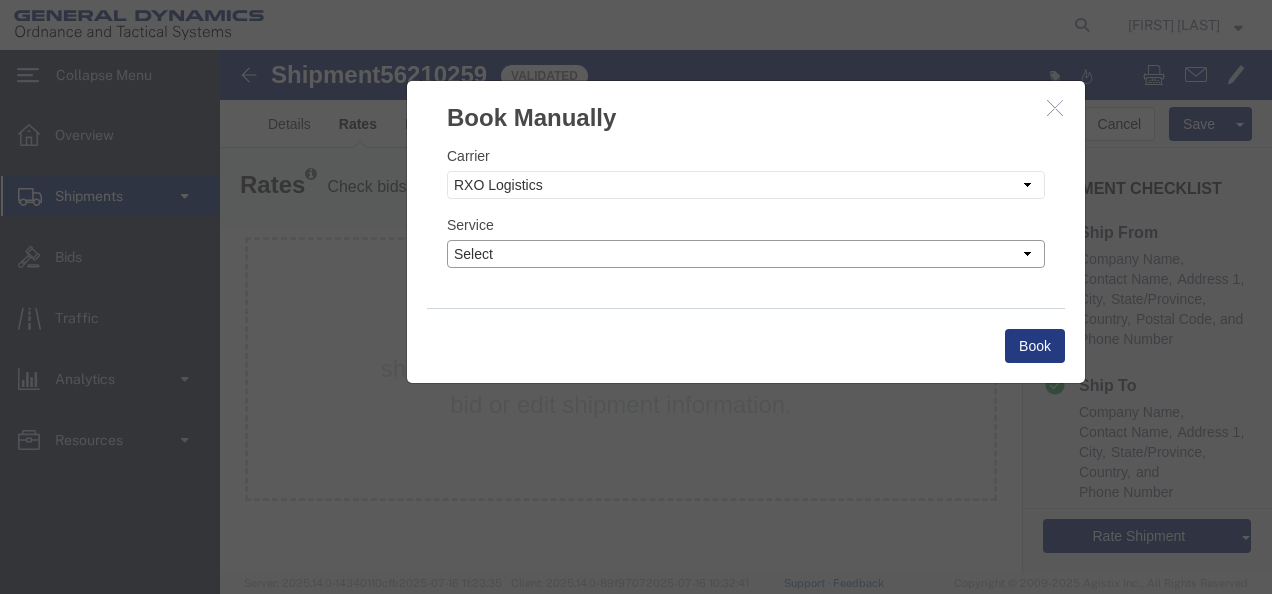click on "Select Air Airport to Airport Airport to Door CONESTOGA Cargo Van DFRM/STEP Door to Airport Door to Door Air Flatbed Flatbed LTL Standard 3-5 Day Power Only RGN Rail Sprinter Van Straight Truck 12 - 14' Straight Truck 24' TL Standard 3- 5 Day VAN VAN(48-53) VAN(48-53) VAN(Expedite Tractor) VAN(Intermodal)" at bounding box center [746, 254] 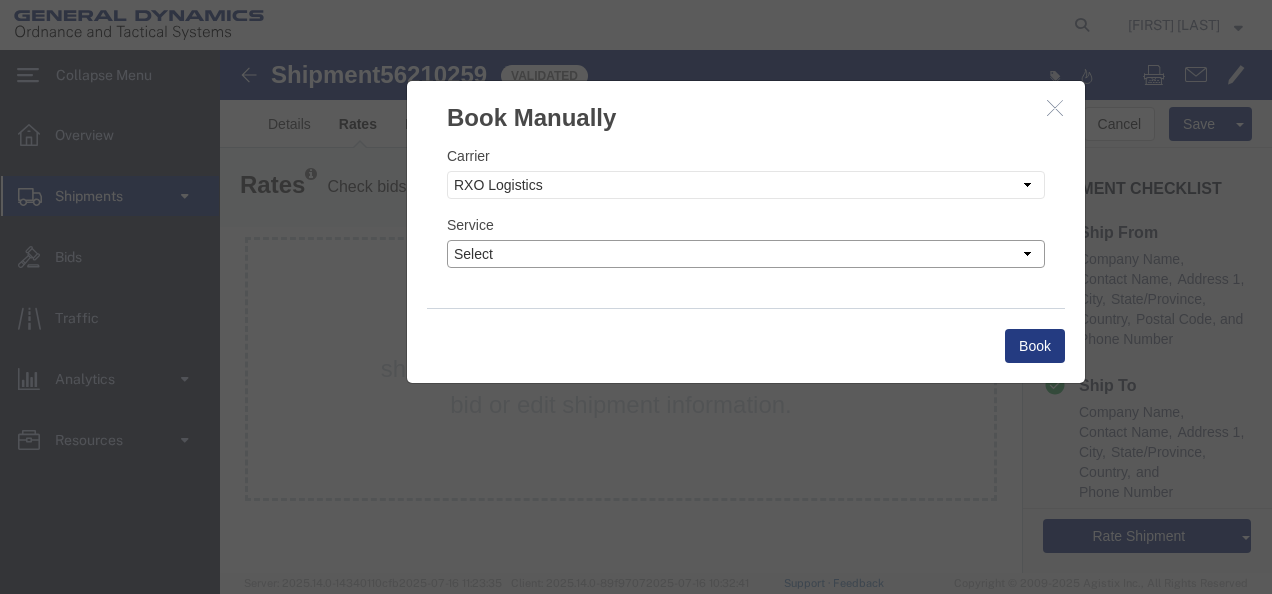 select on "[NUMBER]" 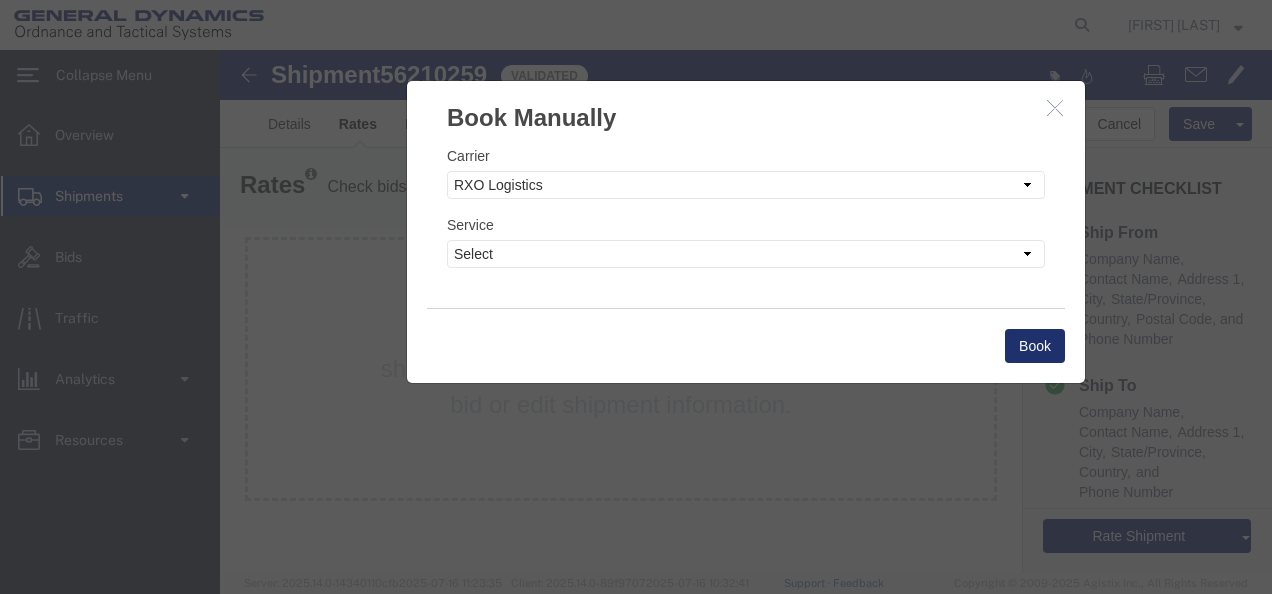 click on "Book" at bounding box center (1035, 346) 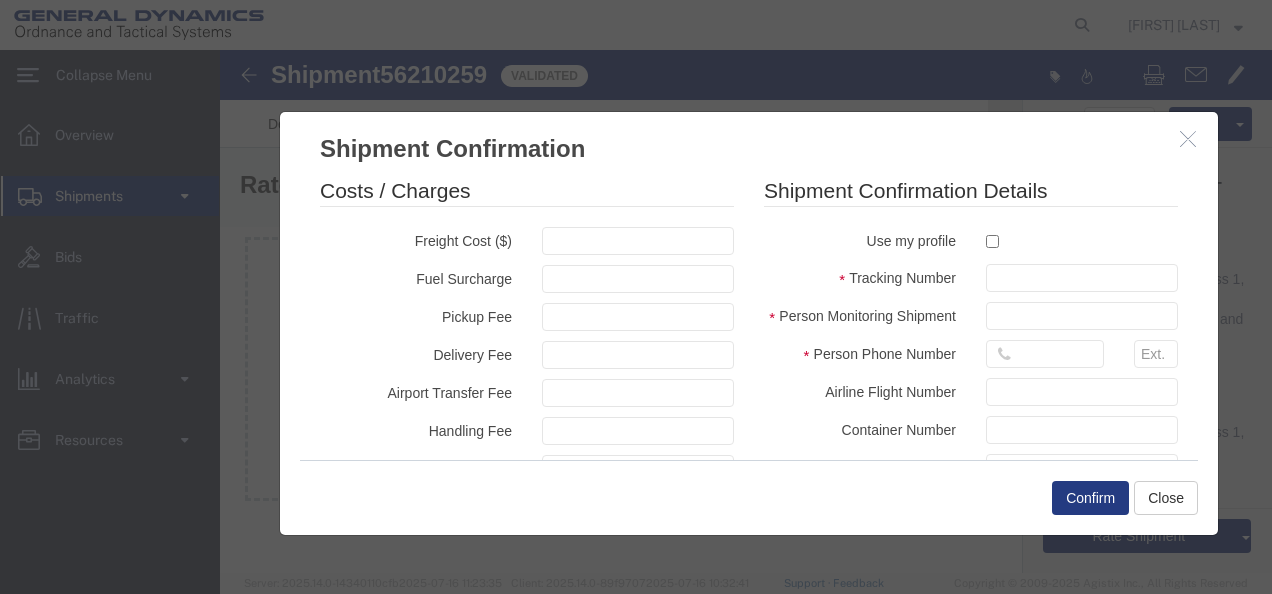 drag, startPoint x: 654, startPoint y: 100, endPoint x: 658, endPoint y: 134, distance: 34.234486 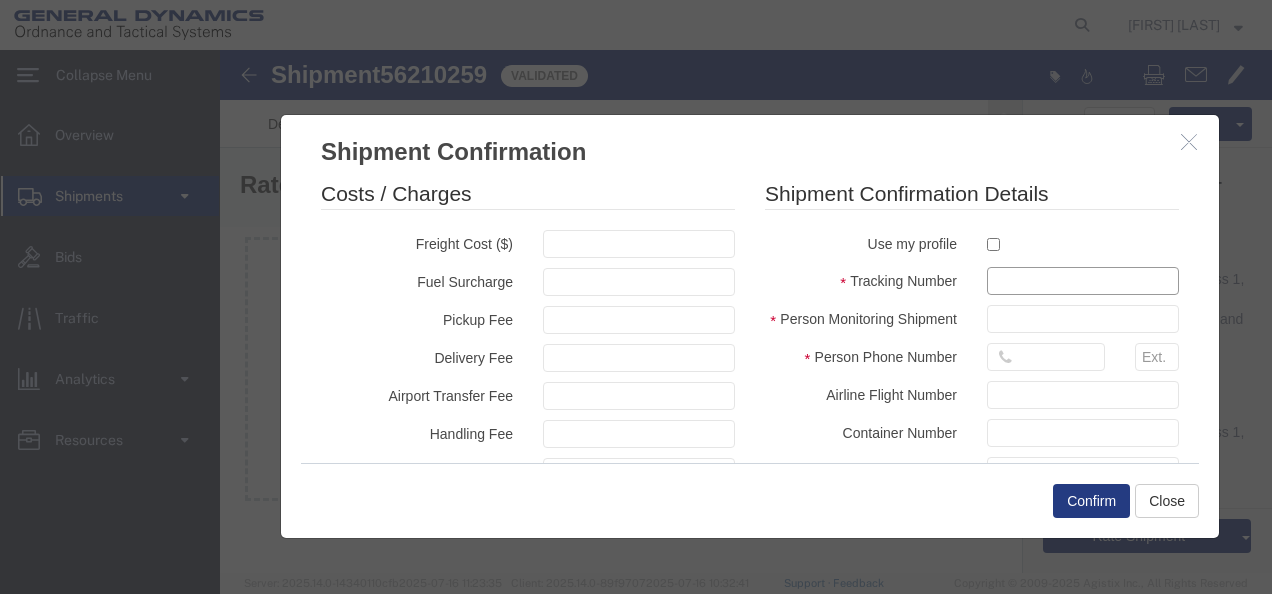 click at bounding box center (1083, 281) 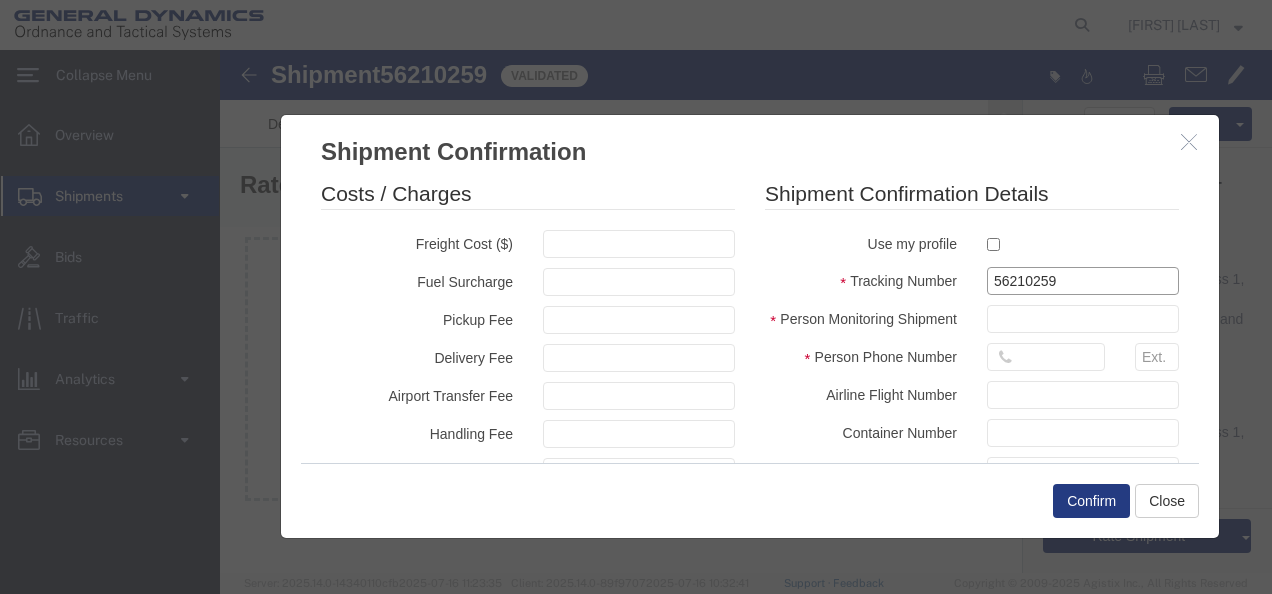 type on "56210259" 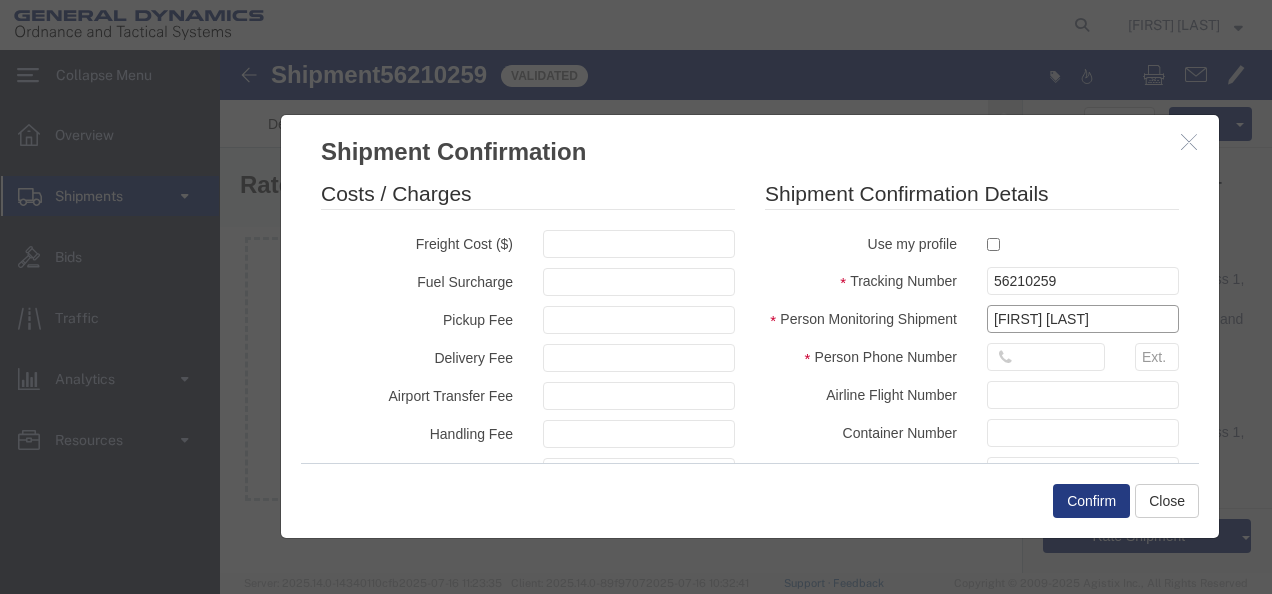 type on "[FIRST] [LAST]" 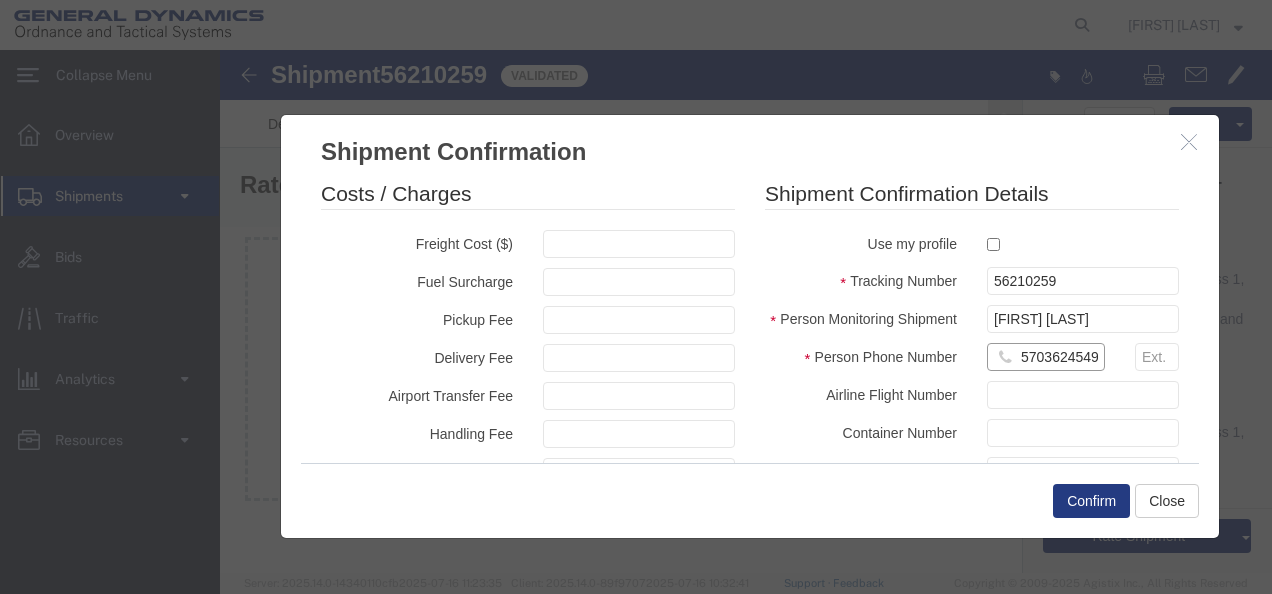 scroll, scrollTop: 0, scrollLeft: 2, axis: horizontal 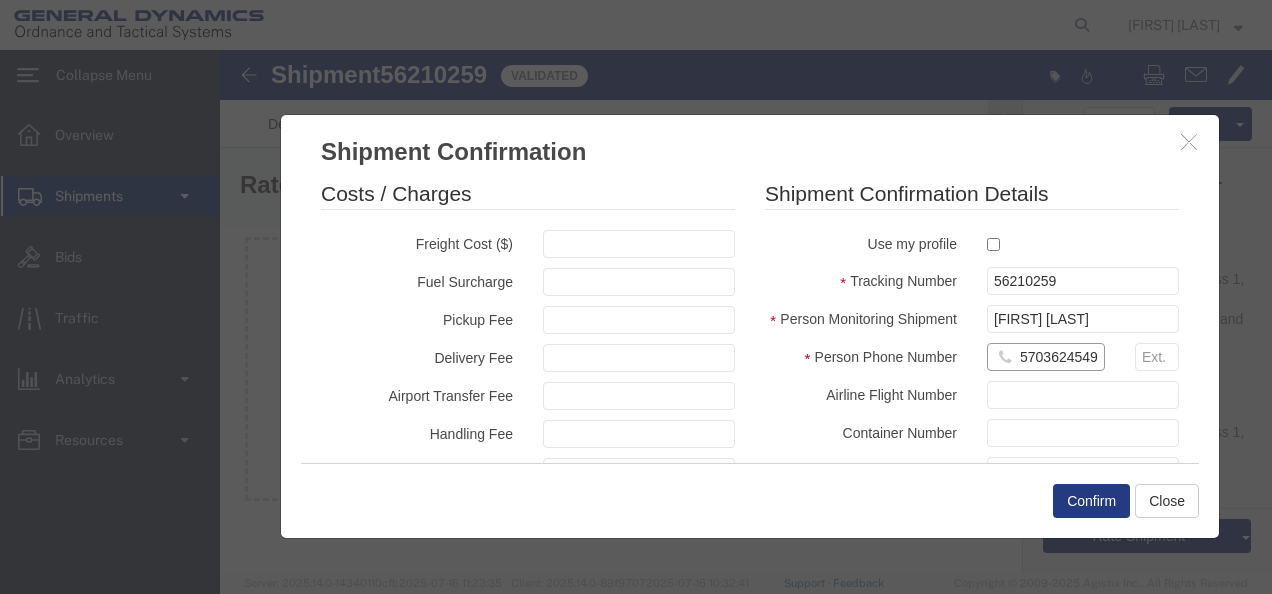type on "5703624549" 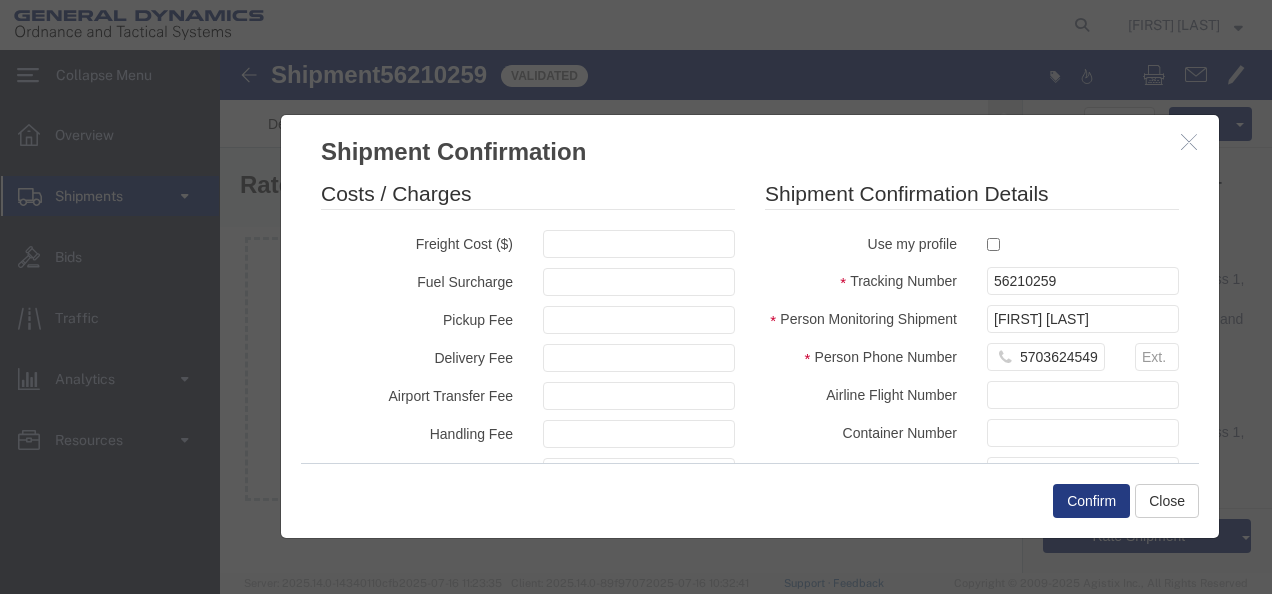 click on "Shipment Confirmation Details
Use my profile
Tracking Number
56210259
Person Monitoring Shipment
[FIRST] [LAST]
Person Phone Number
5703624549
Airline Flight Number
Container Number
Crating Complete Date
Estimated Departure Date
07/21/2025
Estimated Departure Time
Select Midnight 1 am 2 am 3 am 4 am 5 am 6 am 7 am 8 am 9 am 10 am 11 am 12 Noon 1 pm 2 pm 3 pm 4 pm 5 pm 6 pm 7 pm 8 pm 9 pm 10 pm 11 pm Midnight
Estimated Arrival Date
Estimated Arrival Time
Select Midnight 1 am 2 am 3 am 4 am 5 am 6 am 7 am 8 am 9 am 10 am 11 am 12 Noon 1 pm 2 pm 3 pm 4 pm 5 pm 6 pm 7 pm 8 pm 9 pm 10 pm 11 pm Midnight
Transit Status
Select Arrival Notice Available Arrival Notice Imported Arrive at Delivery Location Arrive at Pick-Up Location Arrive at Terminal Location Attempted Delivery Attempted Pick-Up Awaiting Customs Clearance Awaiting Pick-Up Break Start Break Stop" at bounding box center (972, 432) 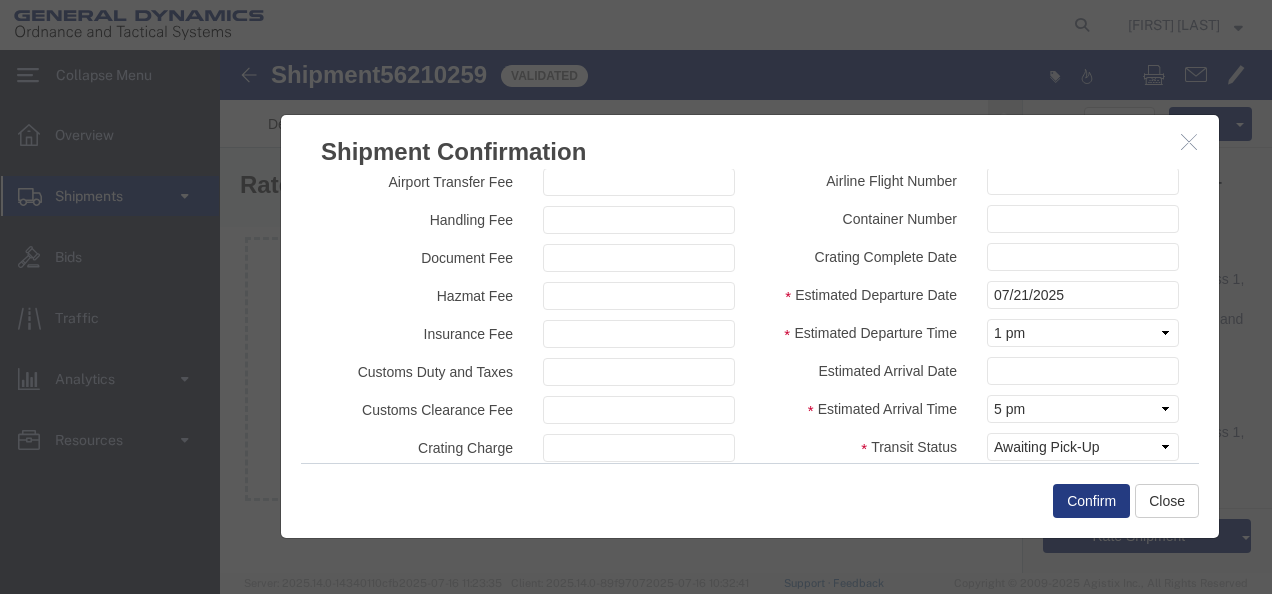 scroll, scrollTop: 324, scrollLeft: 0, axis: vertical 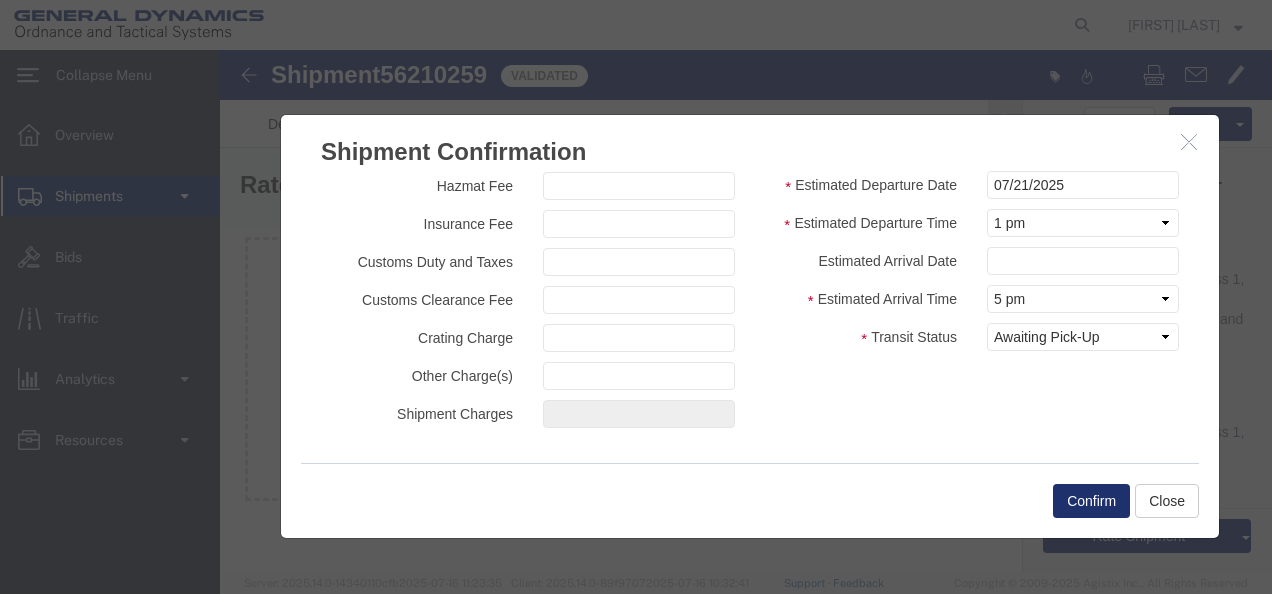click on "Confirm" at bounding box center (1091, 501) 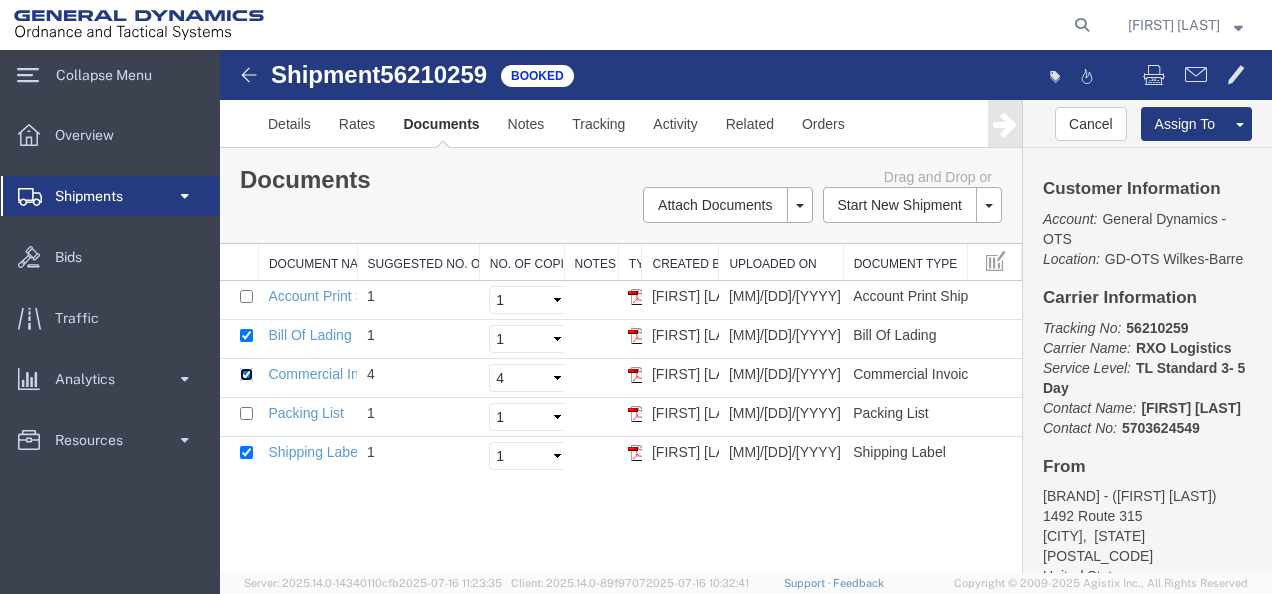 click at bounding box center [246, 374] 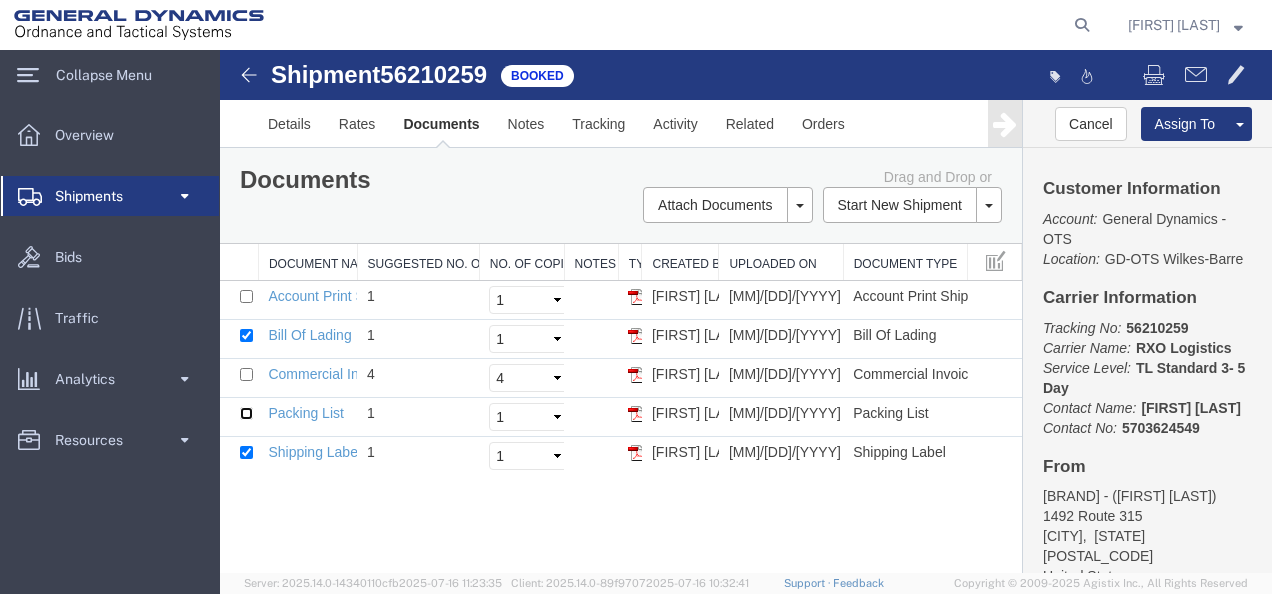 click at bounding box center (246, 413) 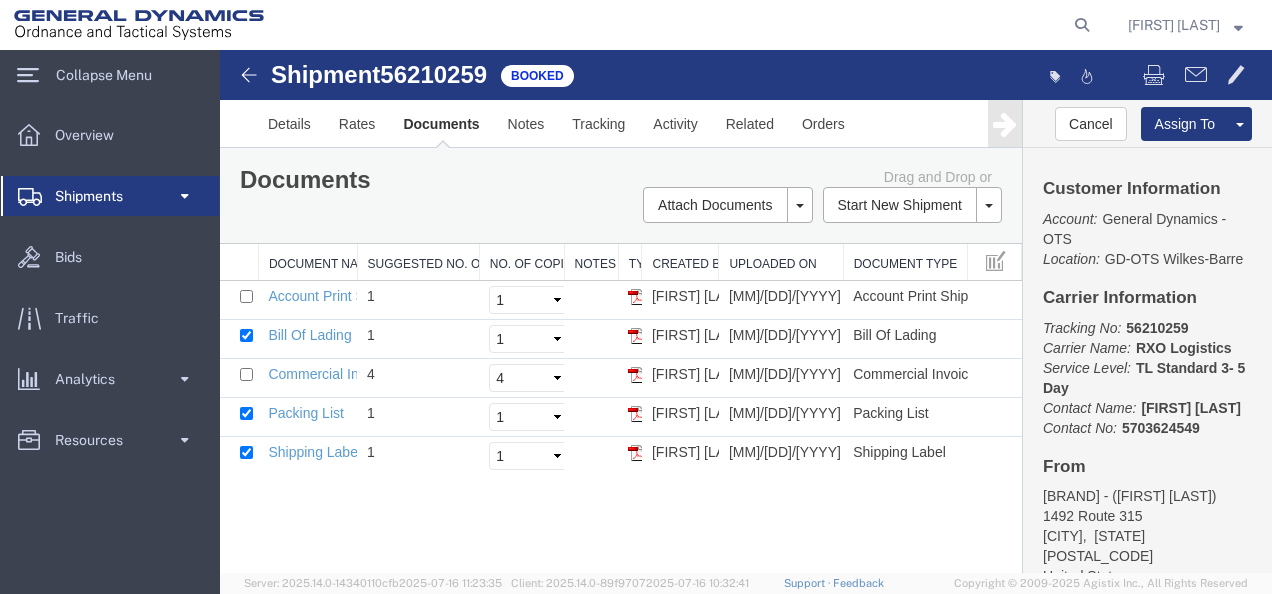 click on "Print Documents" at bounding box center [220, 50] 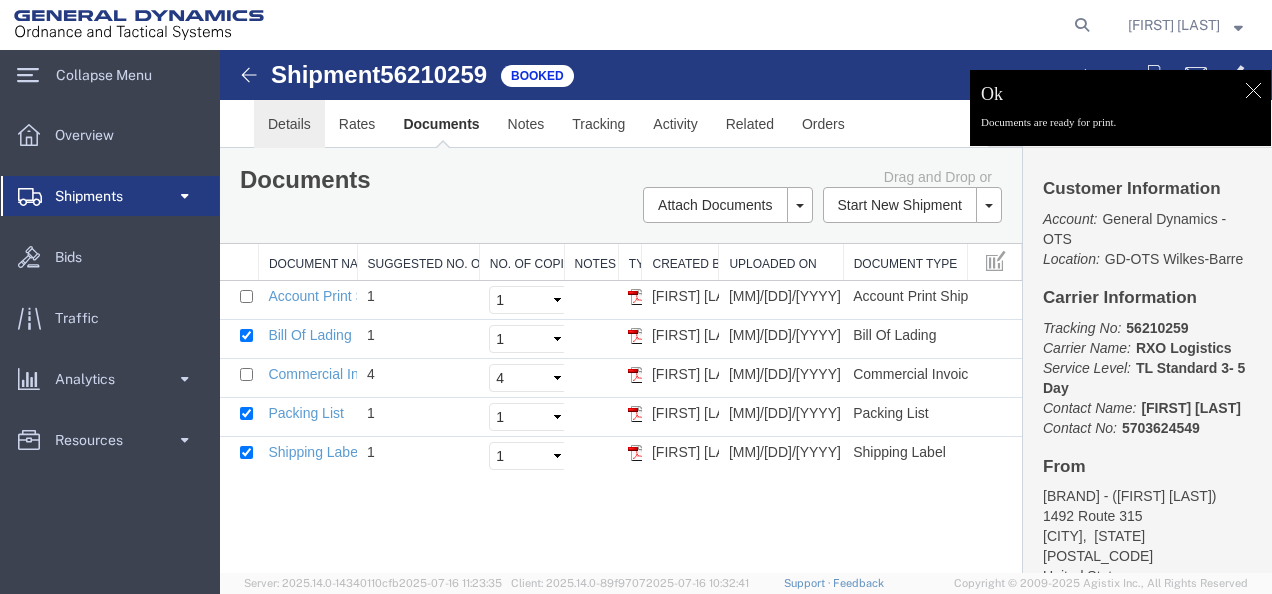 click on "Details" at bounding box center [289, 124] 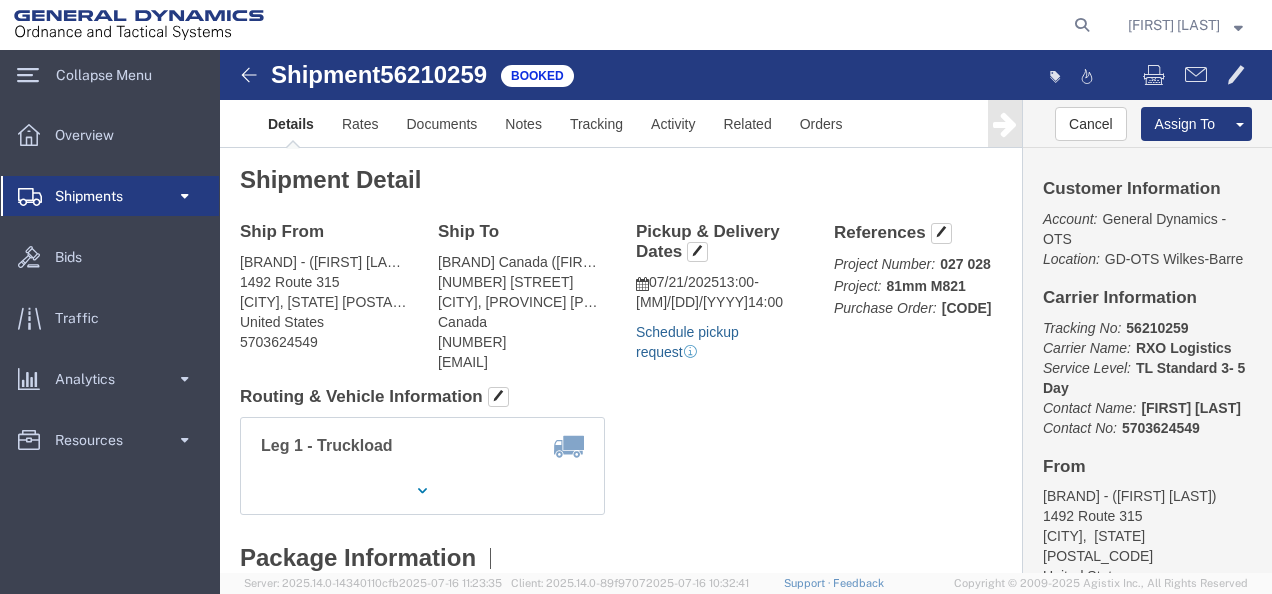 click on "Schedule pickup request" 